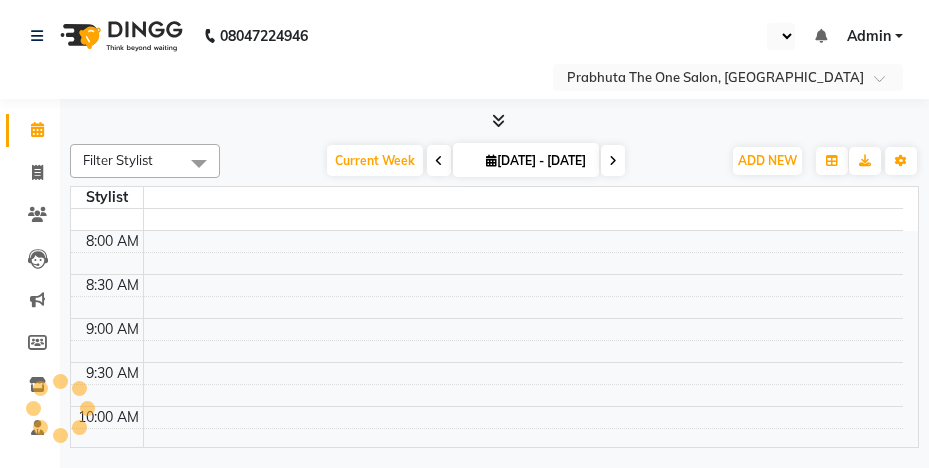 click on "08047224946 Select Location × Prabhuta The One Salon, Rosera Notifications nothing to show Admin Manage Profile Change Password Sign out  Version:3.14.0  ☀ Prabhuta the one salon, Rosera  Calendar  Invoice  Clients  Leads   Marketing  Members  Inventory  Staff  Reports  Settings Completed InProgress Upcoming Dropped Tentative Check-In Confirm Bookings Generate Report Segments Page Builder Filter Stylist No data available Current Week 2025-07-01  30-06-2025 - 06-07-2025 Toggle Dropdown Add Appointment Add Invoice Add Expense Add Attendance Add Client Add Transaction Toggle Dropdown Add Appointment Add Invoice Add Expense Add Attendance Add Client ADD NEW Toggle Dropdown Add Appointment Add Invoice Add Expense Add Attendance Add Client Add Transaction Filter Stylist No data available Group By  Staff View   Room View  View as Vertical  Vertical - Week View  Horizontal  Horizontal - Week View  List  Toggle Dropdown Calendar Settings Manage Tags   Arrange Stylists   Reset Stylists  Full Screen Zoom" at bounding box center [464, 234] 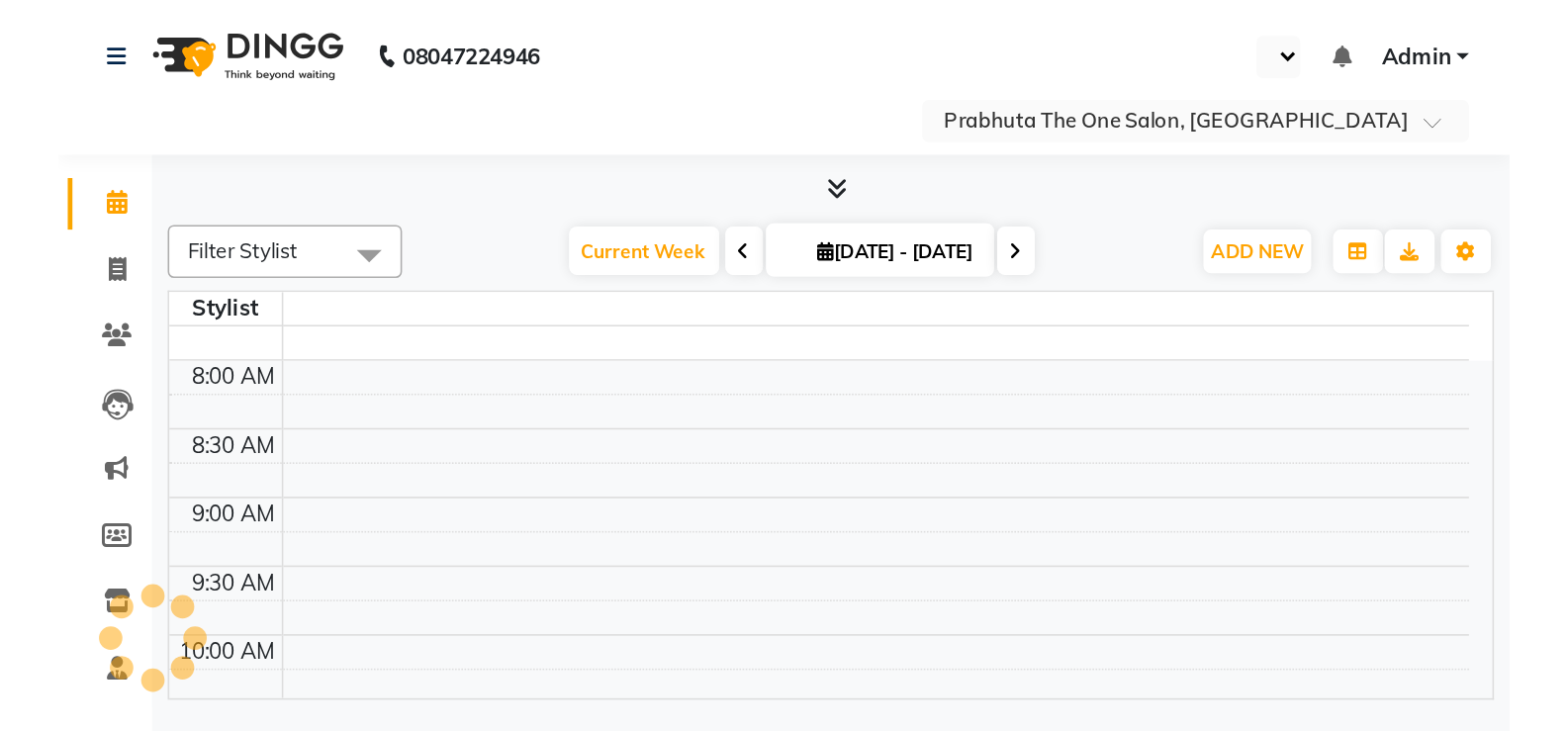 scroll, scrollTop: 0, scrollLeft: 0, axis: both 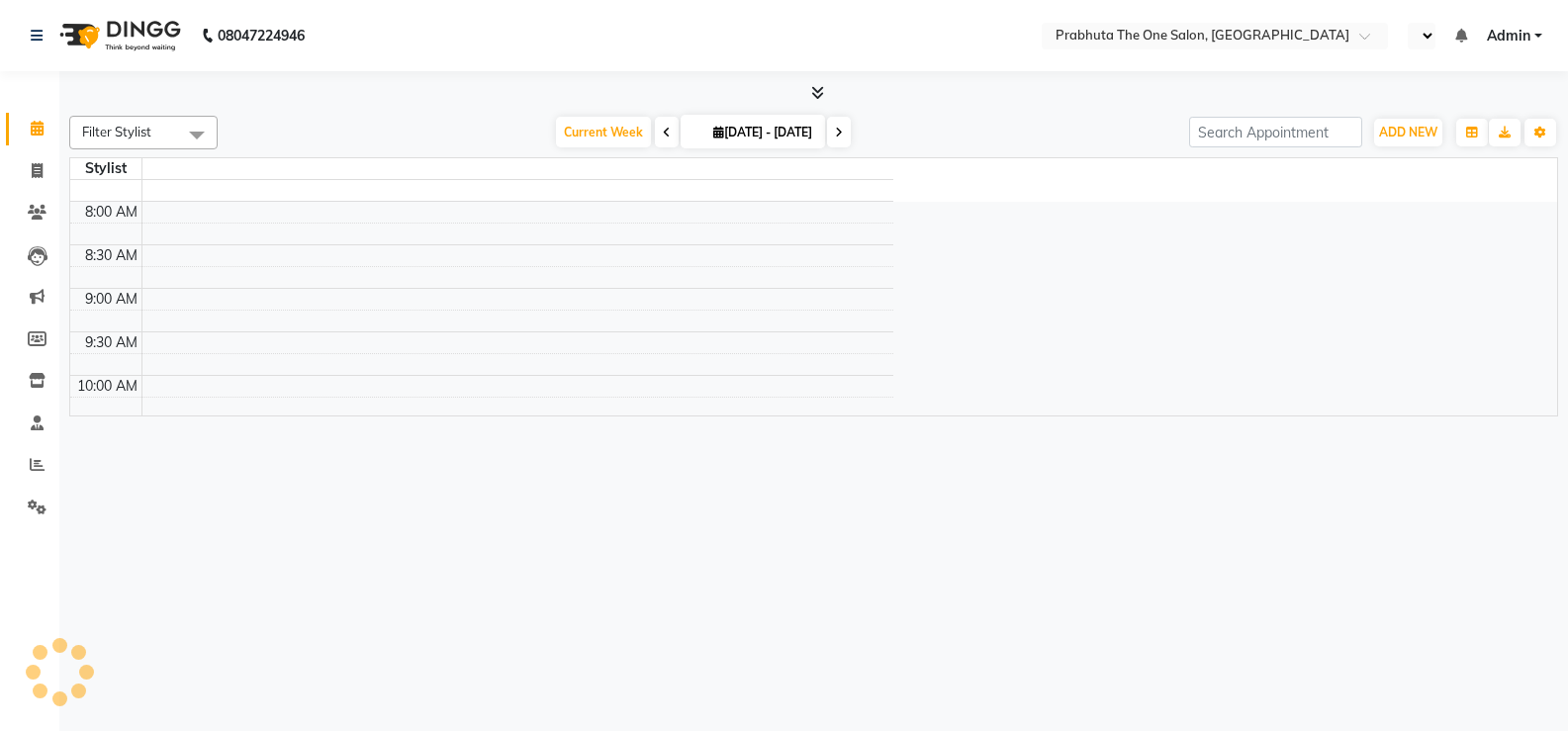 select on "en" 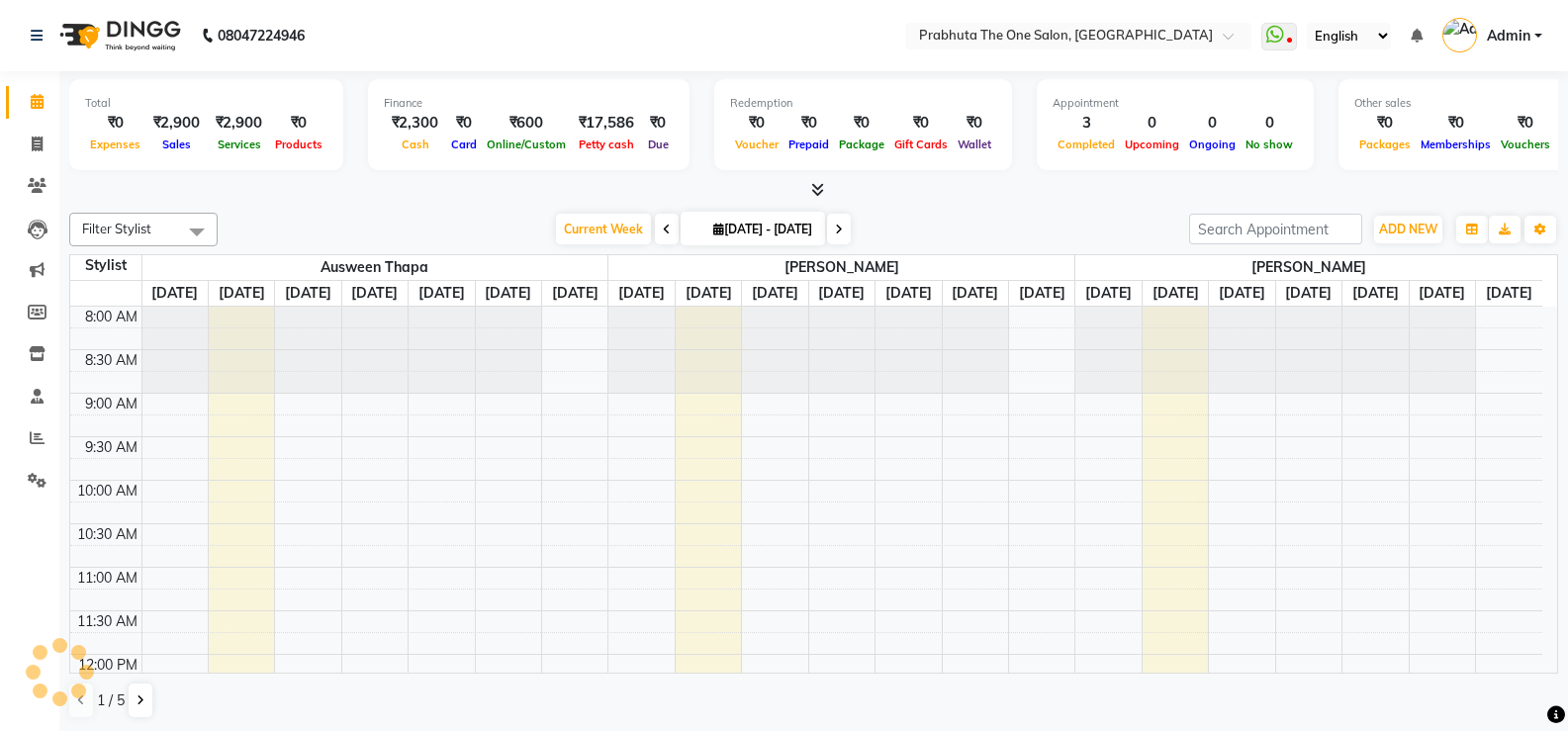scroll, scrollTop: 0, scrollLeft: 0, axis: both 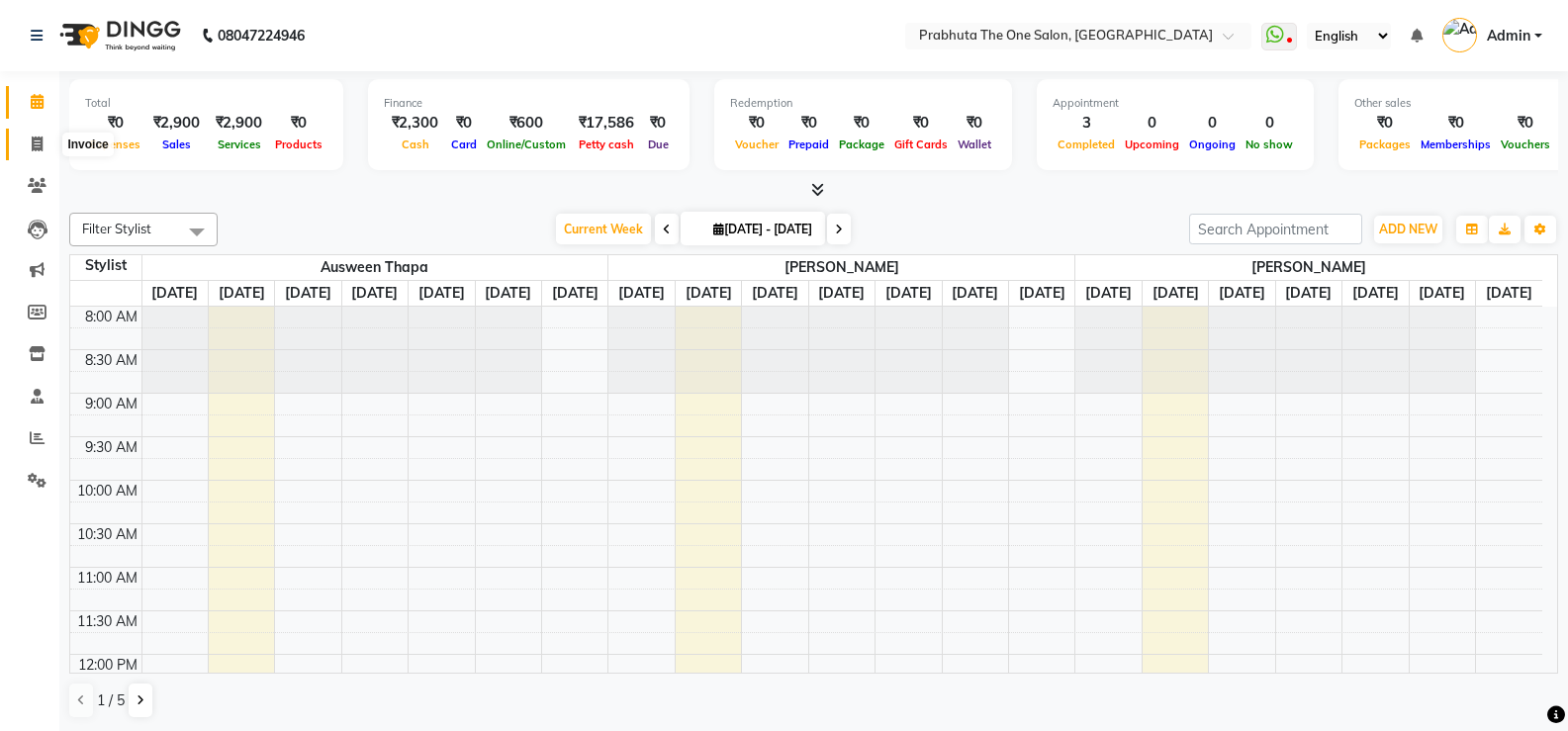 click 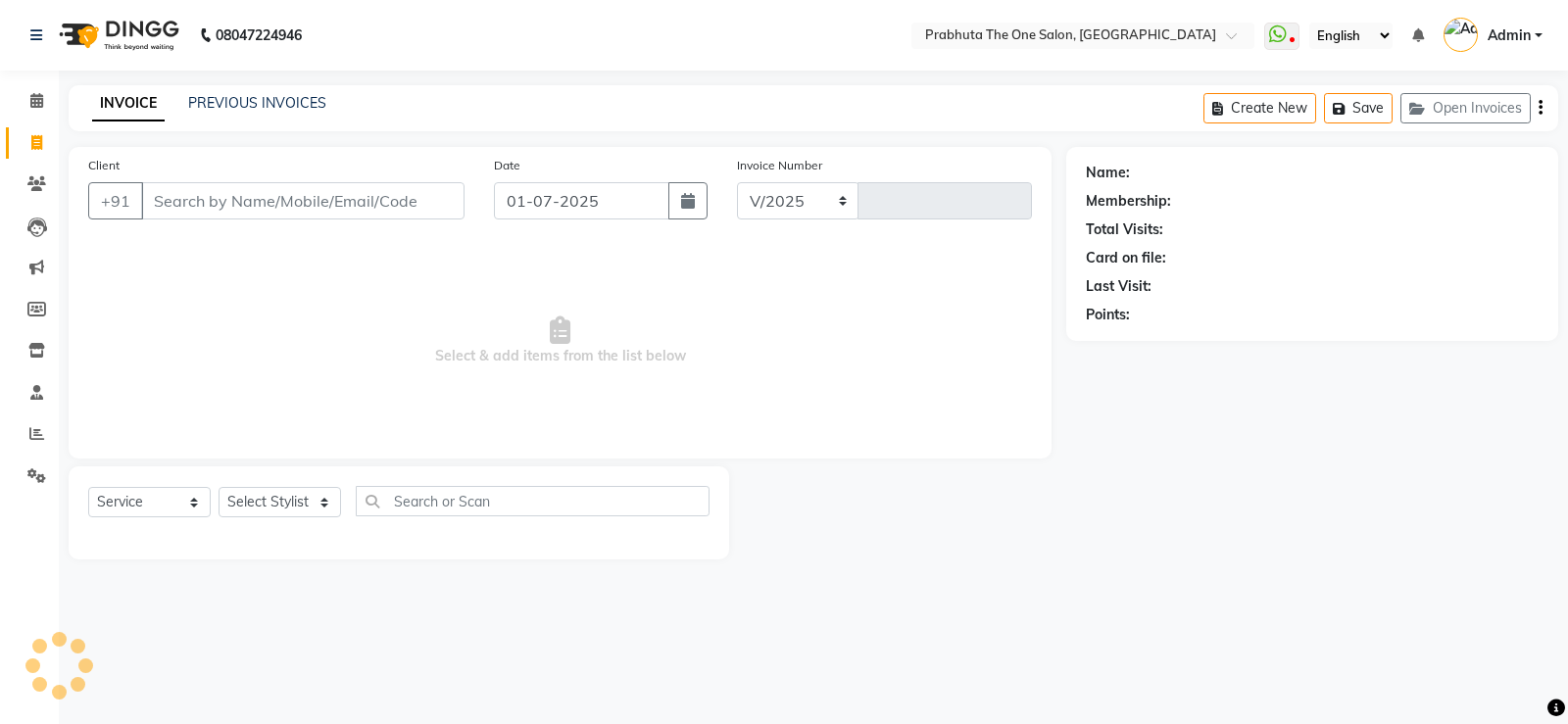 select on "5326" 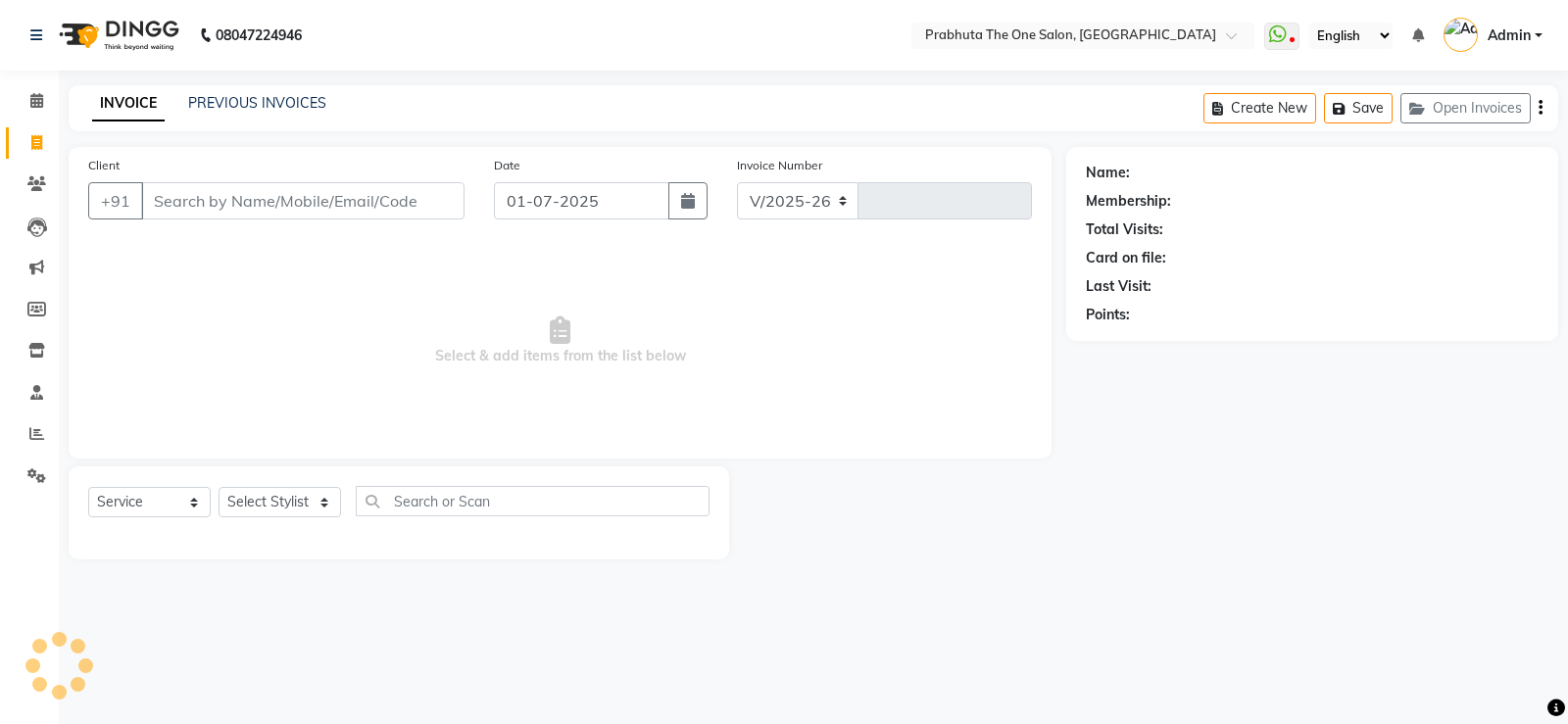 type on "0653" 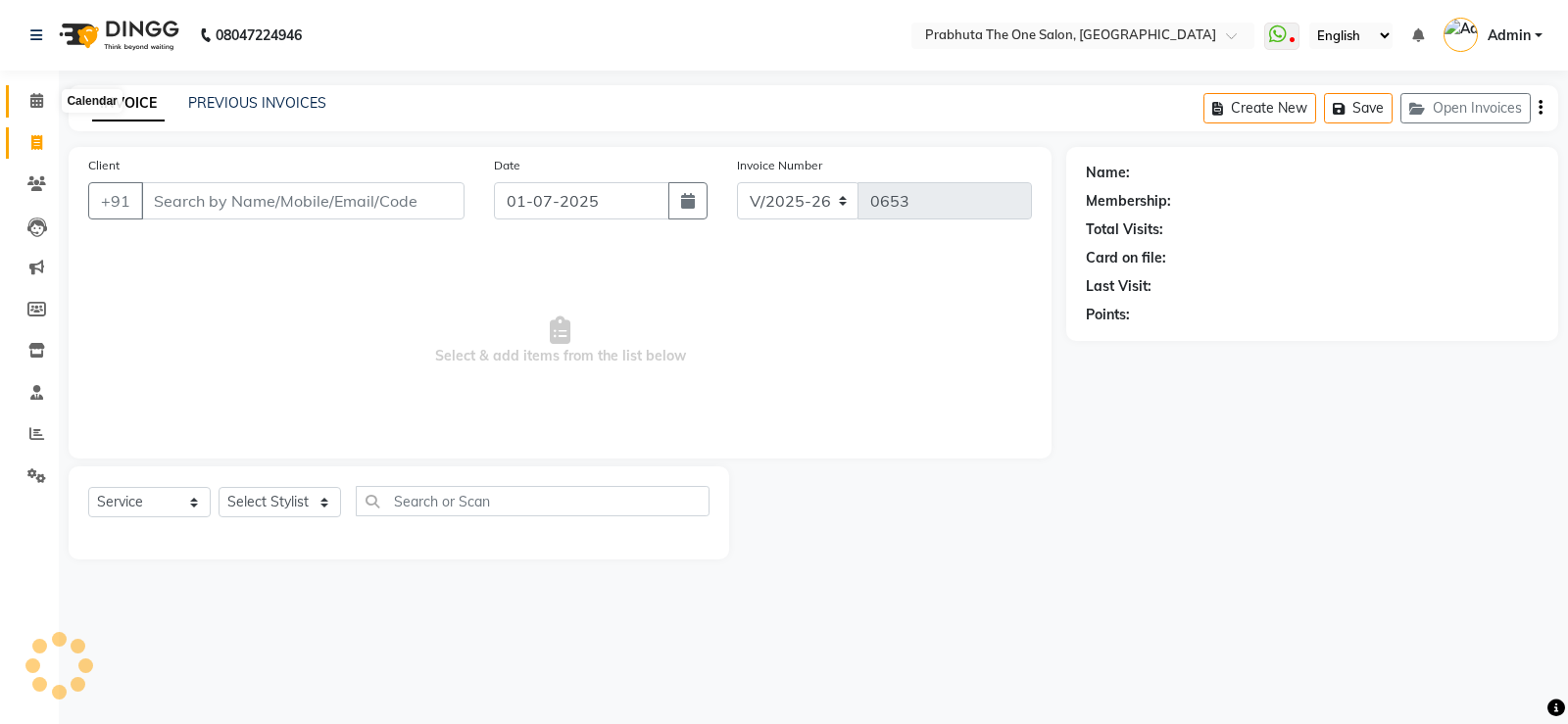 click 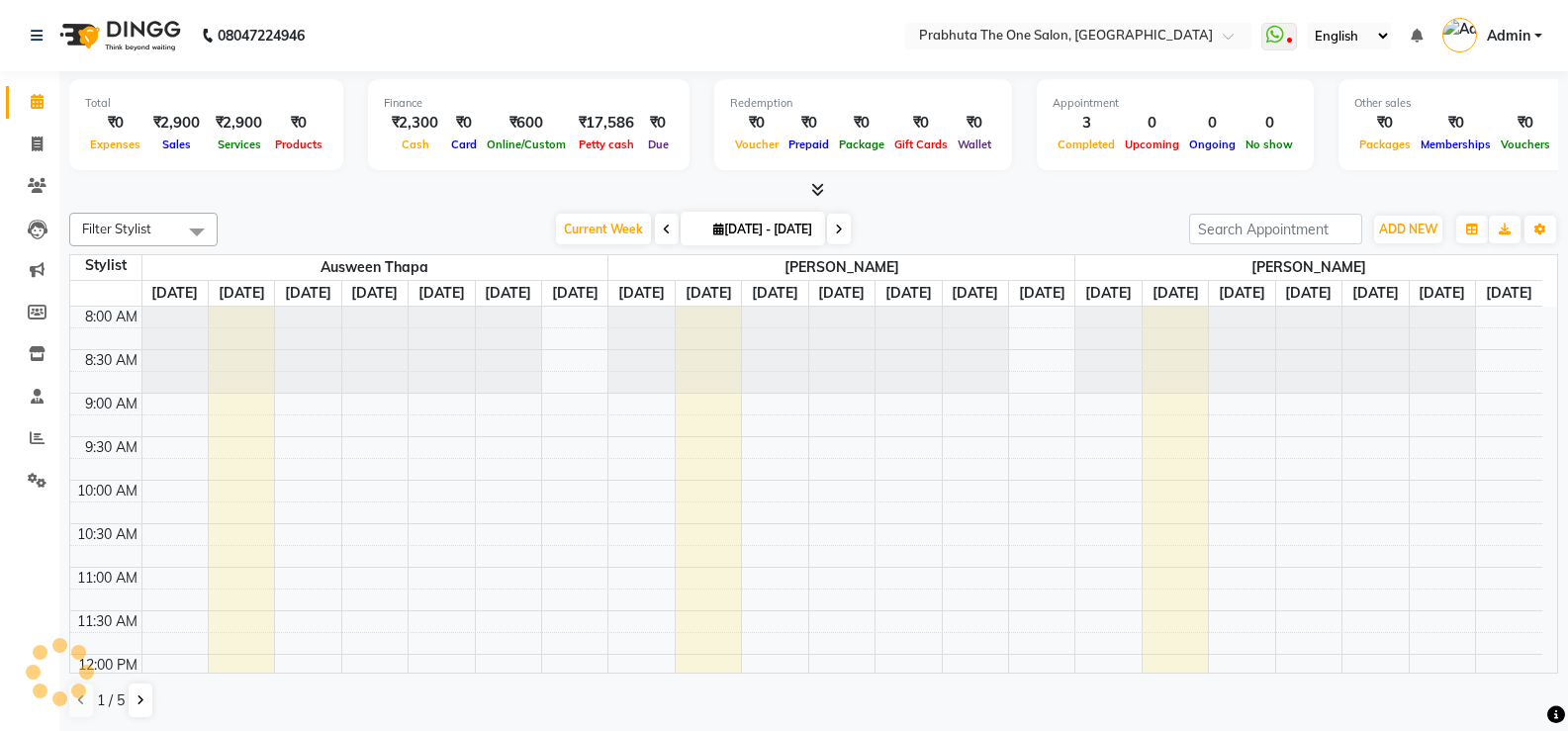 scroll, scrollTop: 0, scrollLeft: 0, axis: both 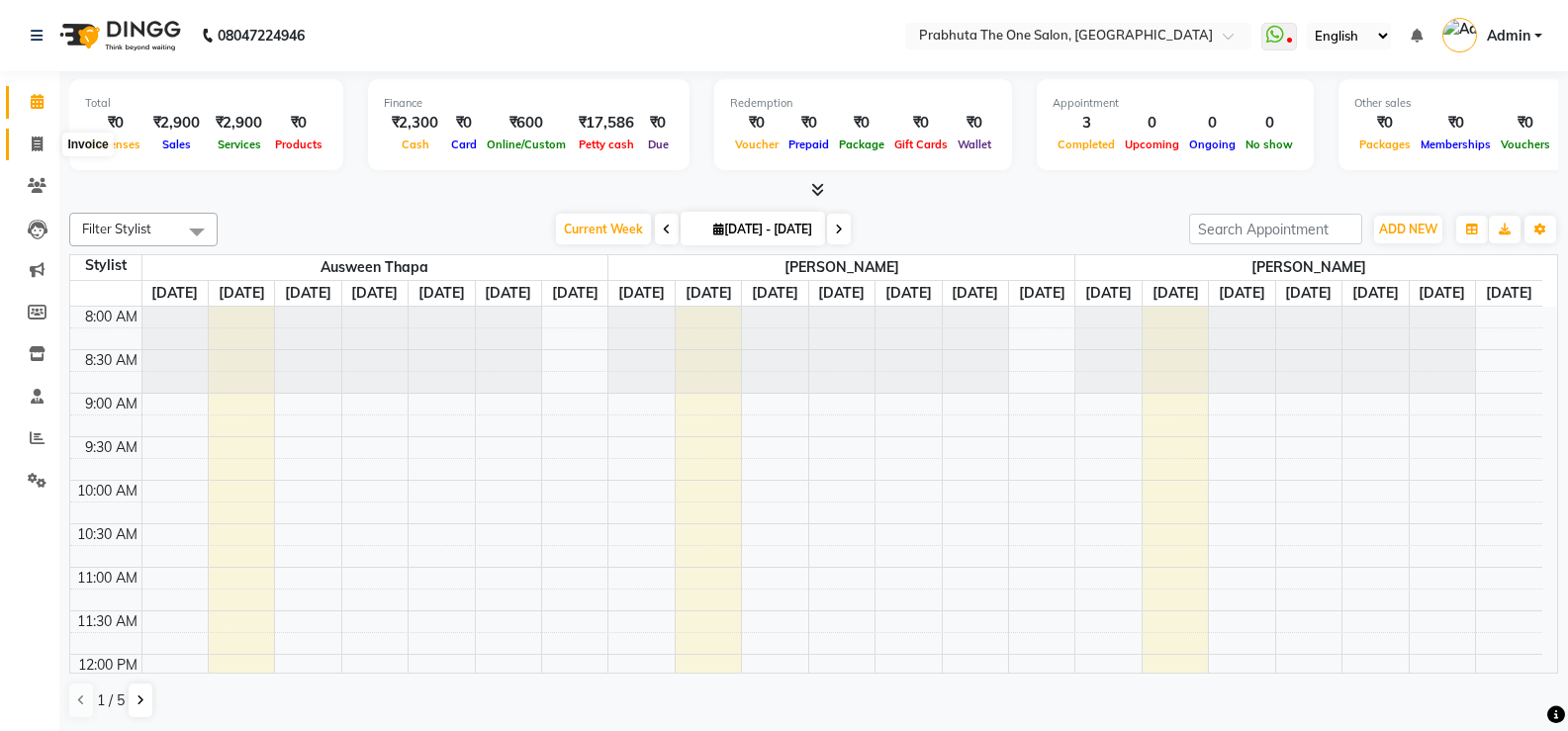 click 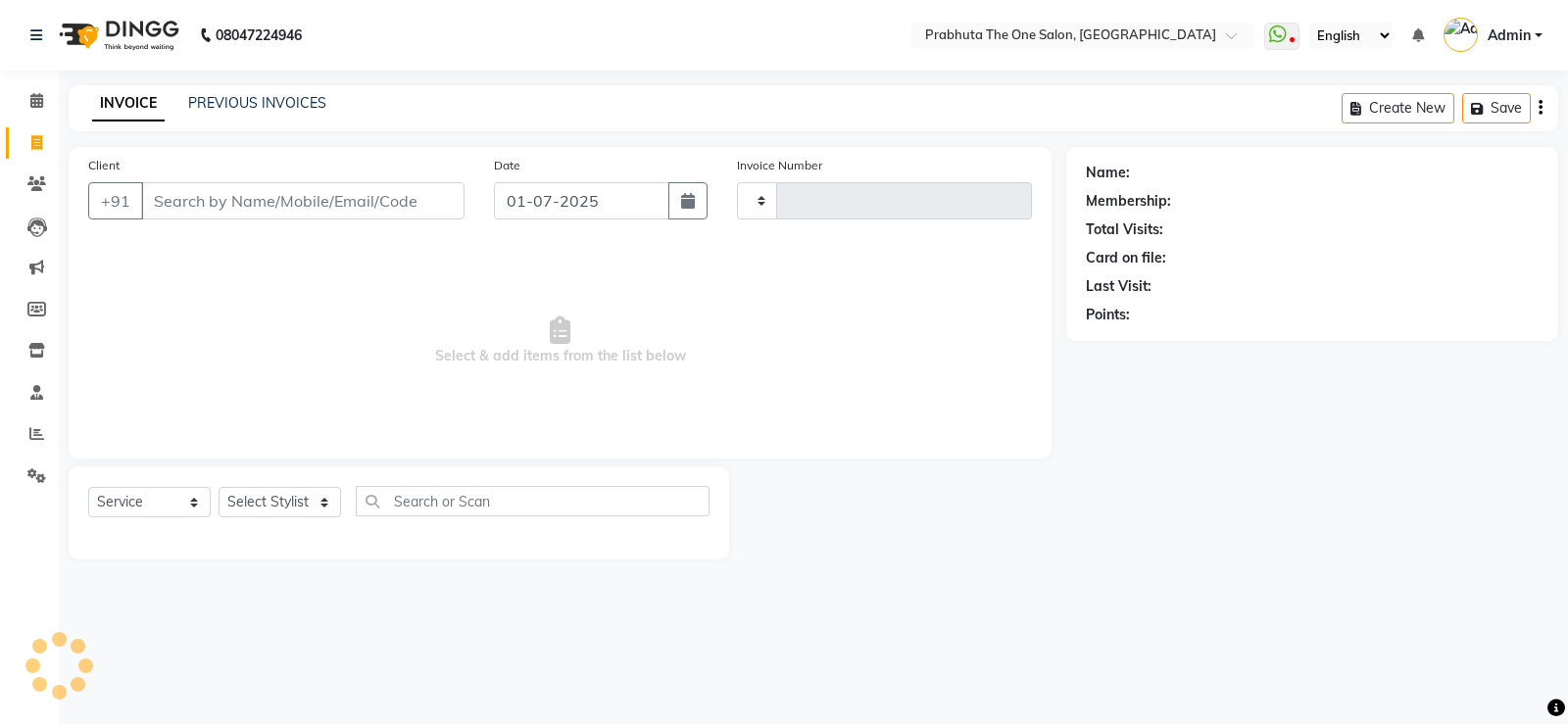 type on "0653" 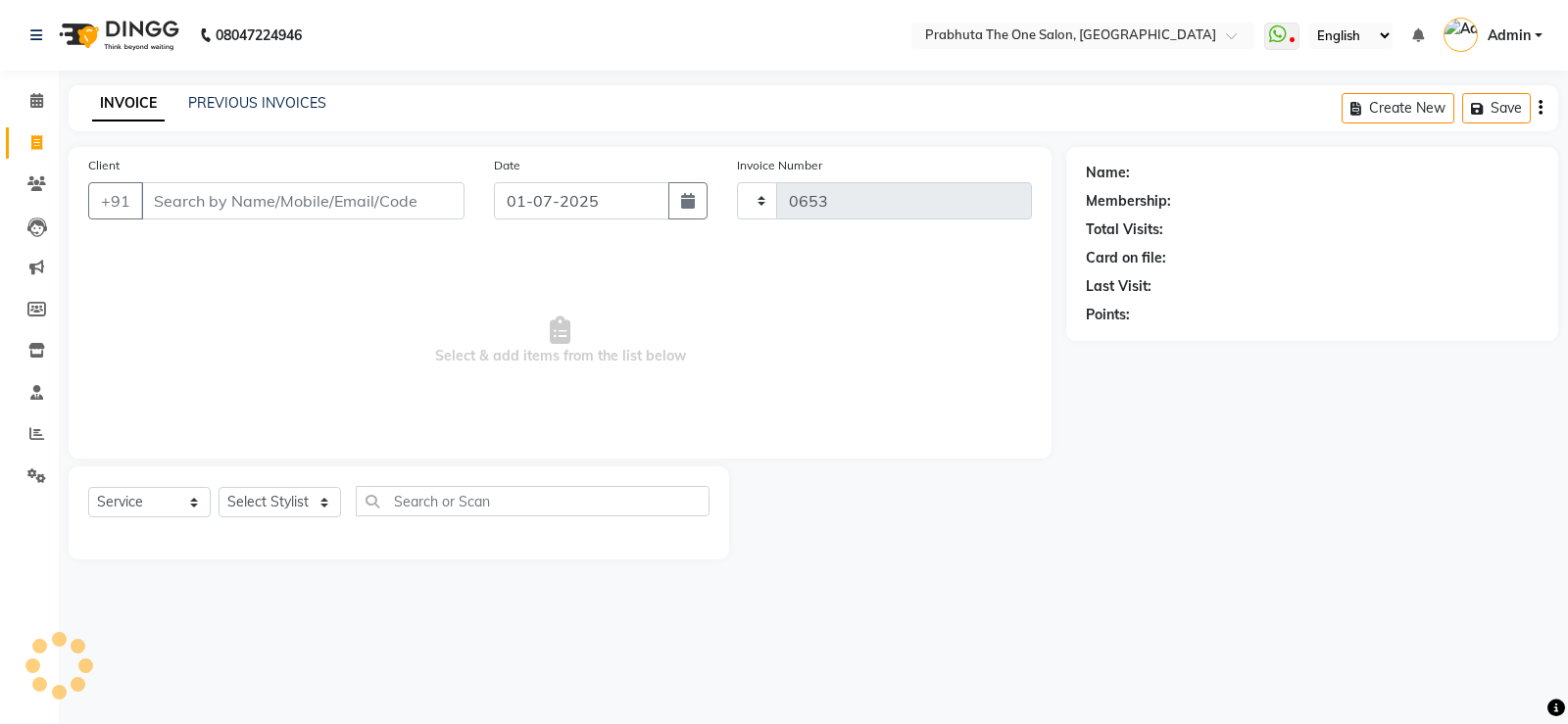 select on "5326" 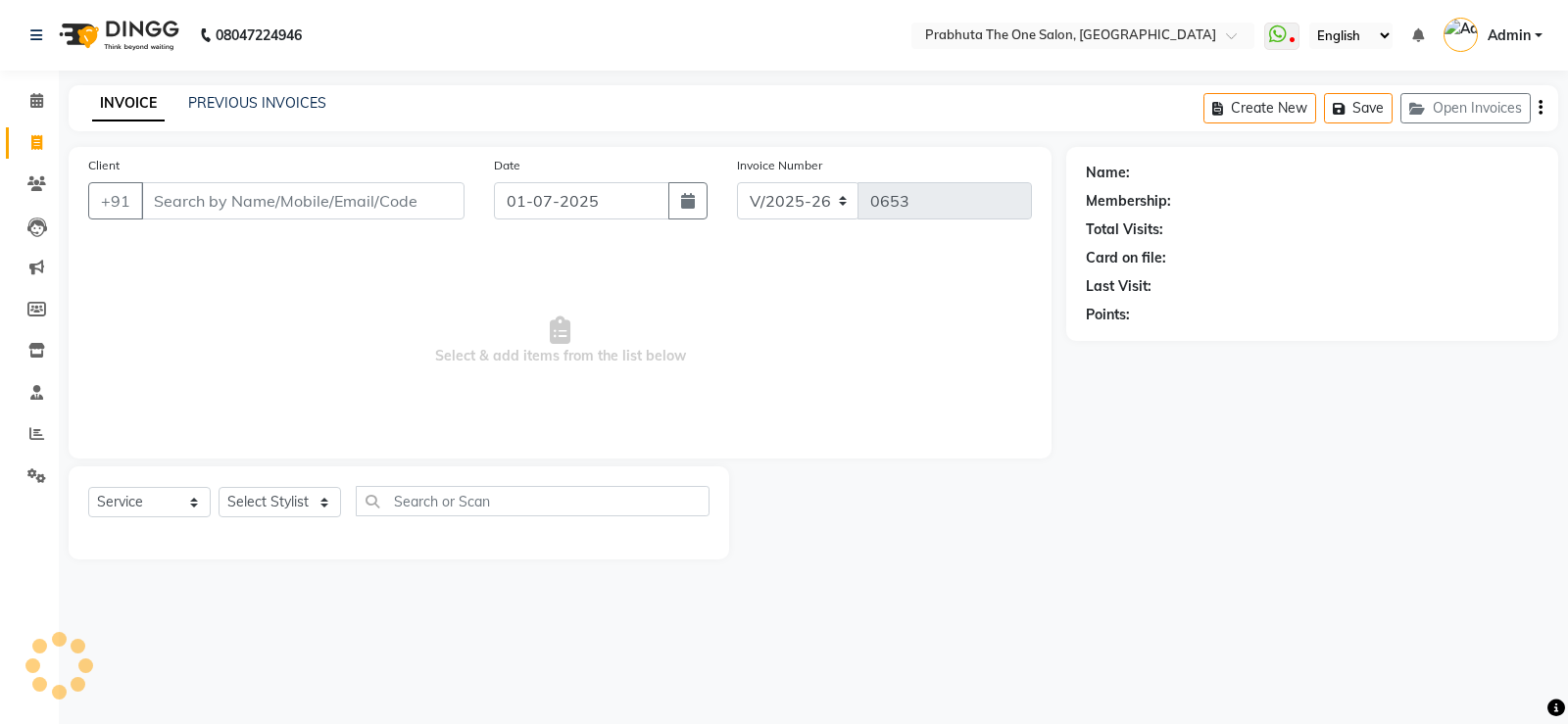 click on "Client" at bounding box center (303, 201) 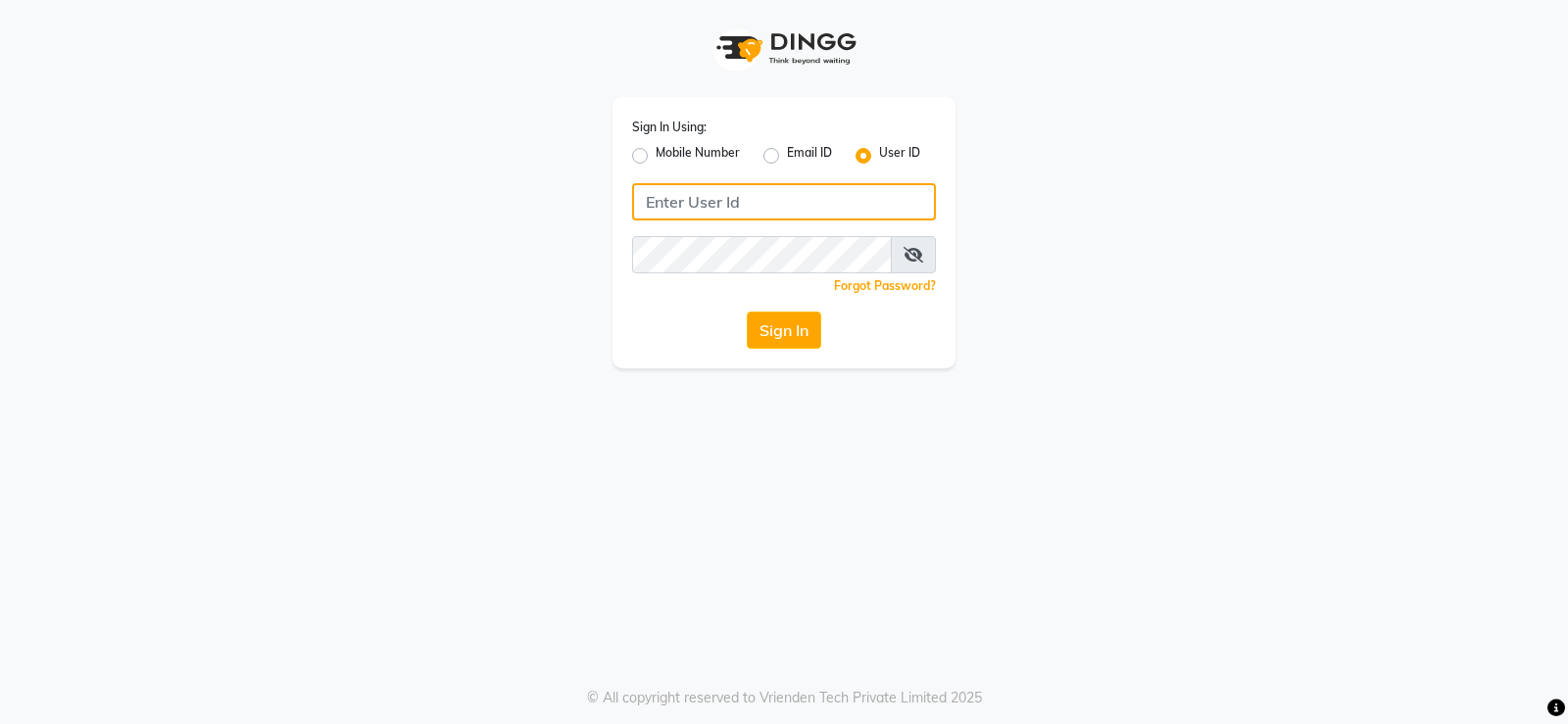 type on "prabhutasalon" 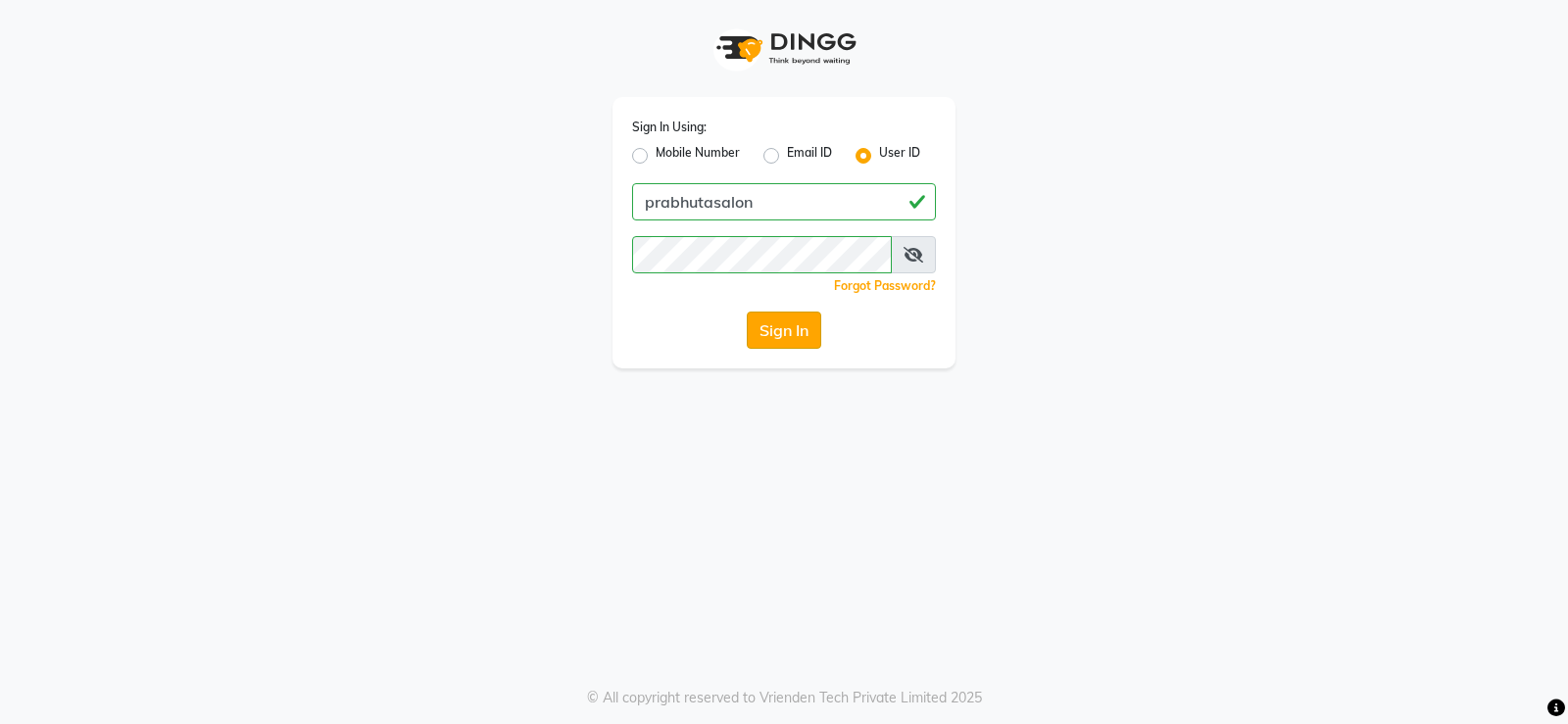 click on "Sign In" 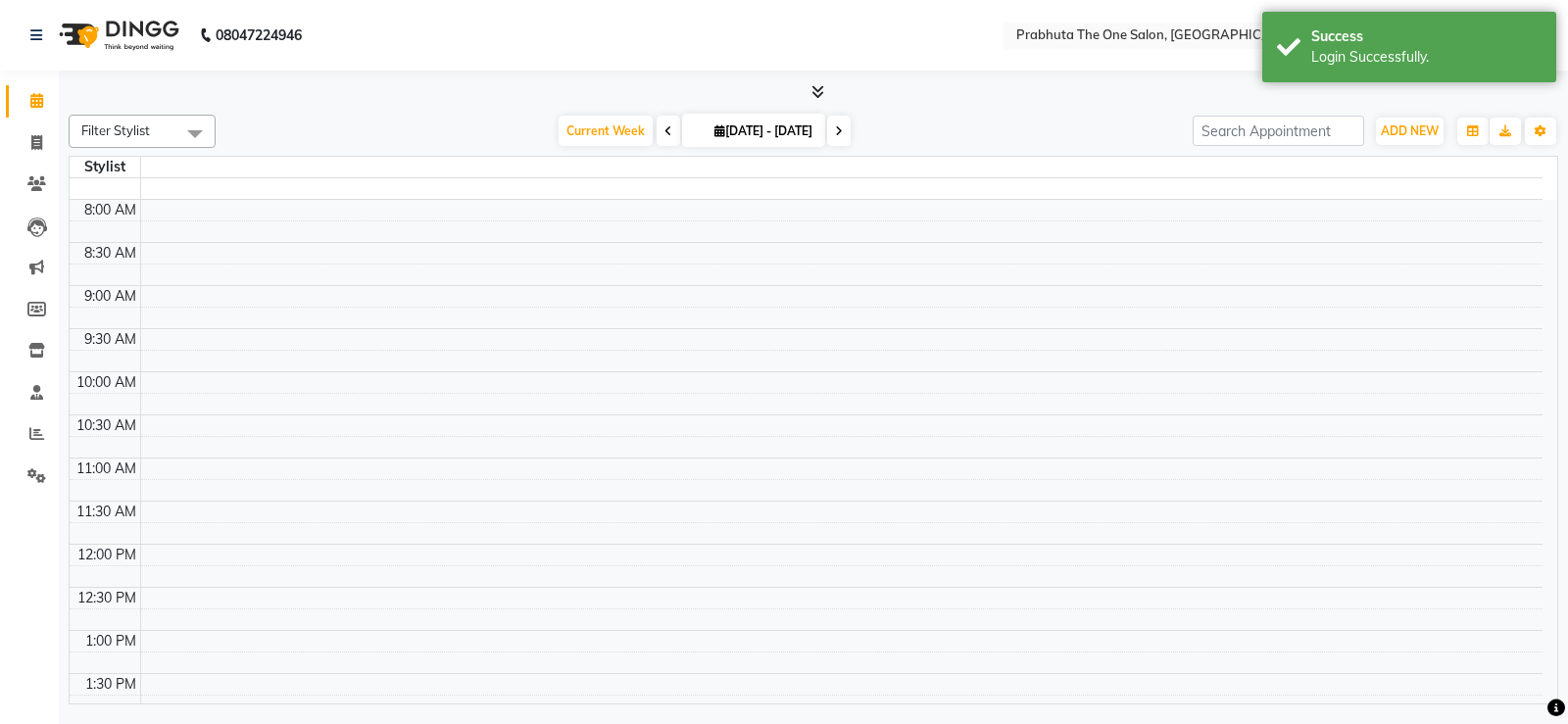 select on "en" 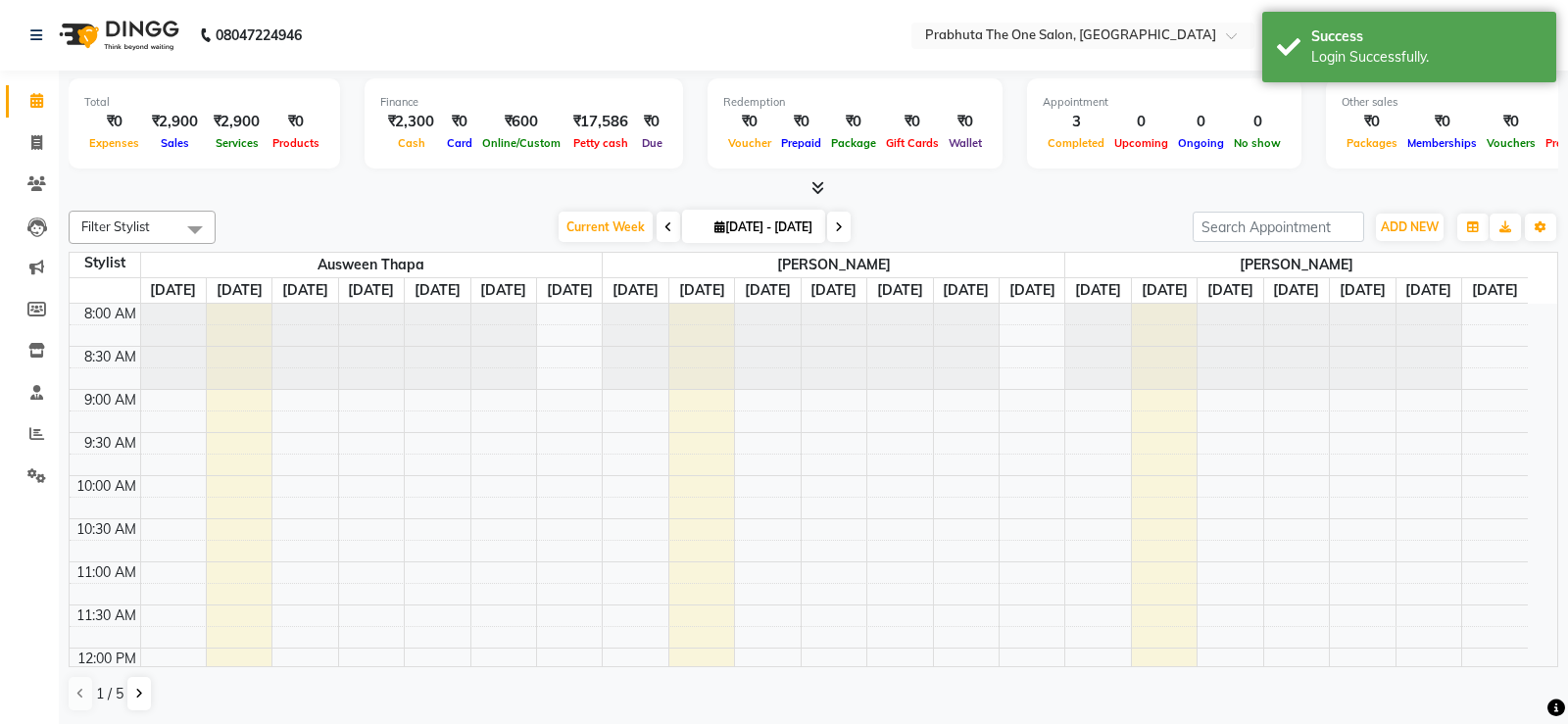 scroll, scrollTop: 0, scrollLeft: 0, axis: both 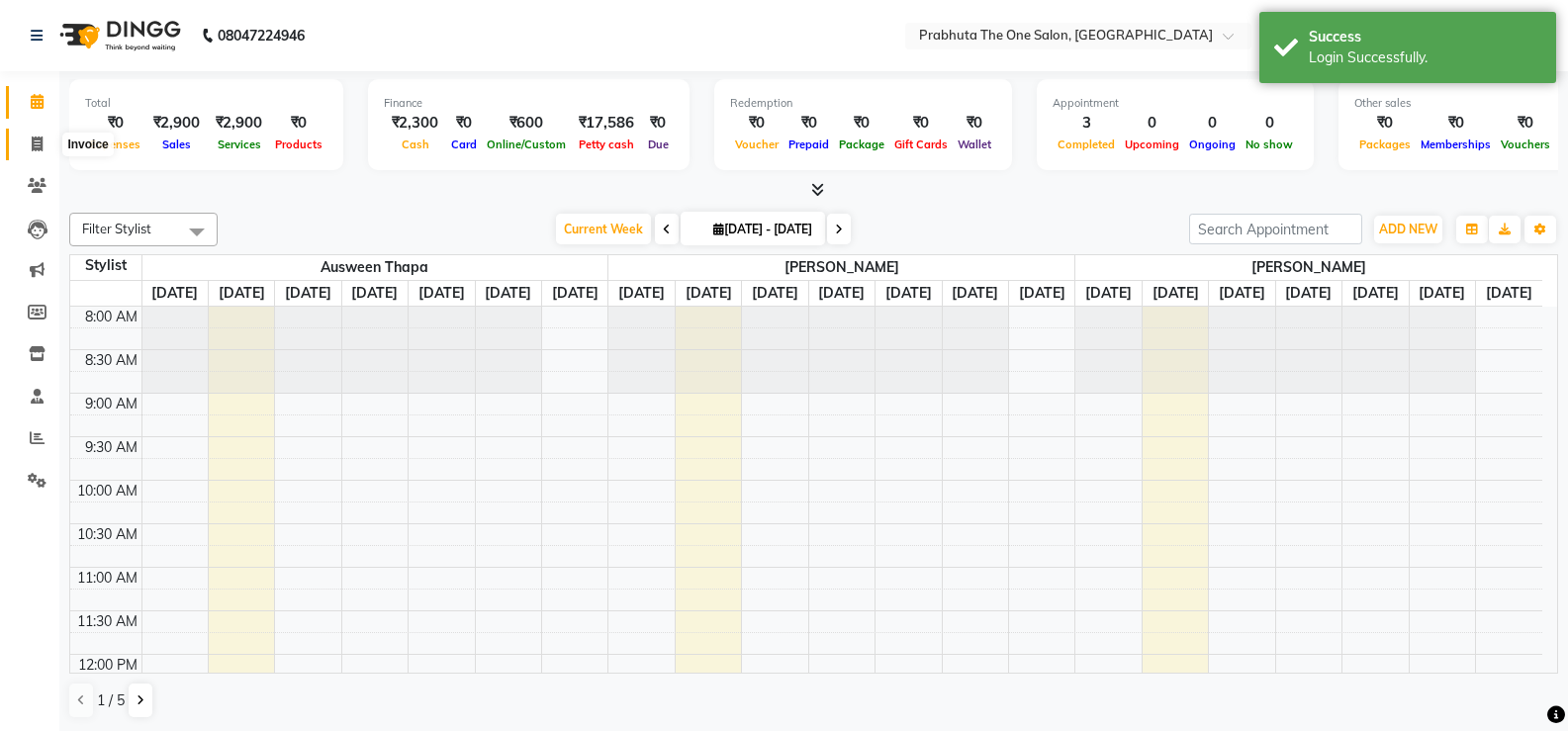 click 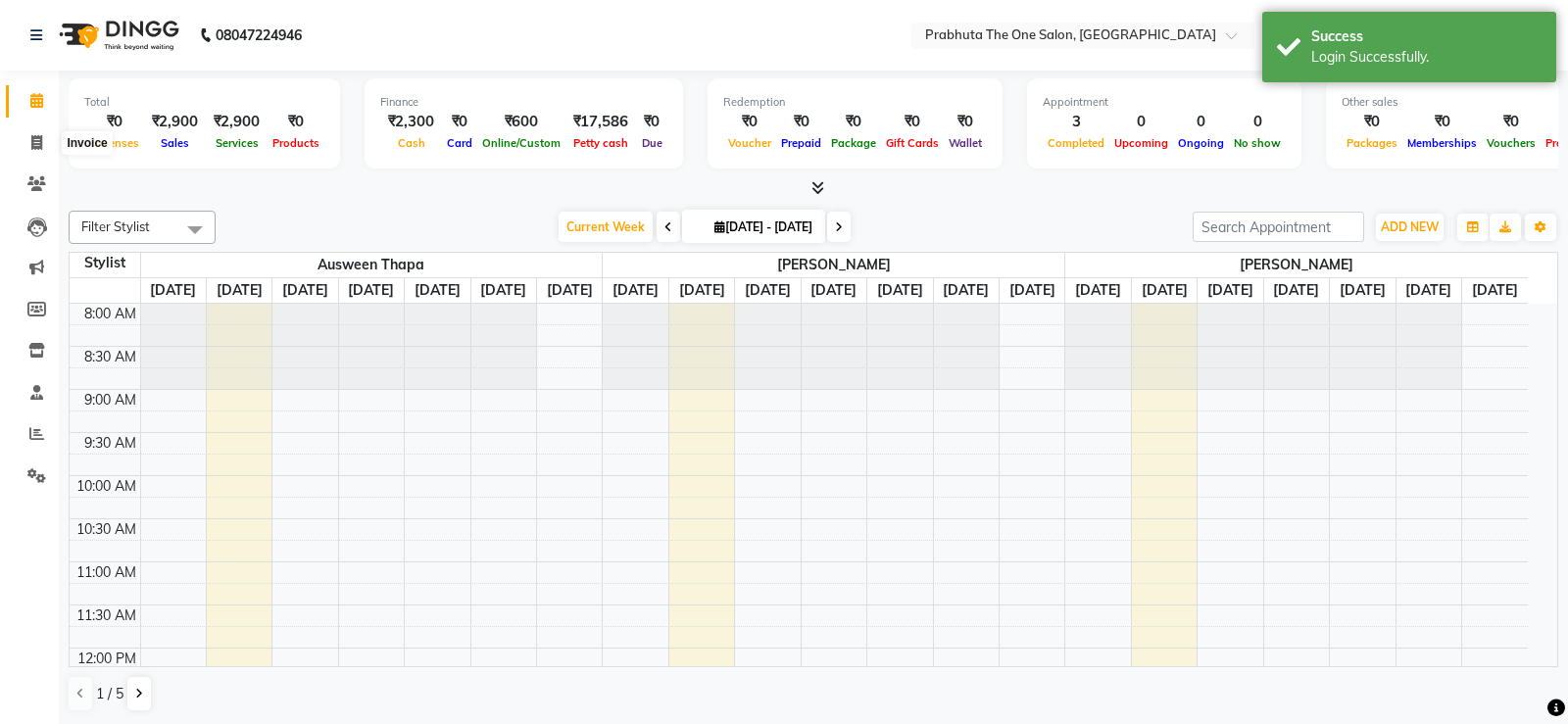select on "service" 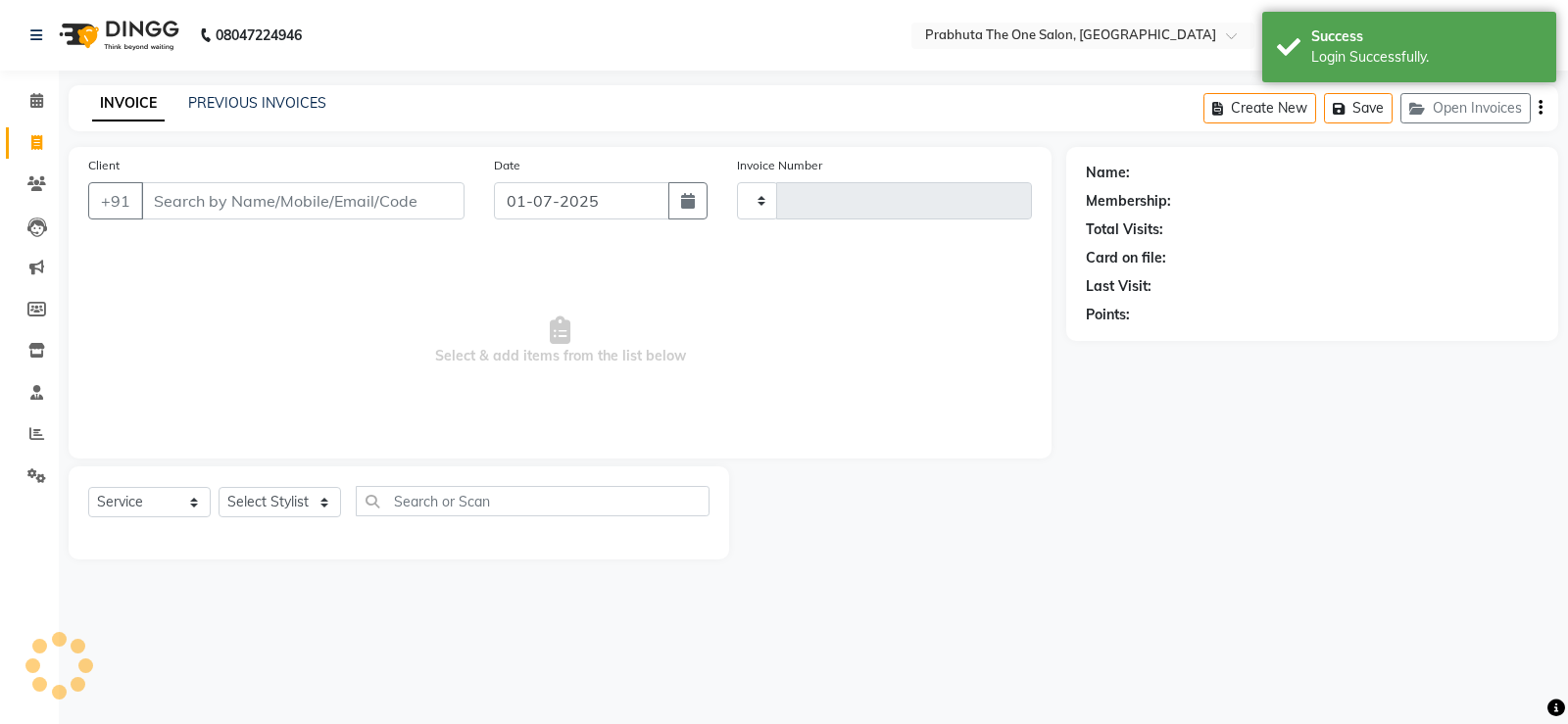 type on "0653" 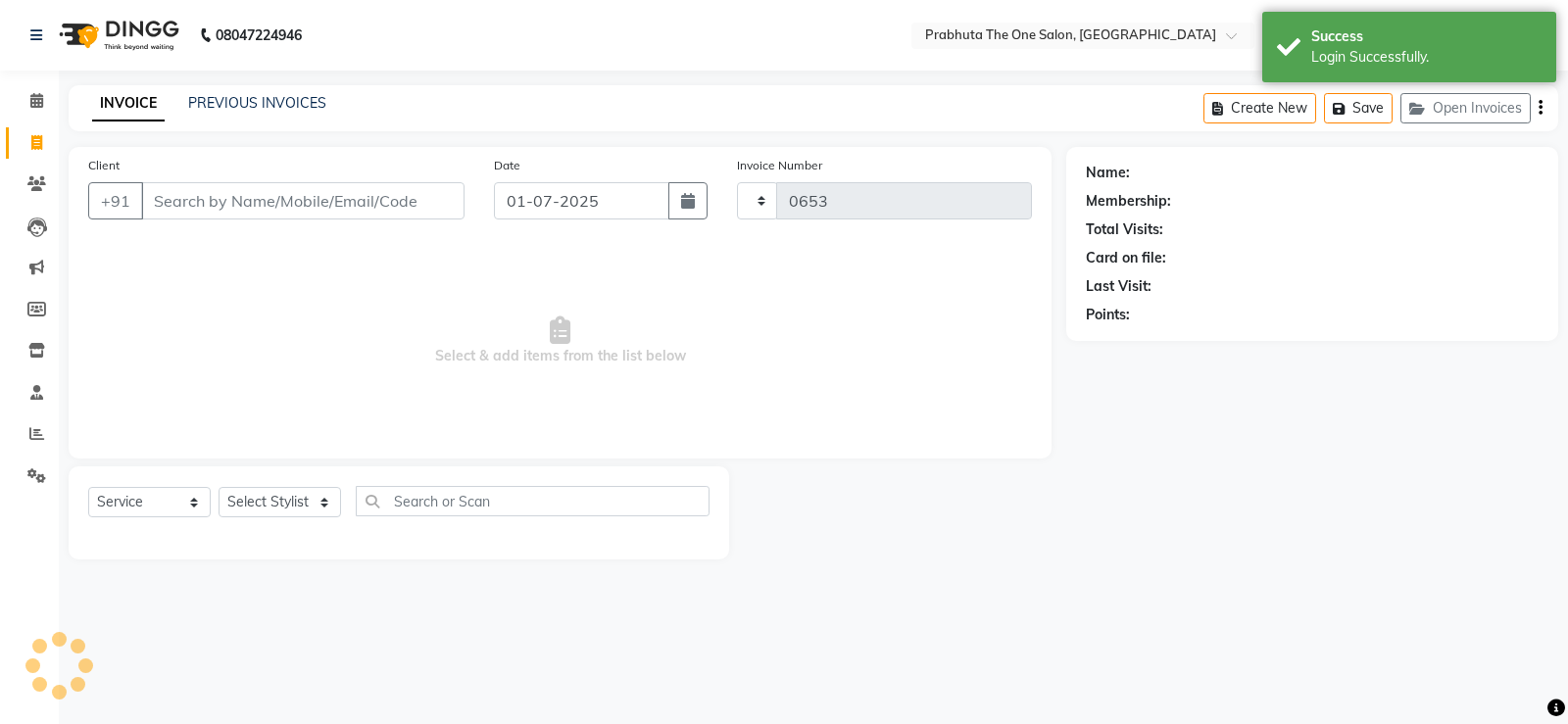 select on "5326" 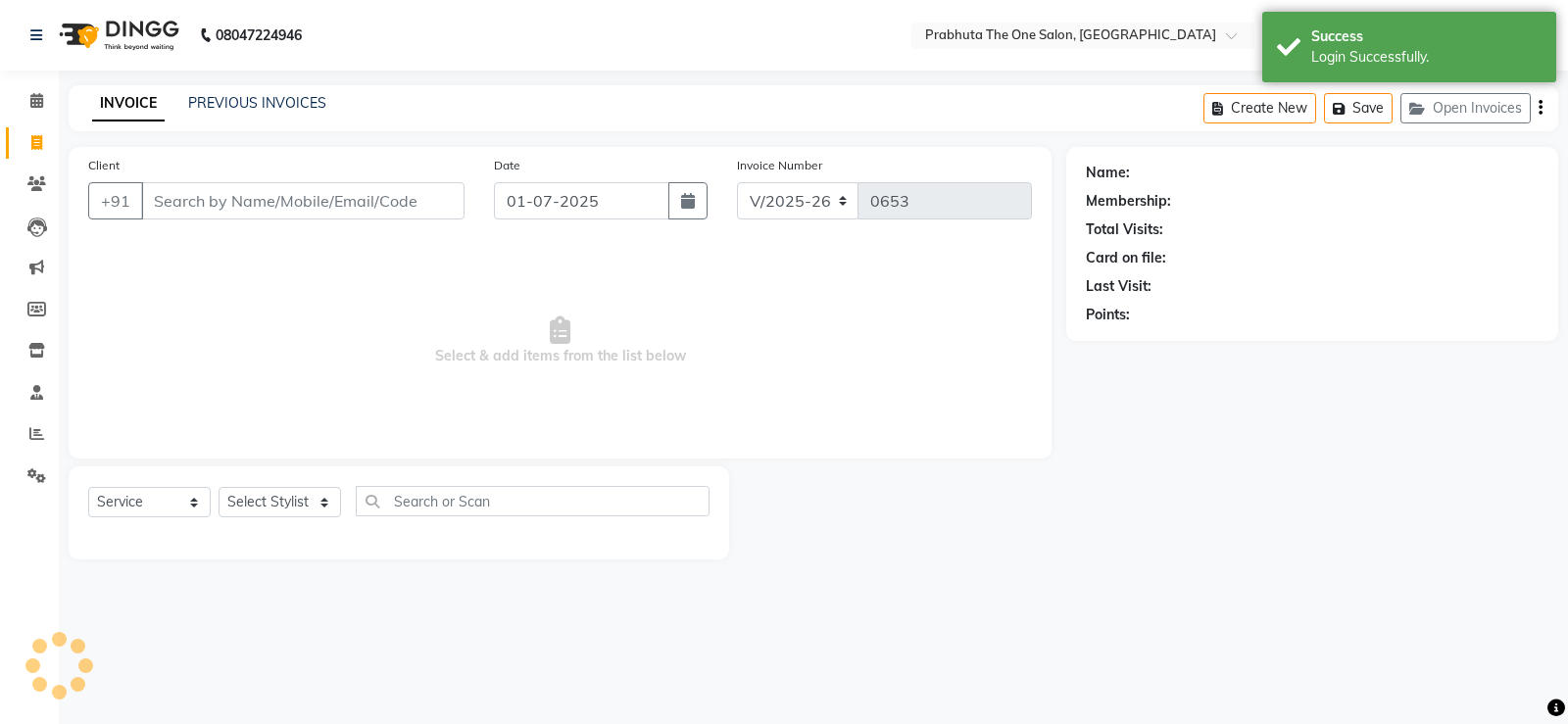 click on "Client" at bounding box center (303, 201) 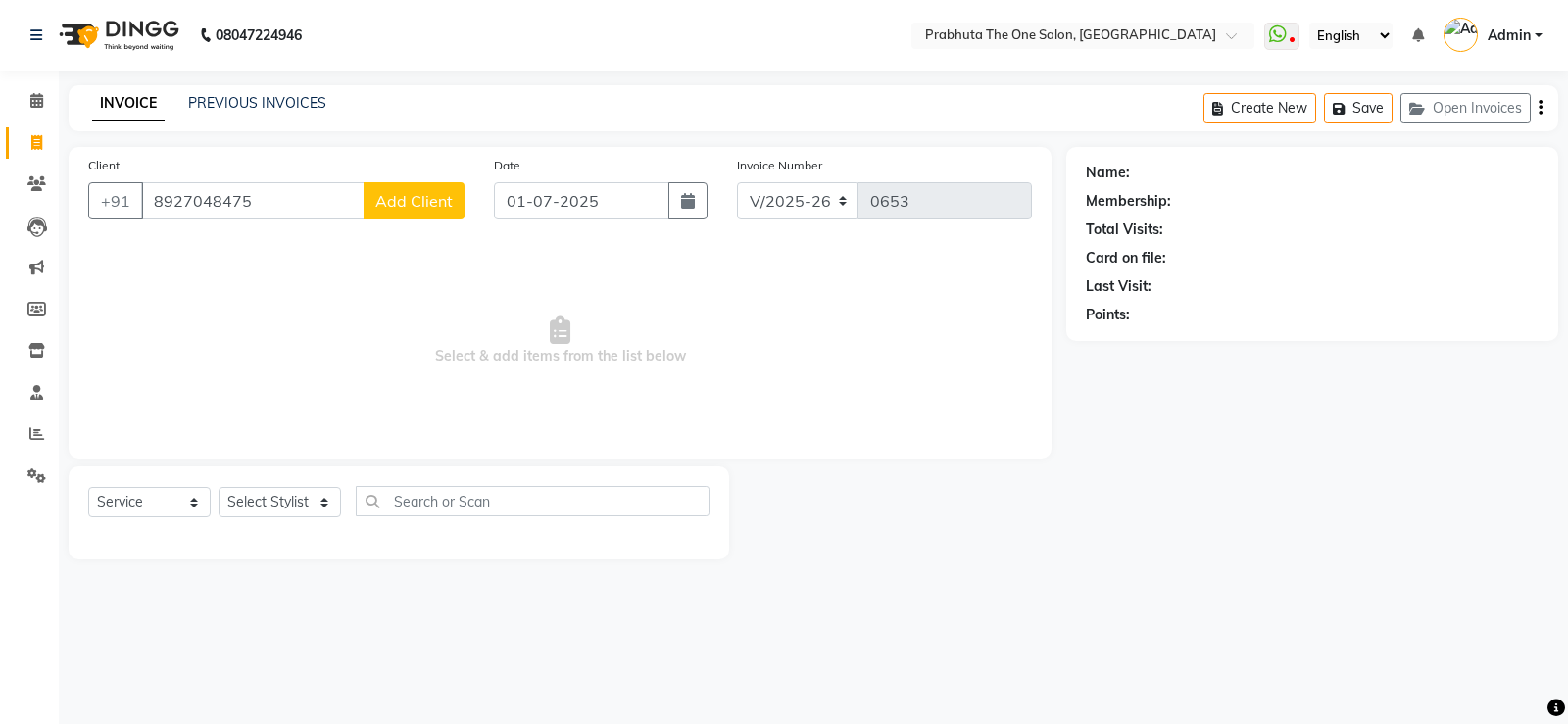 type on "8927048475" 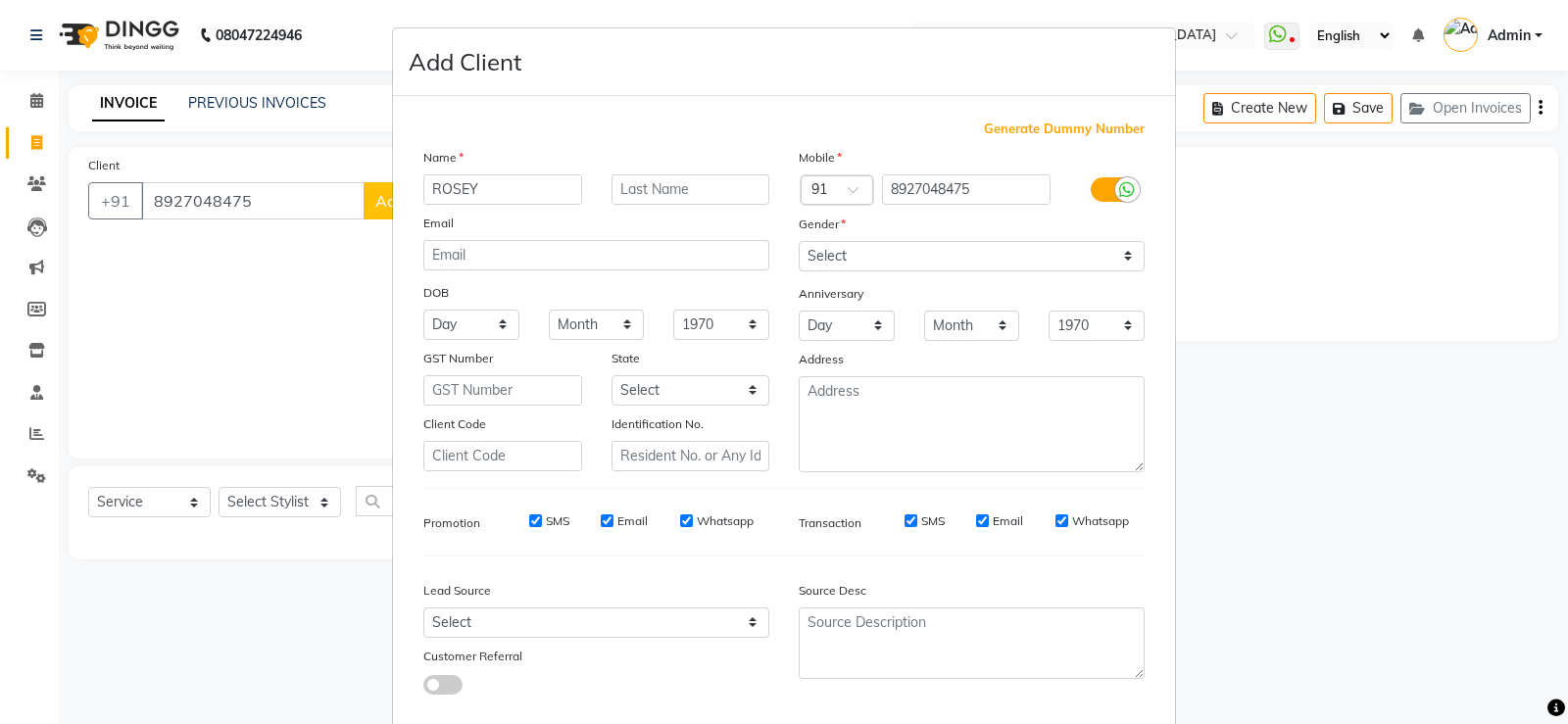 type on "ROSEY" 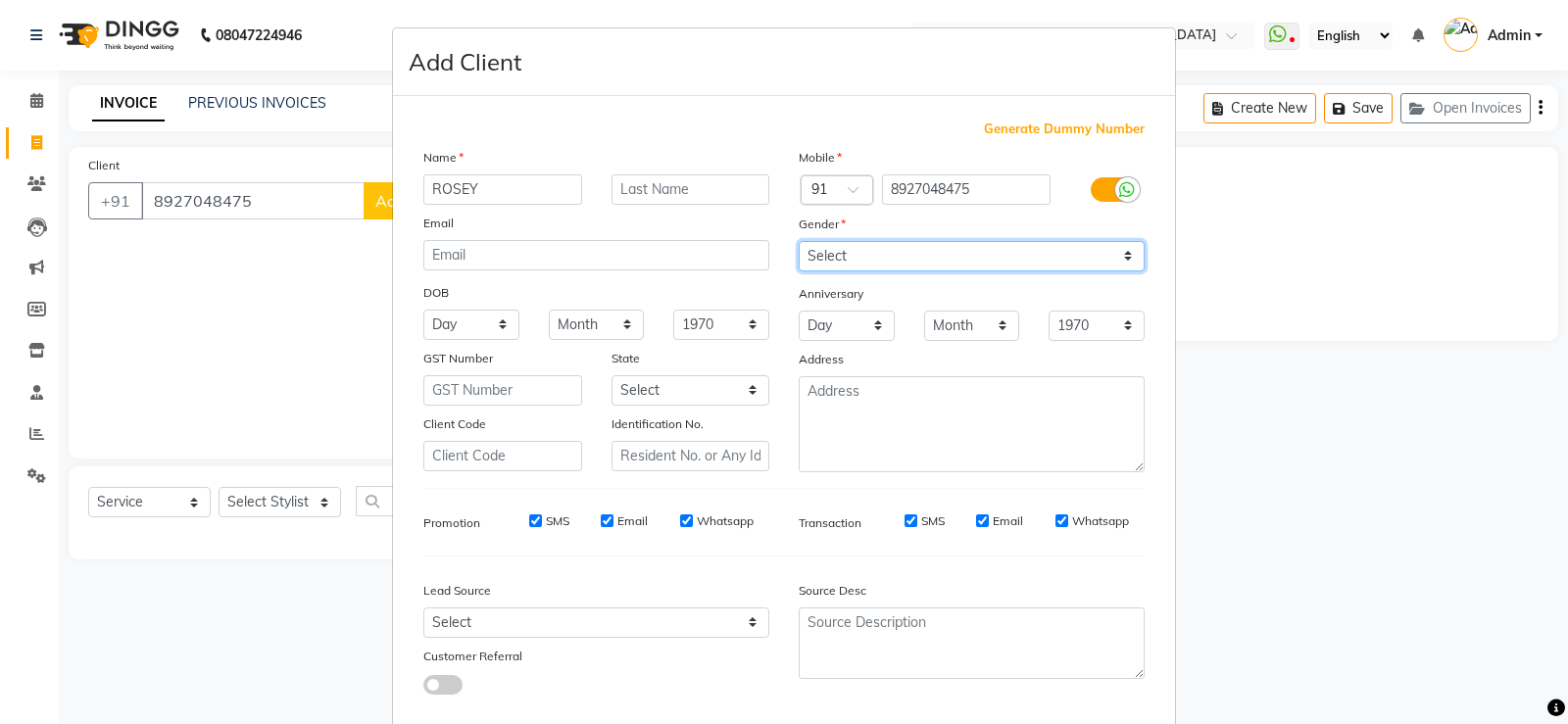 click on "Select [DEMOGRAPHIC_DATA] [DEMOGRAPHIC_DATA] Other Prefer Not To Say" at bounding box center [971, 256] 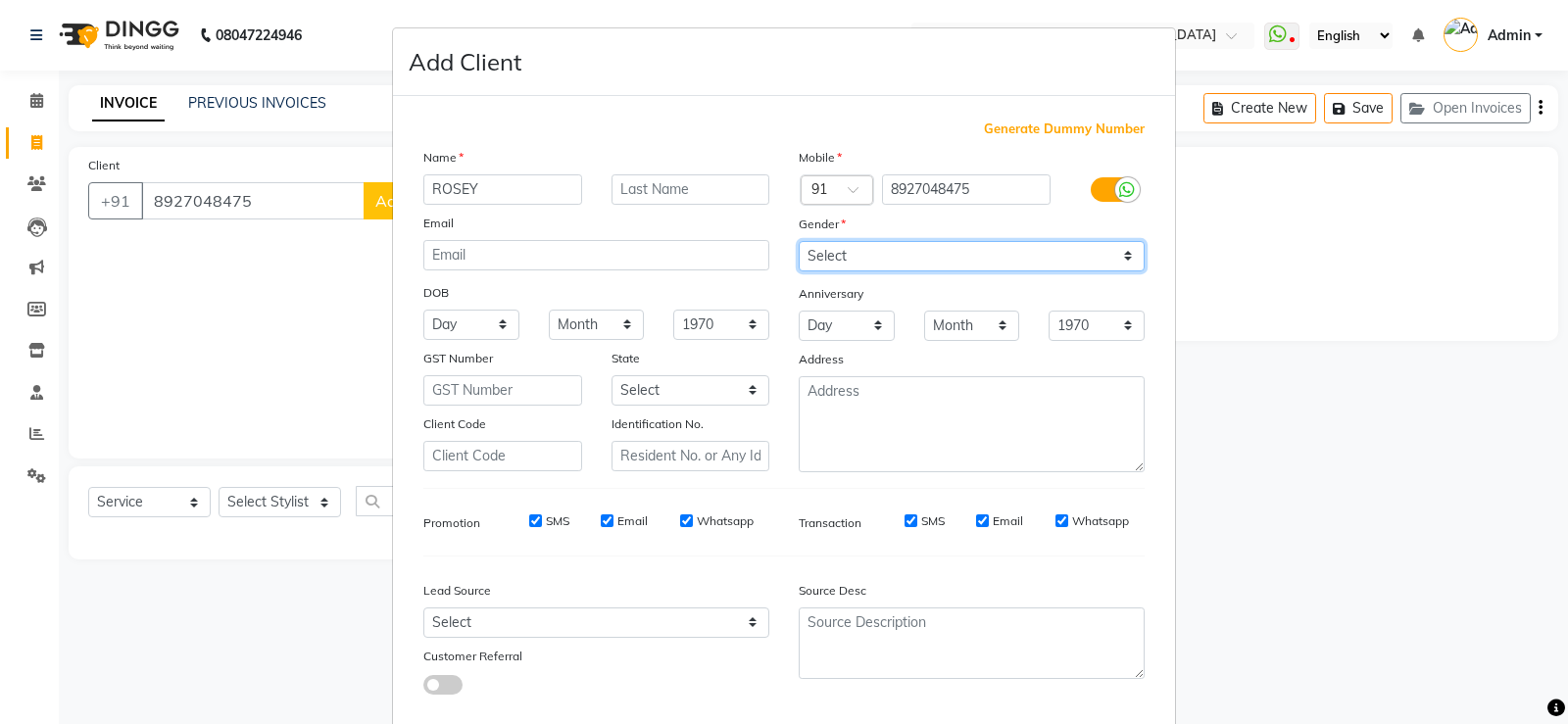 select on "female" 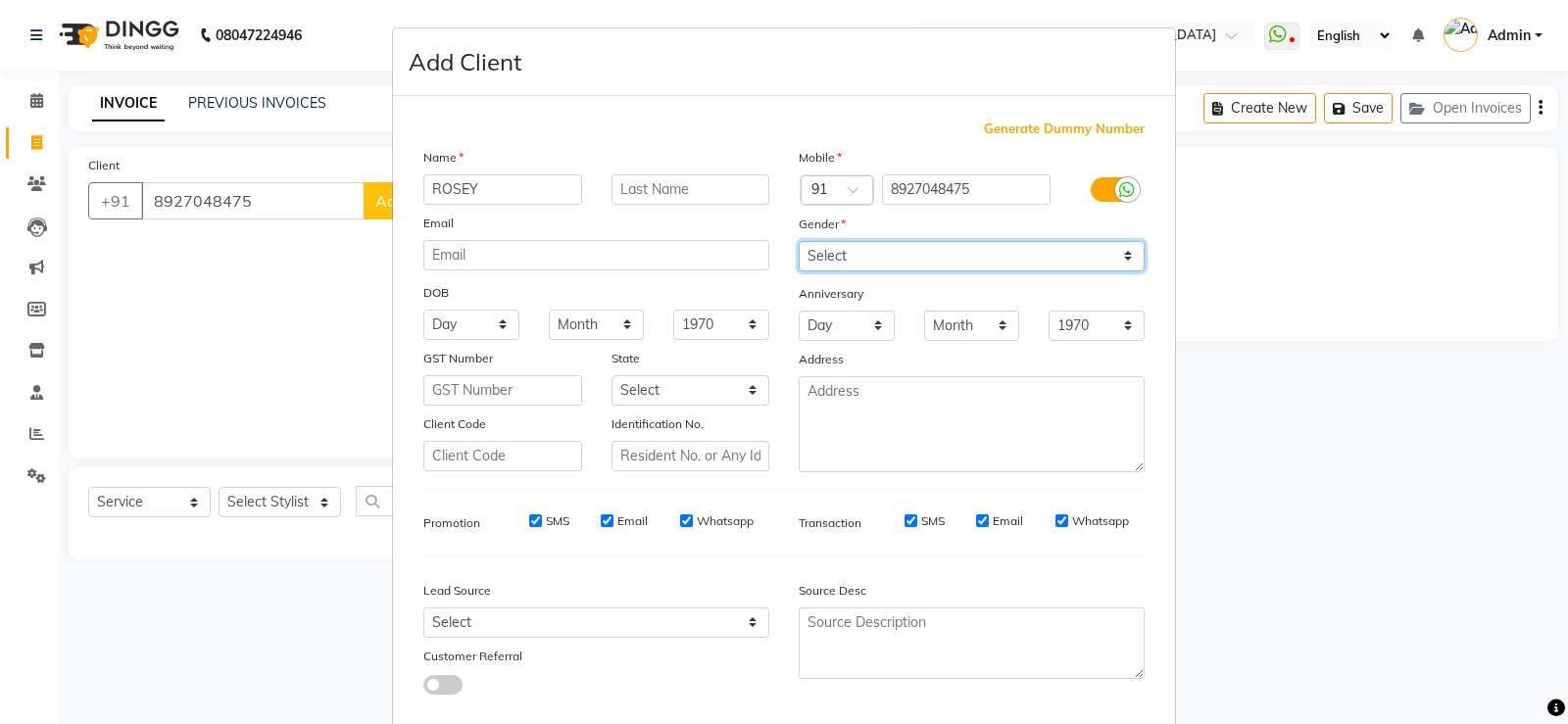 click on "Select [DEMOGRAPHIC_DATA] [DEMOGRAPHIC_DATA] Other Prefer Not To Say" at bounding box center [971, 256] 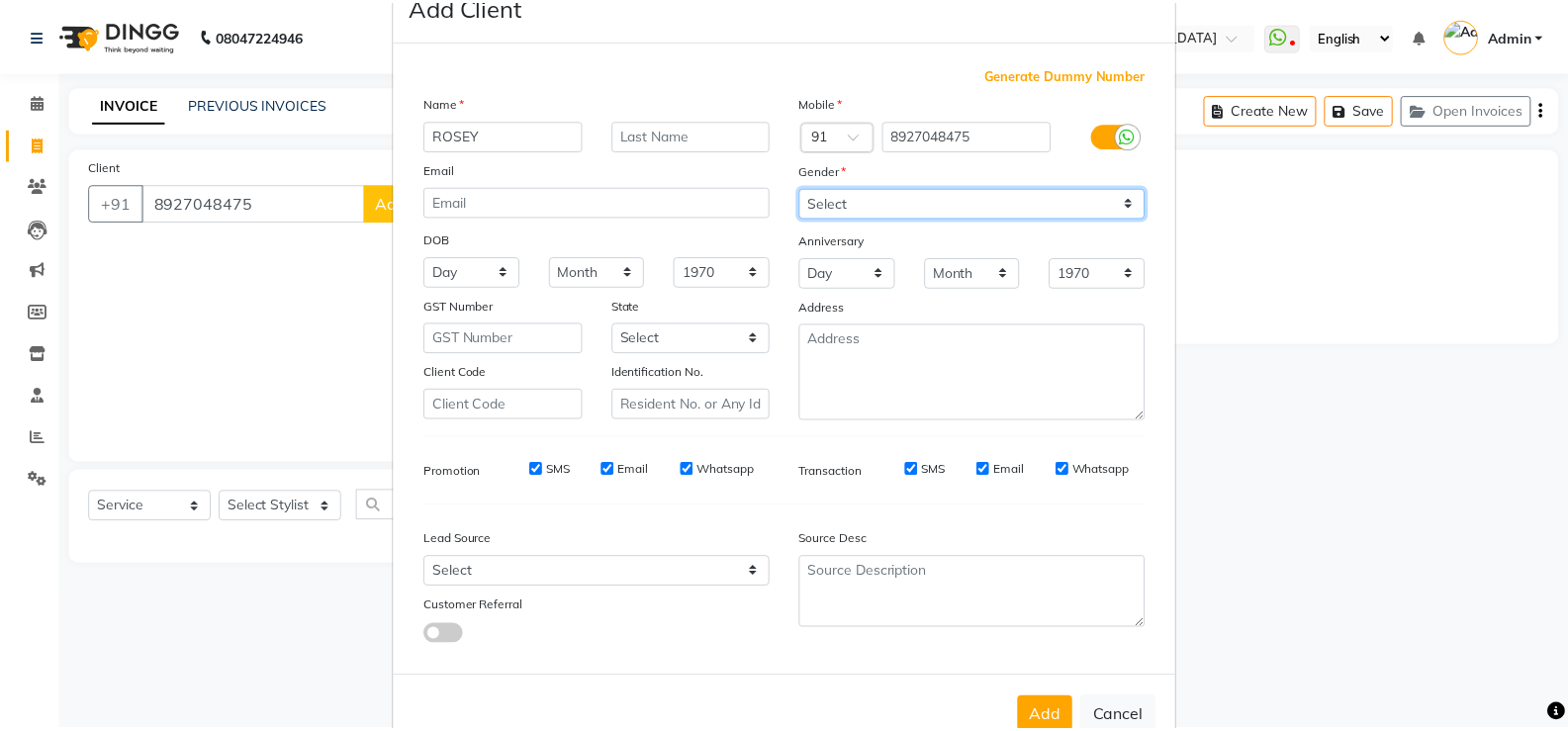 scroll, scrollTop: 109, scrollLeft: 0, axis: vertical 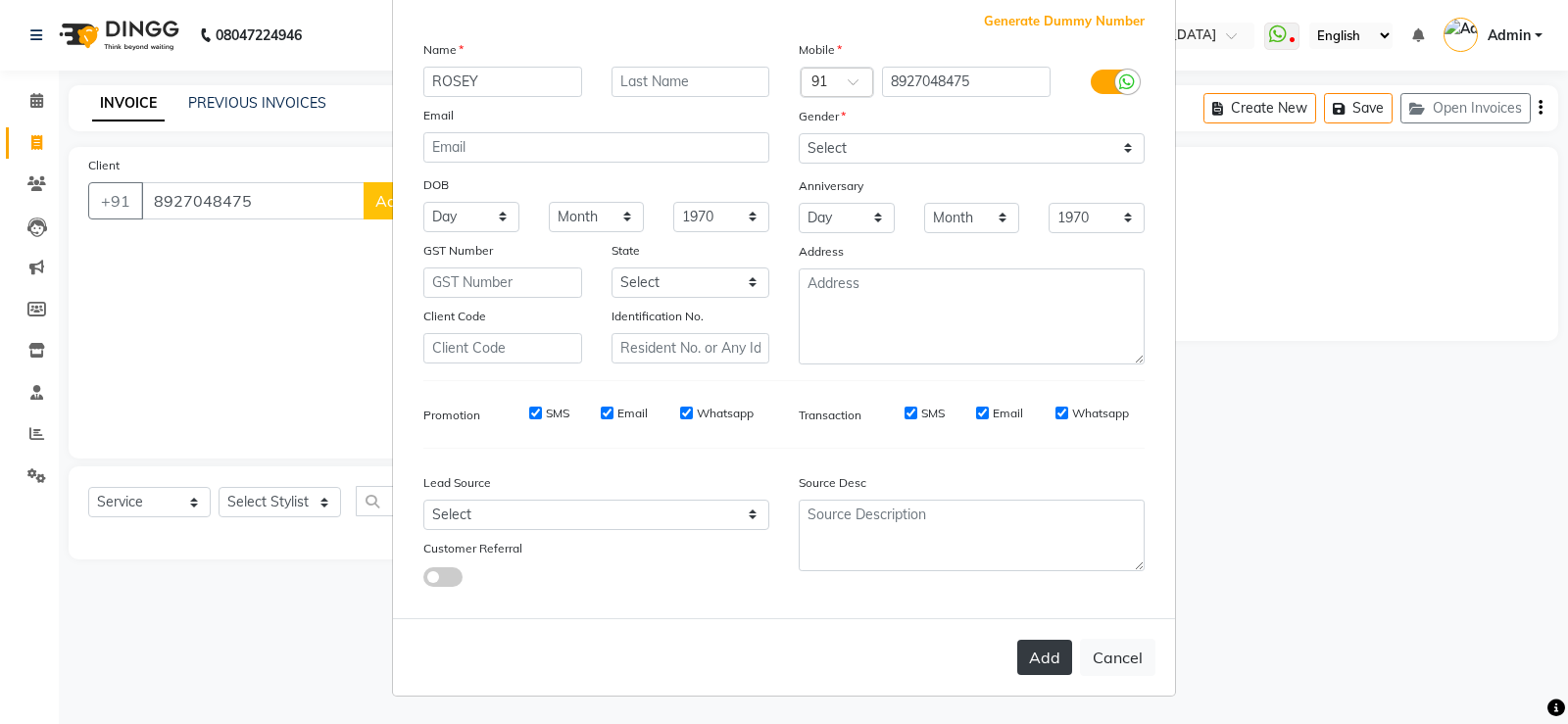 click on "Add" at bounding box center (1045, 657) 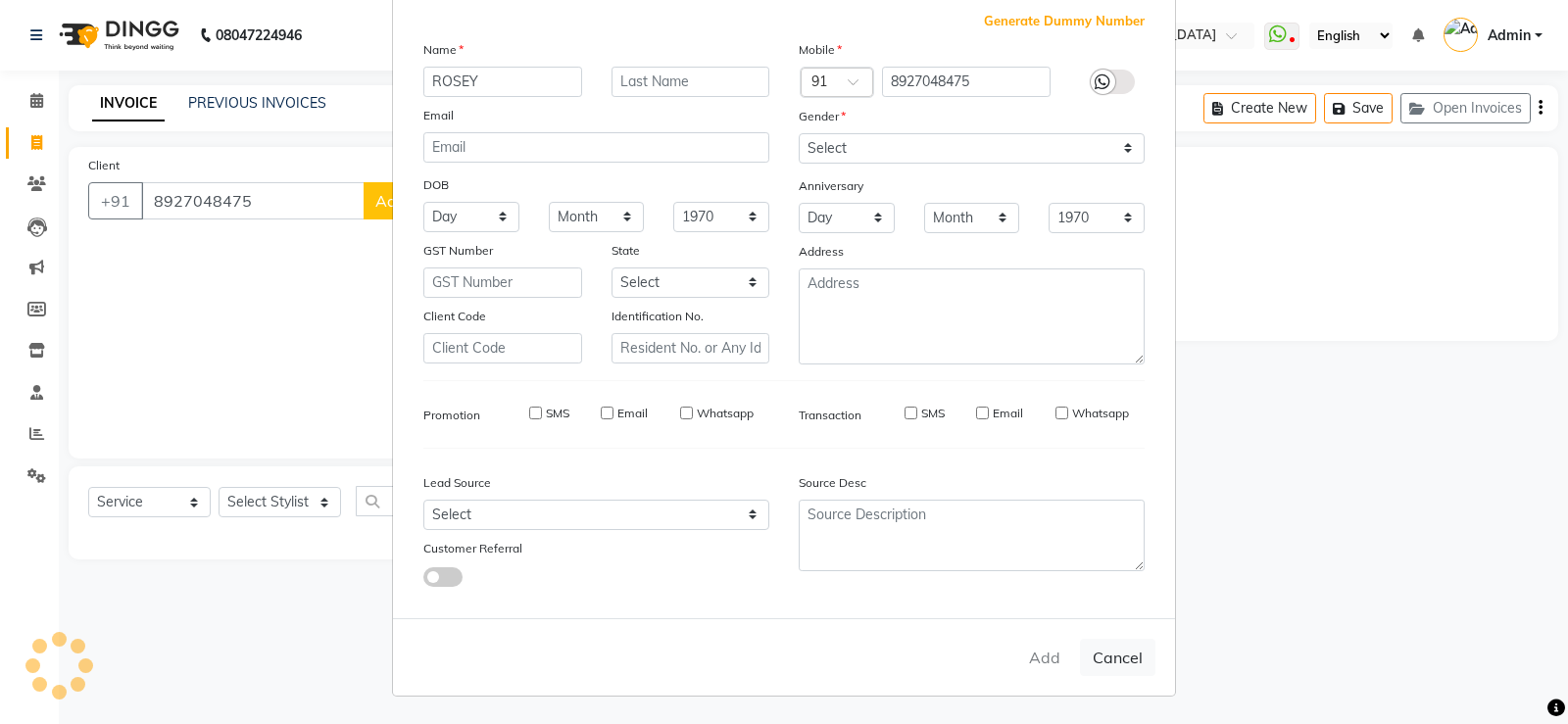 type 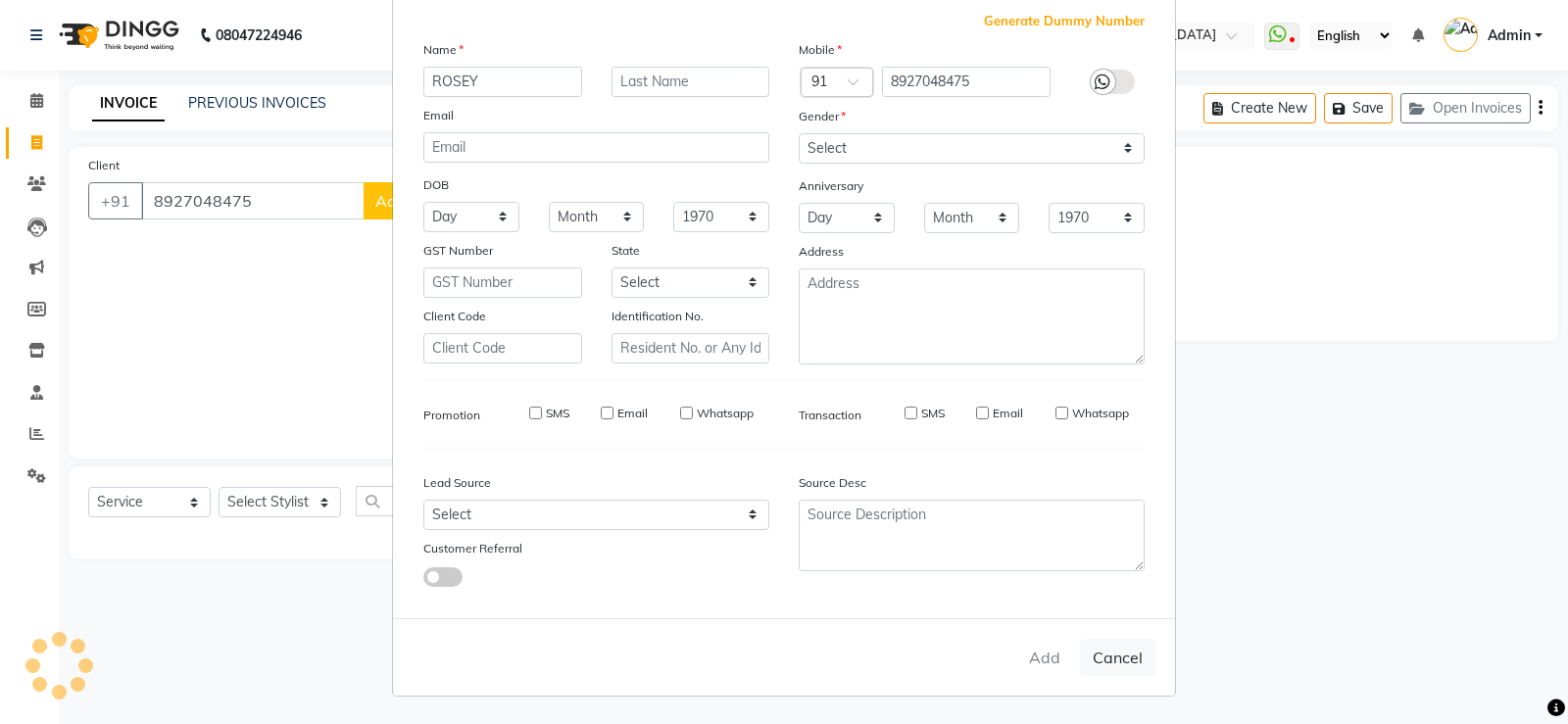 select 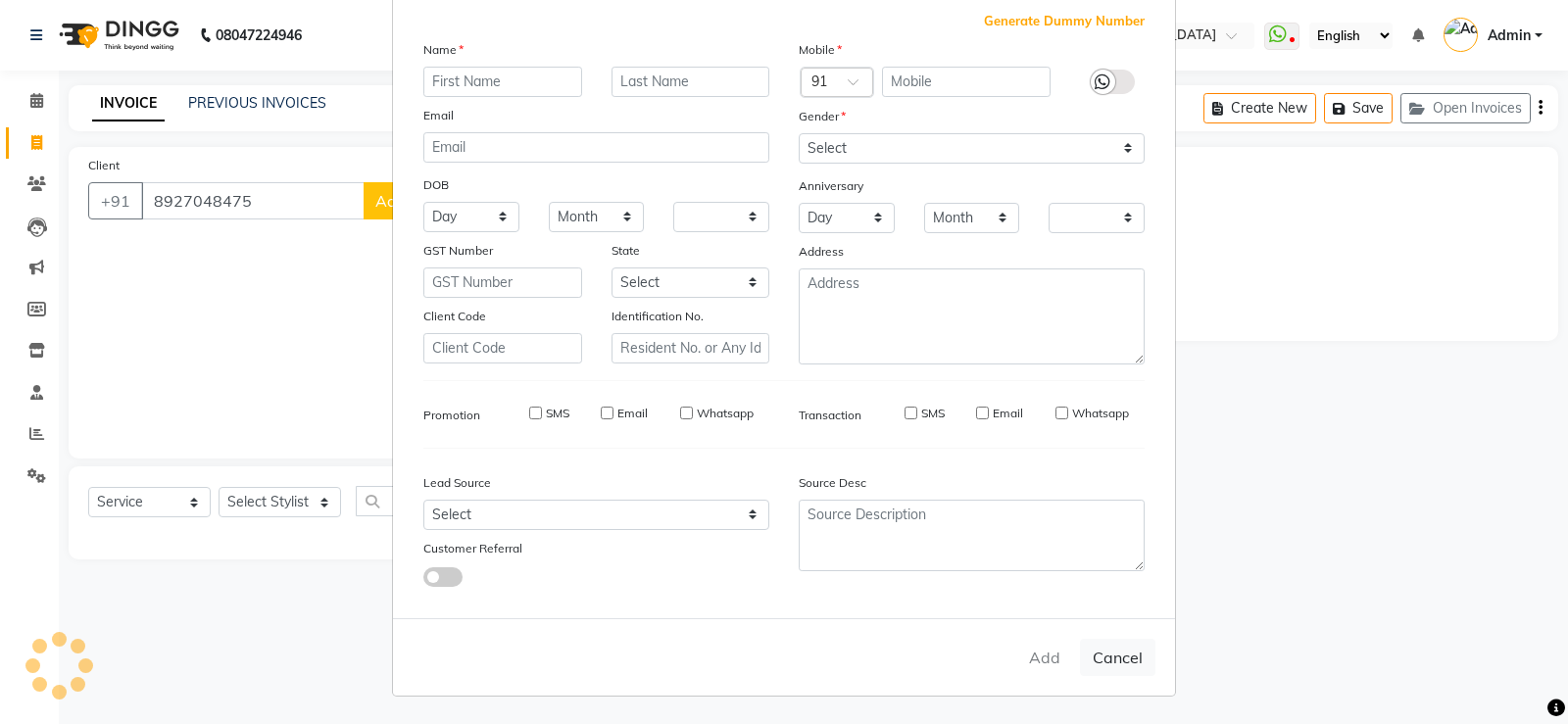 checkbox on "false" 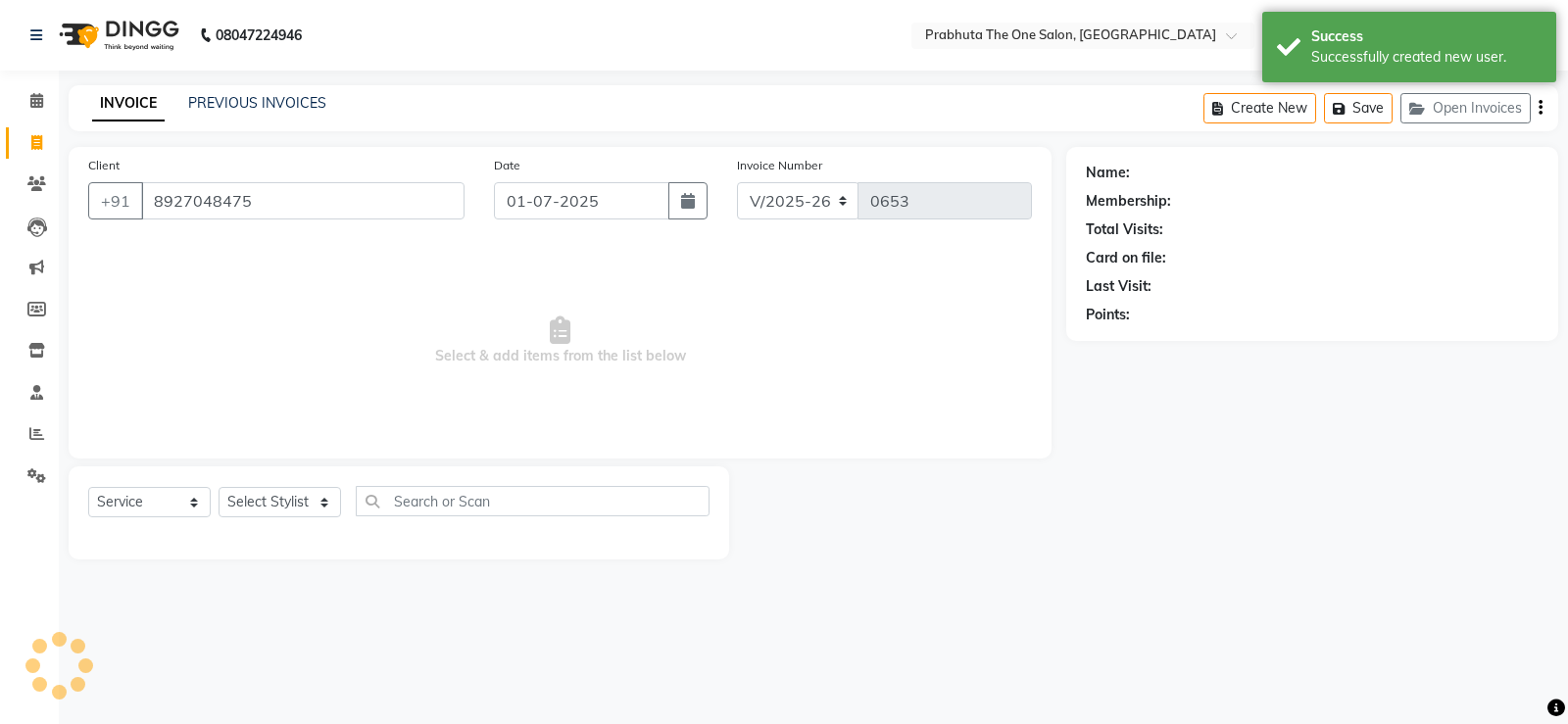 select on "1: Object" 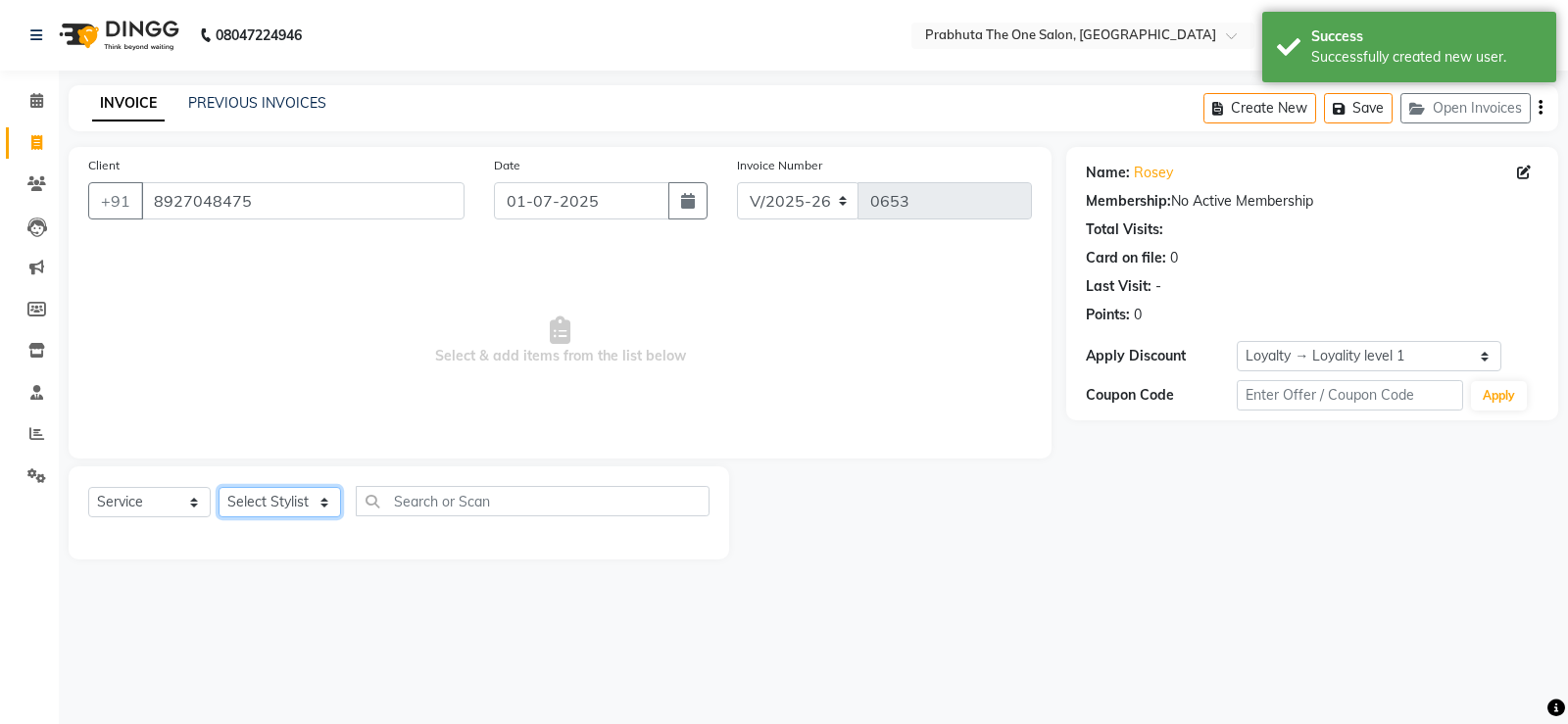 click on "Select Stylist anamika ausween thapa devika Divya kashyap  Gurmeet kasim mohit Nishal Priyanka  roshan thakur Rossy shubham sonali" 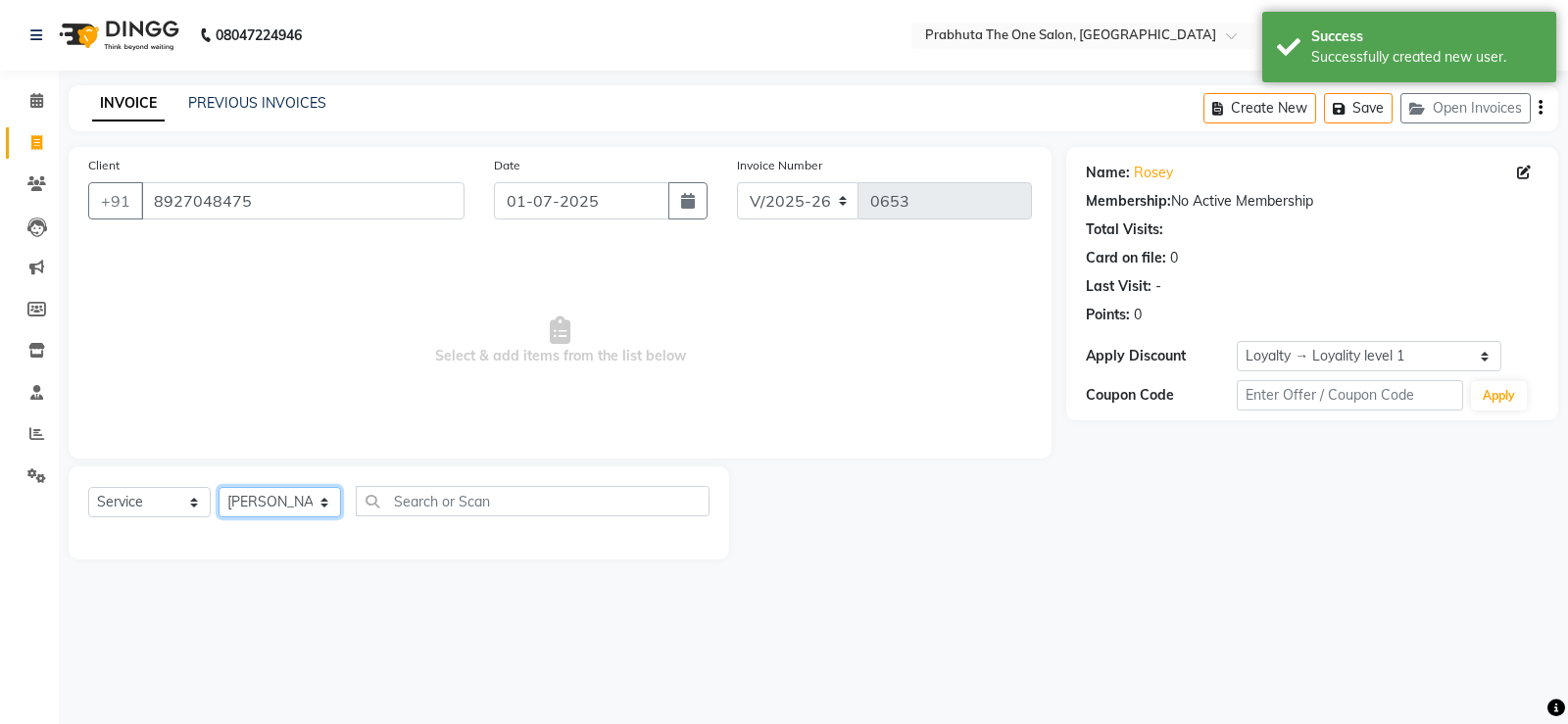 click on "Select Stylist anamika ausween thapa devika Divya kashyap  Gurmeet kasim mohit Nishal Priyanka  roshan thakur Rossy shubham sonali" 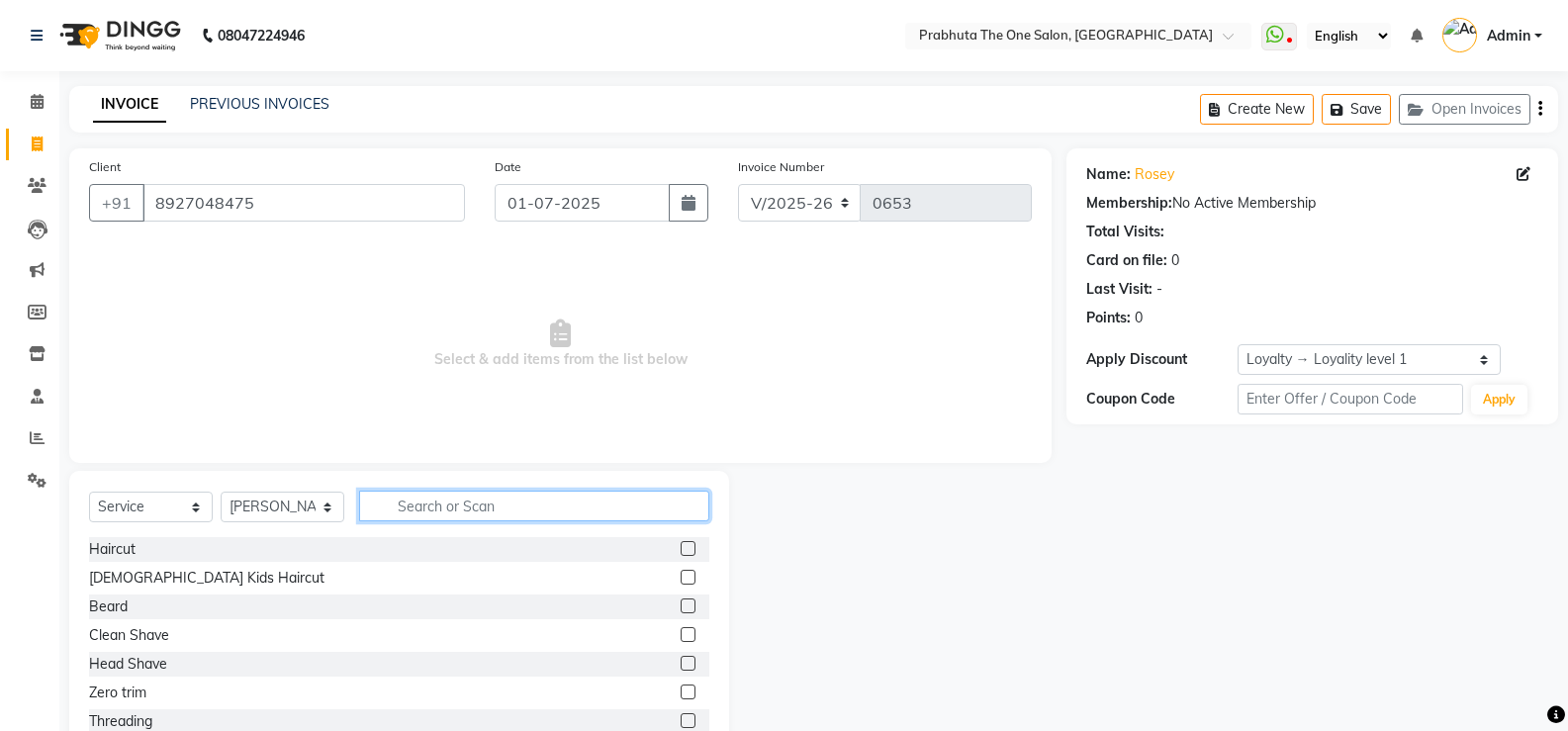 click 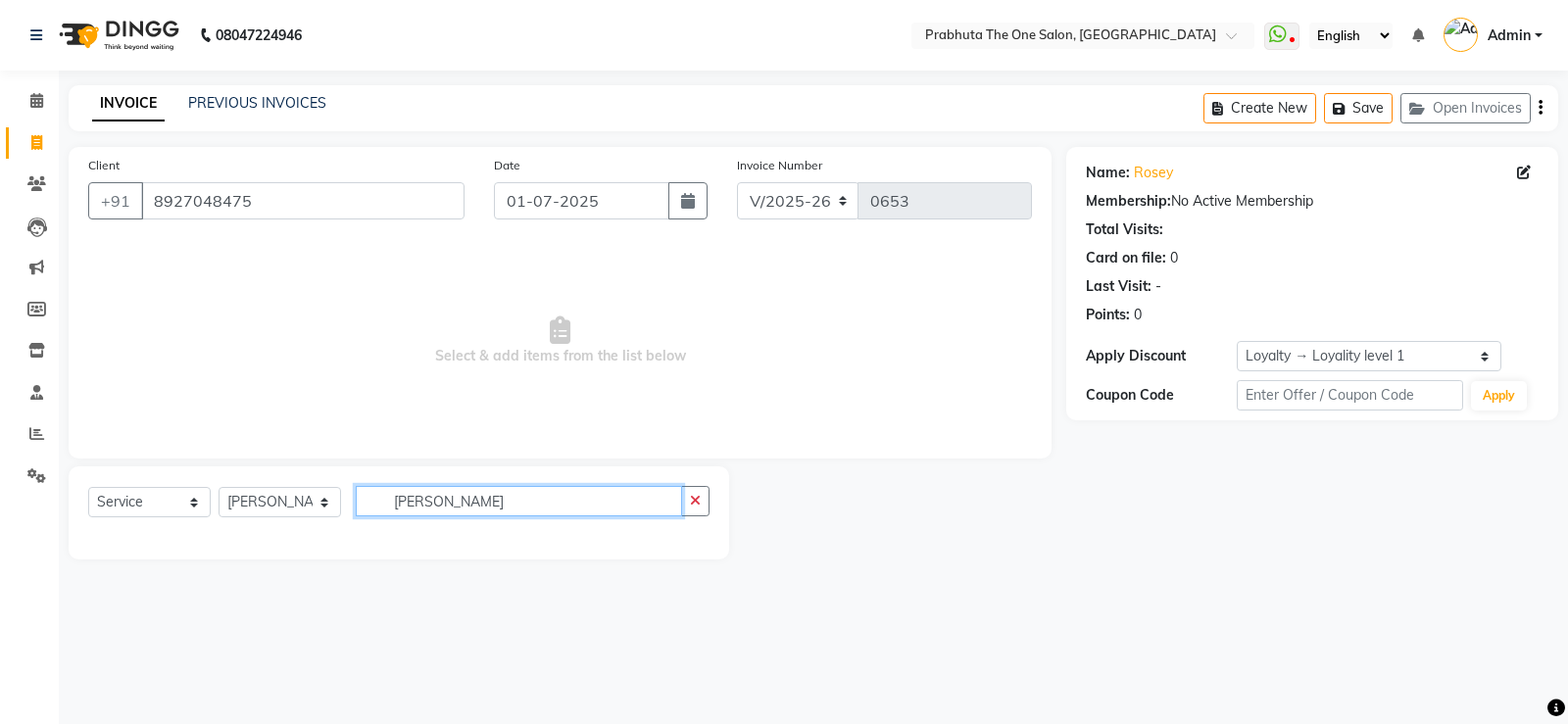 type on "J" 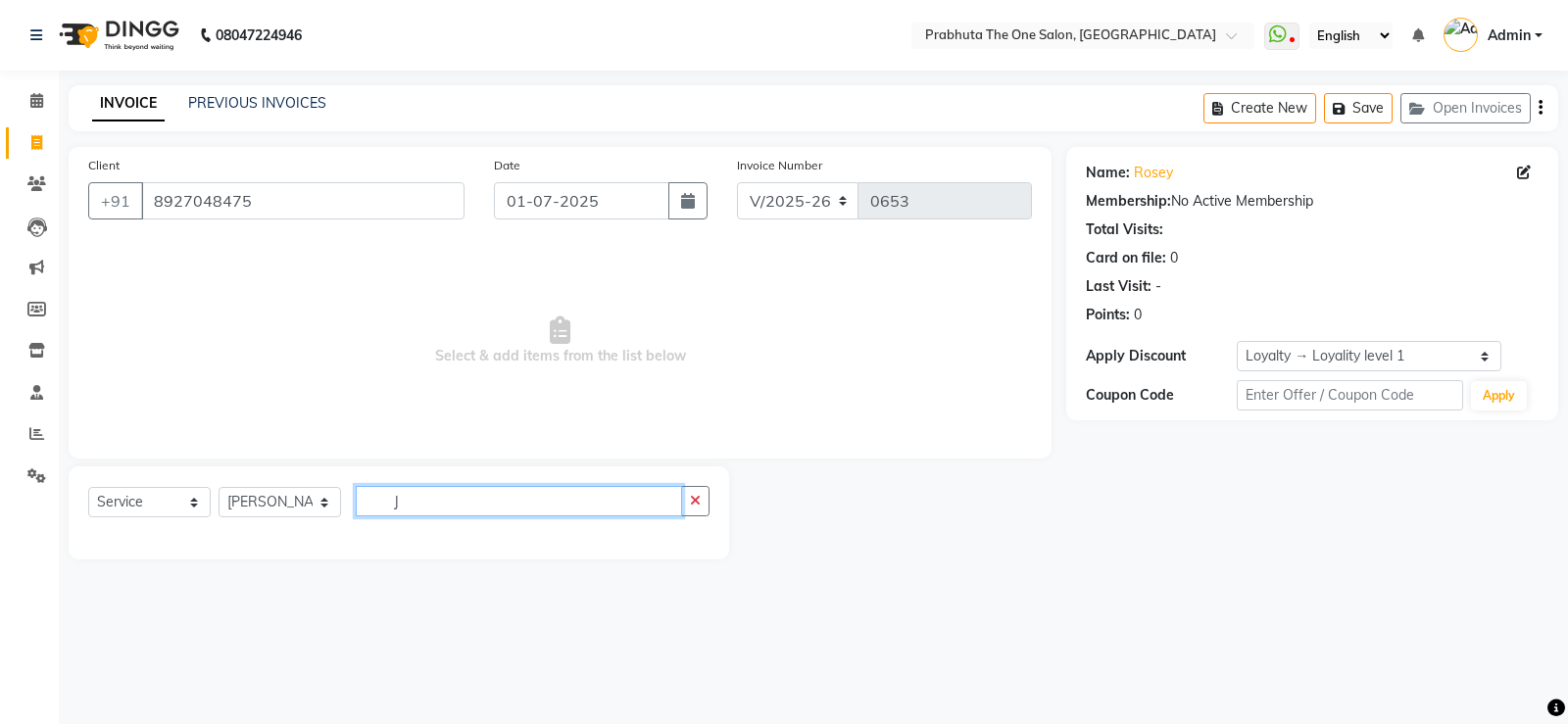 type 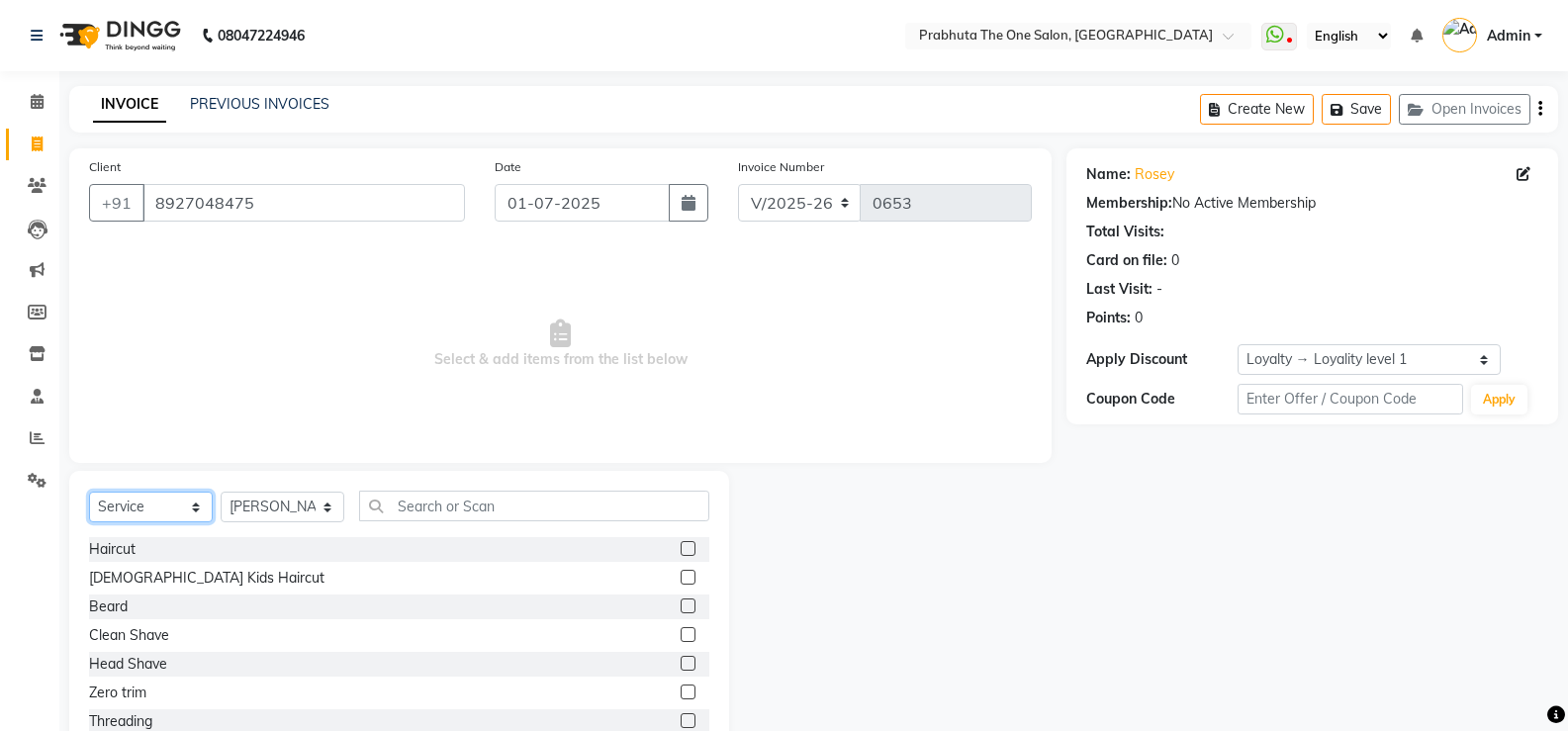 click on "Select  Service  Product  Membership  Package Voucher Prepaid Gift Card" 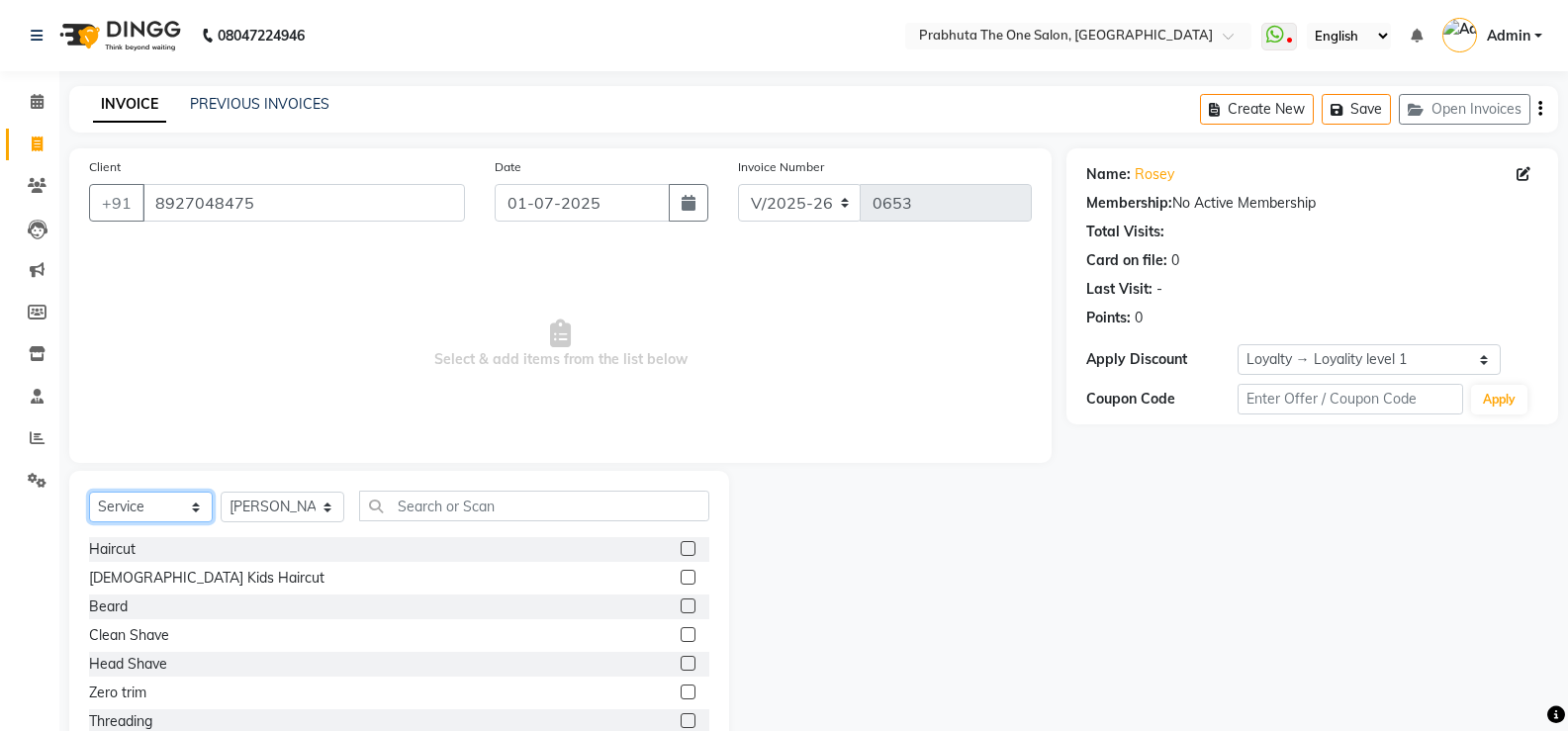 select on "product" 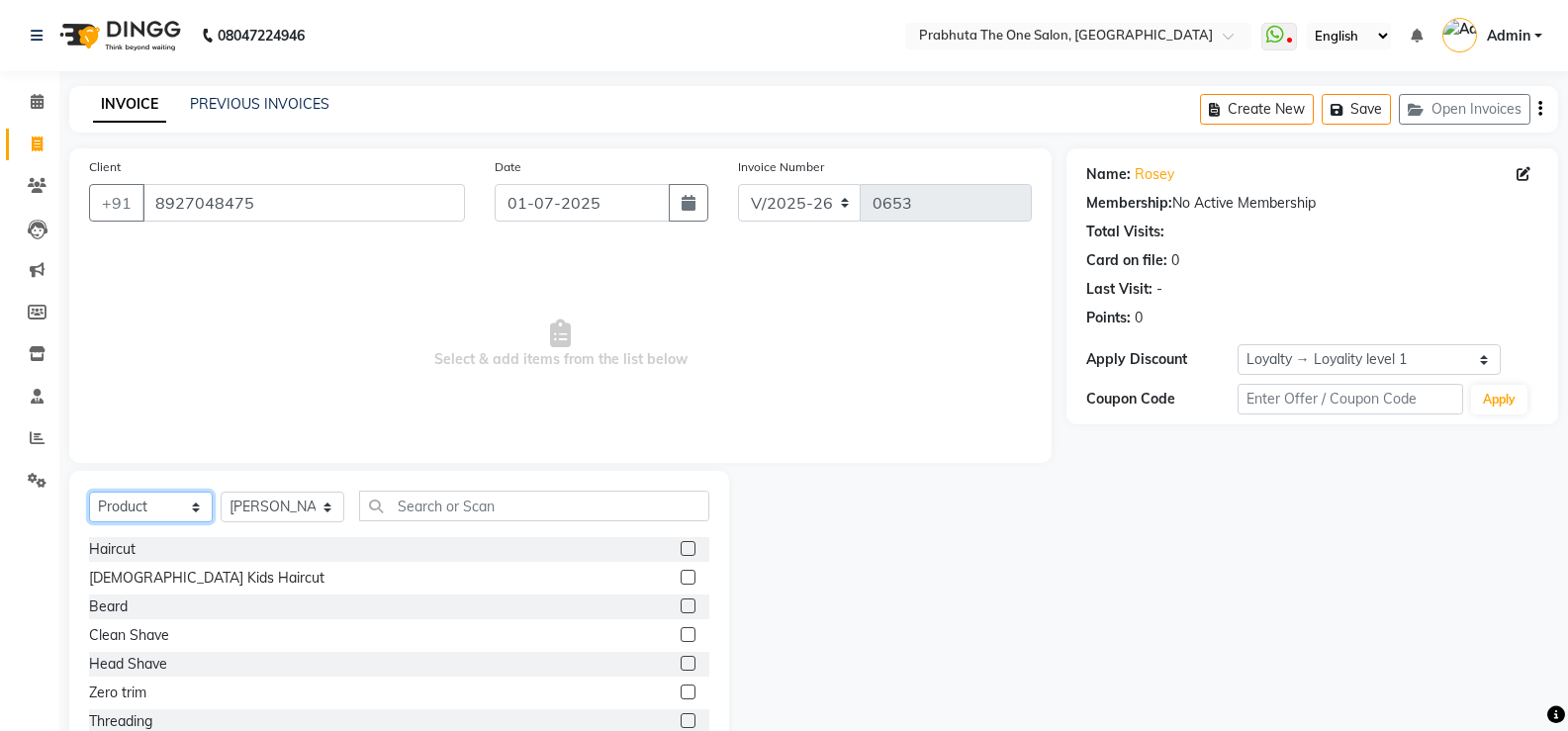 click on "Select  Service  Product  Membership  Package Voucher Prepaid Gift Card" 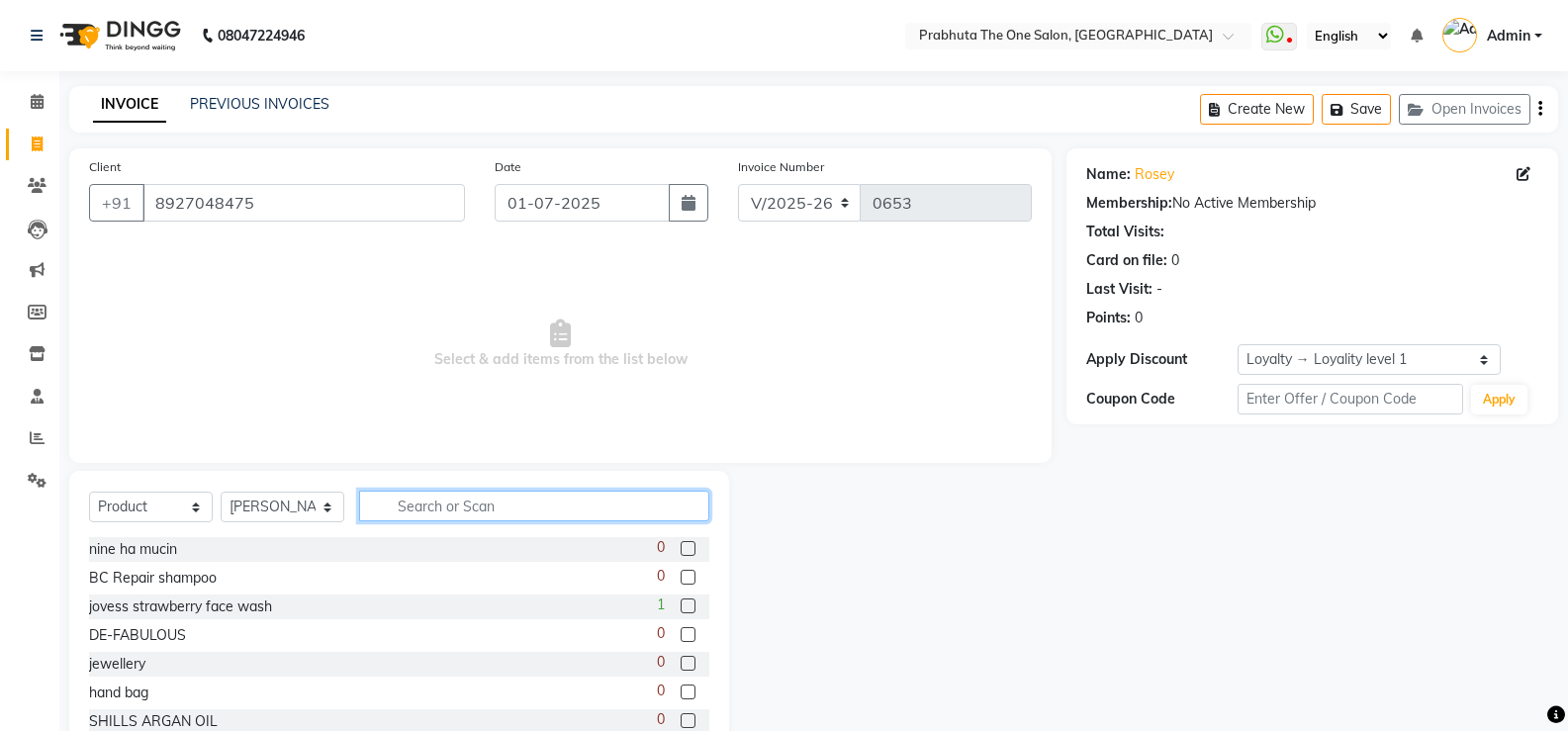click 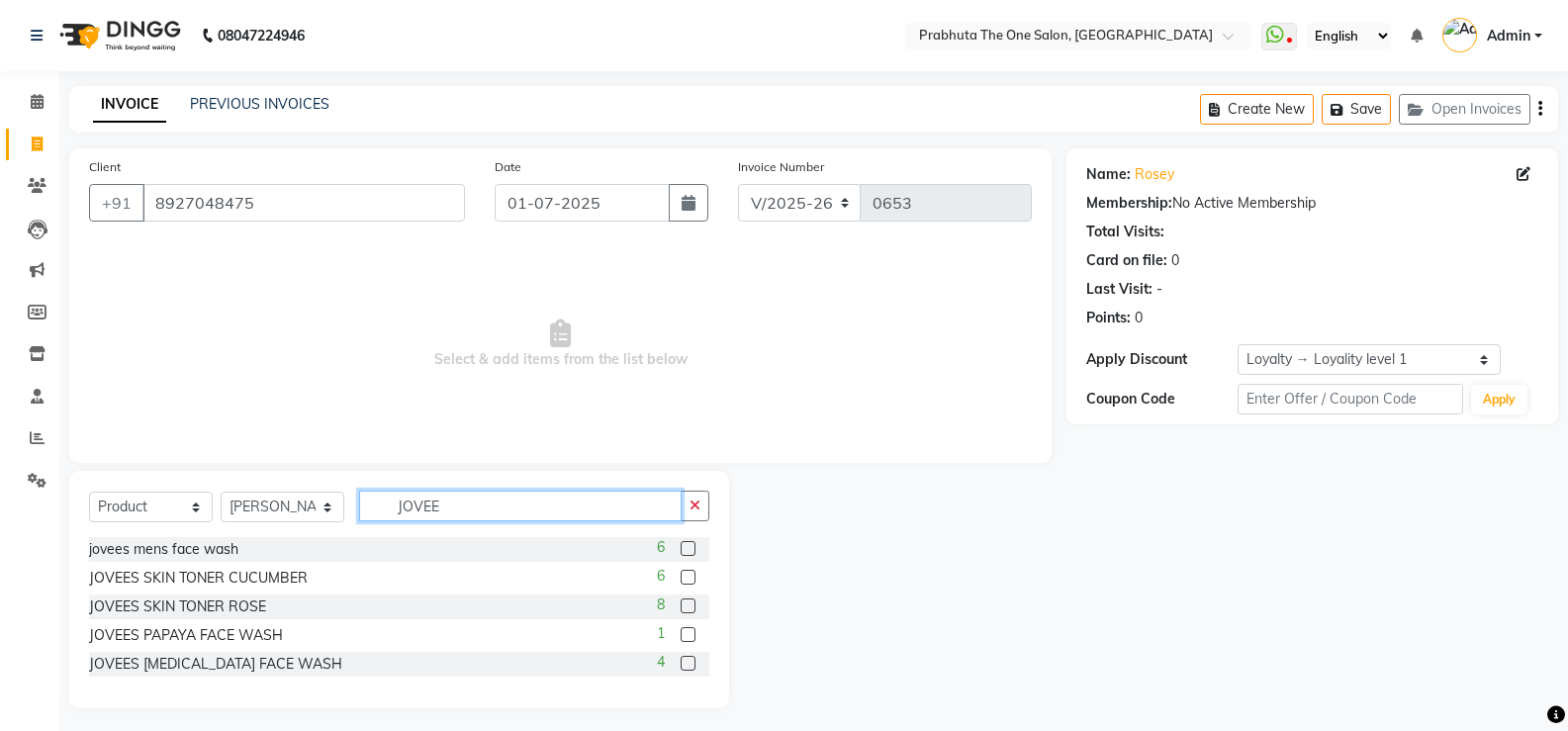 type on "JOVEE" 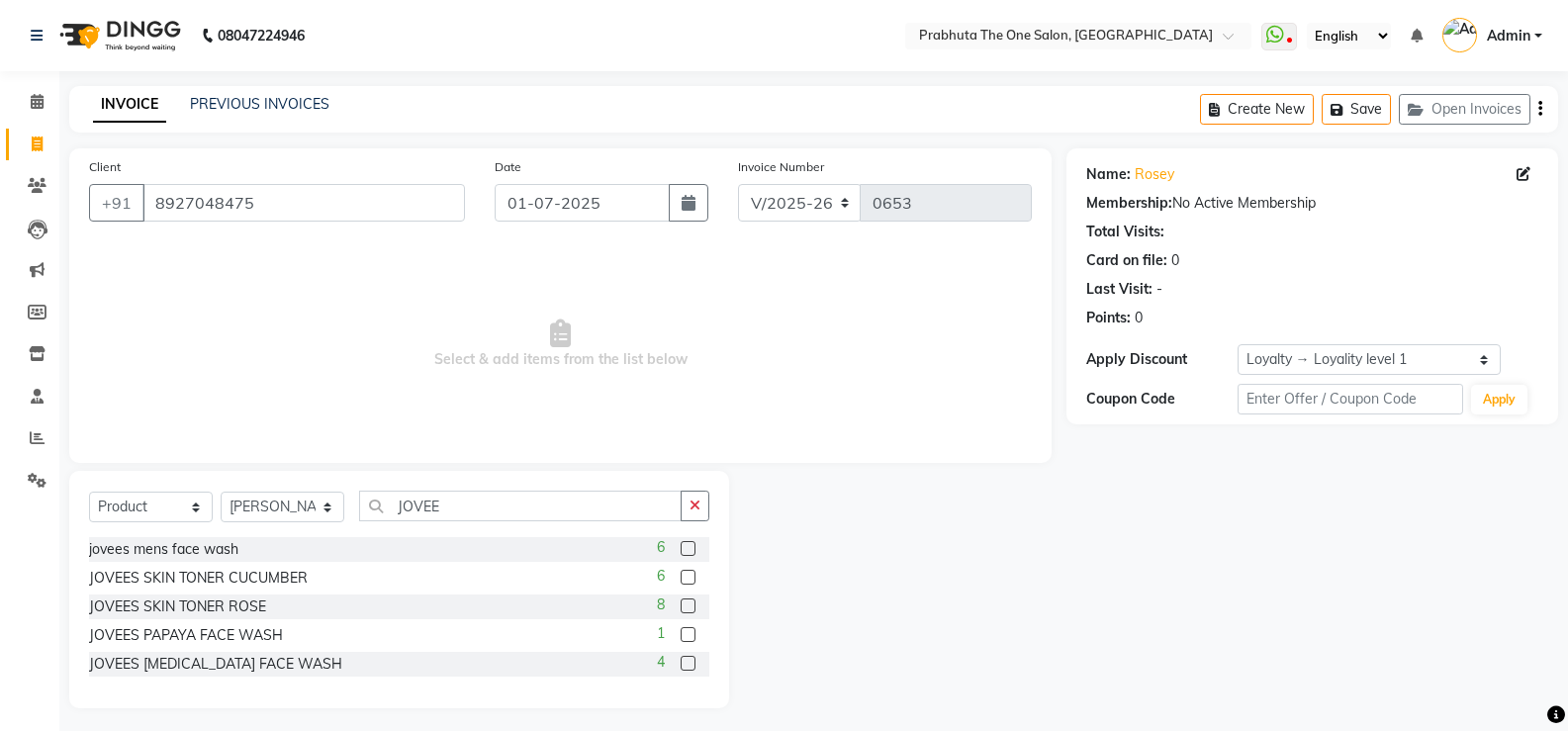 click 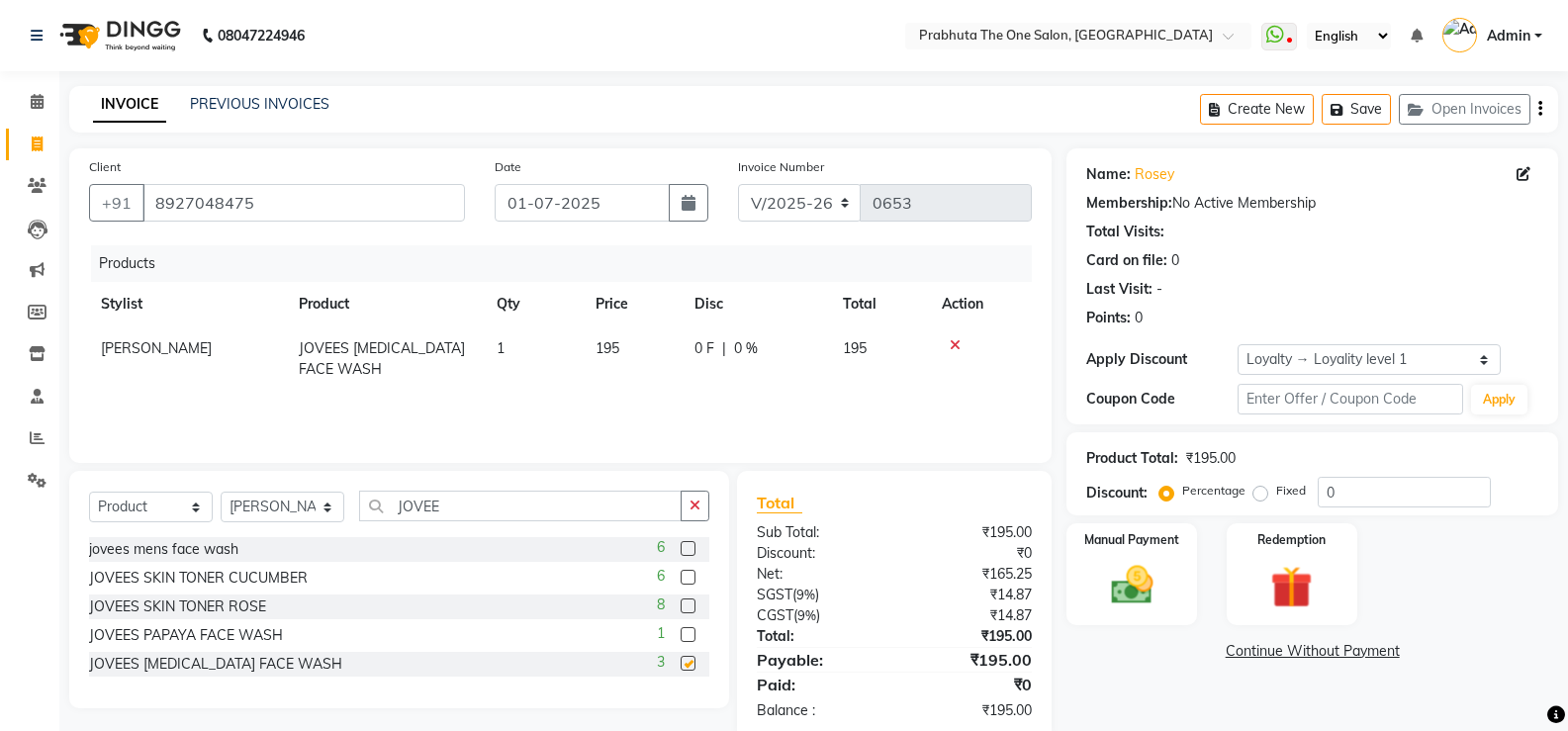 checkbox on "false" 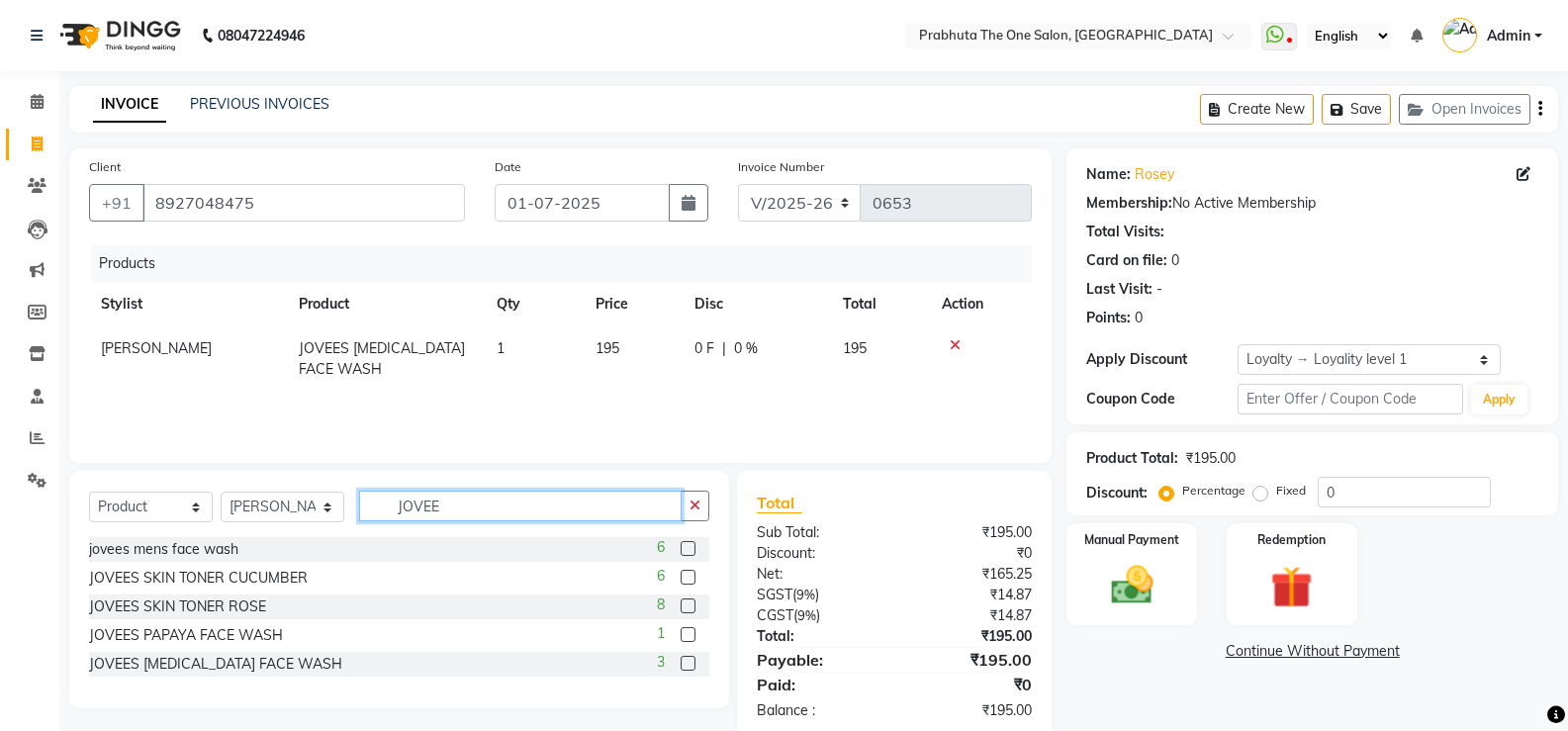 click on "JOVEE" 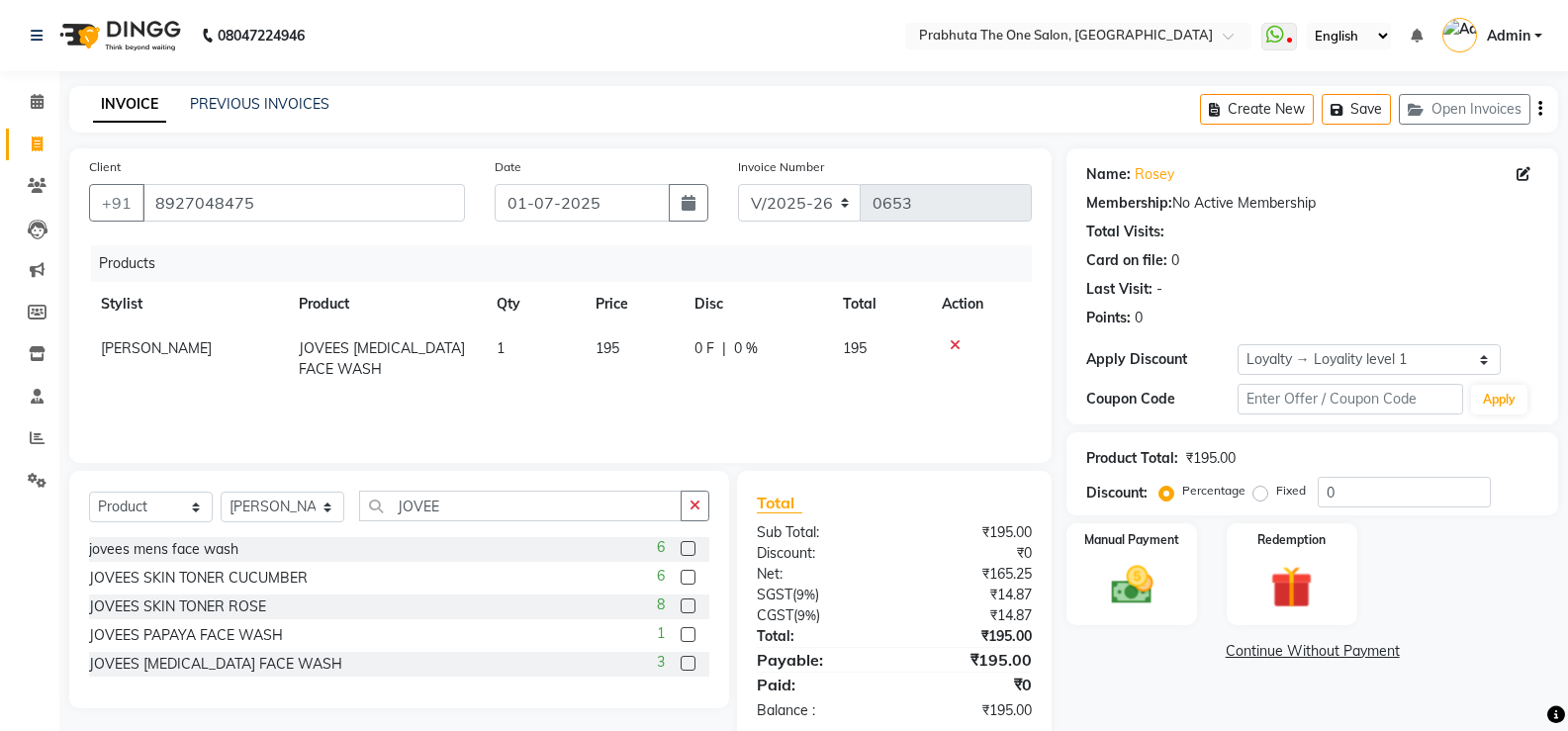 click 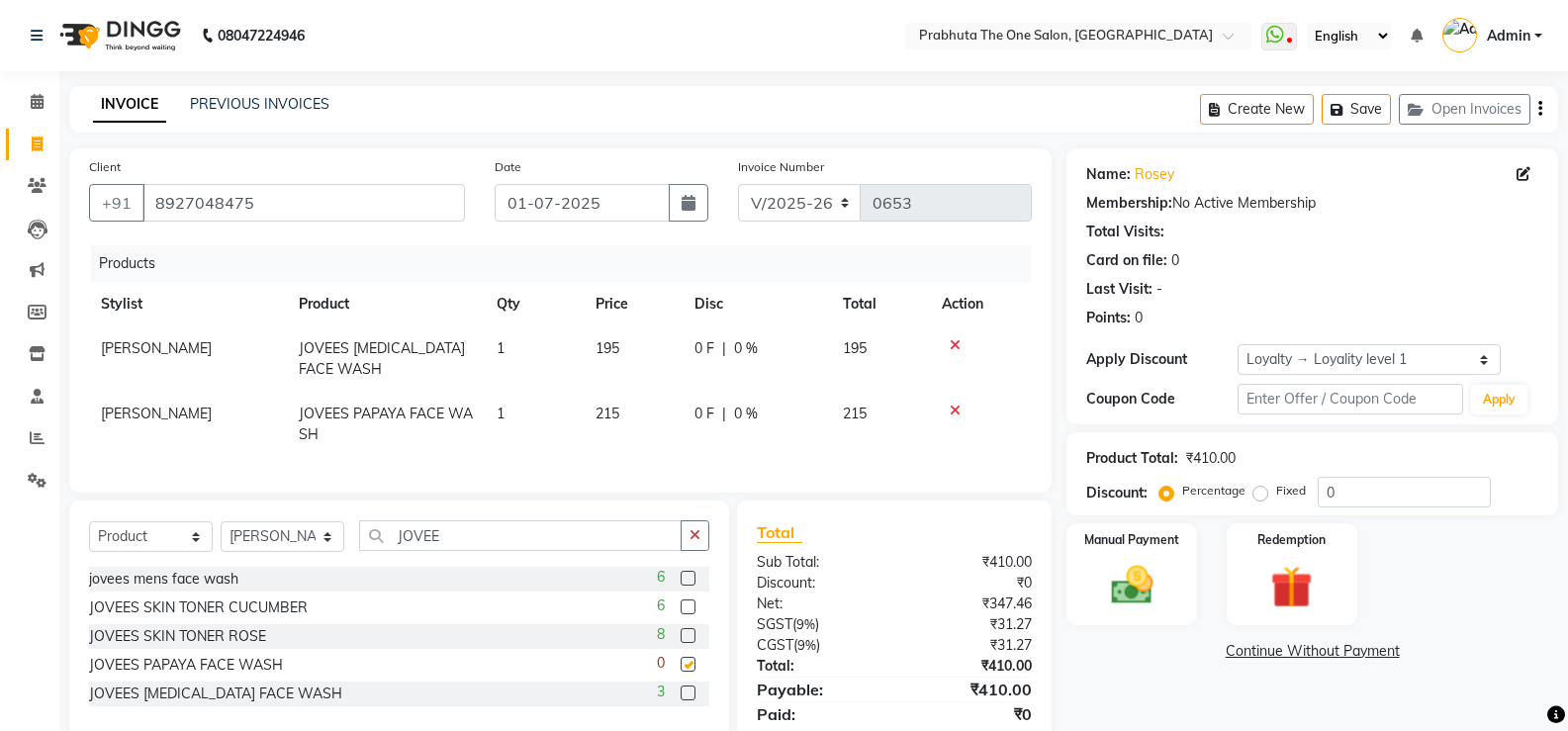 checkbox on "false" 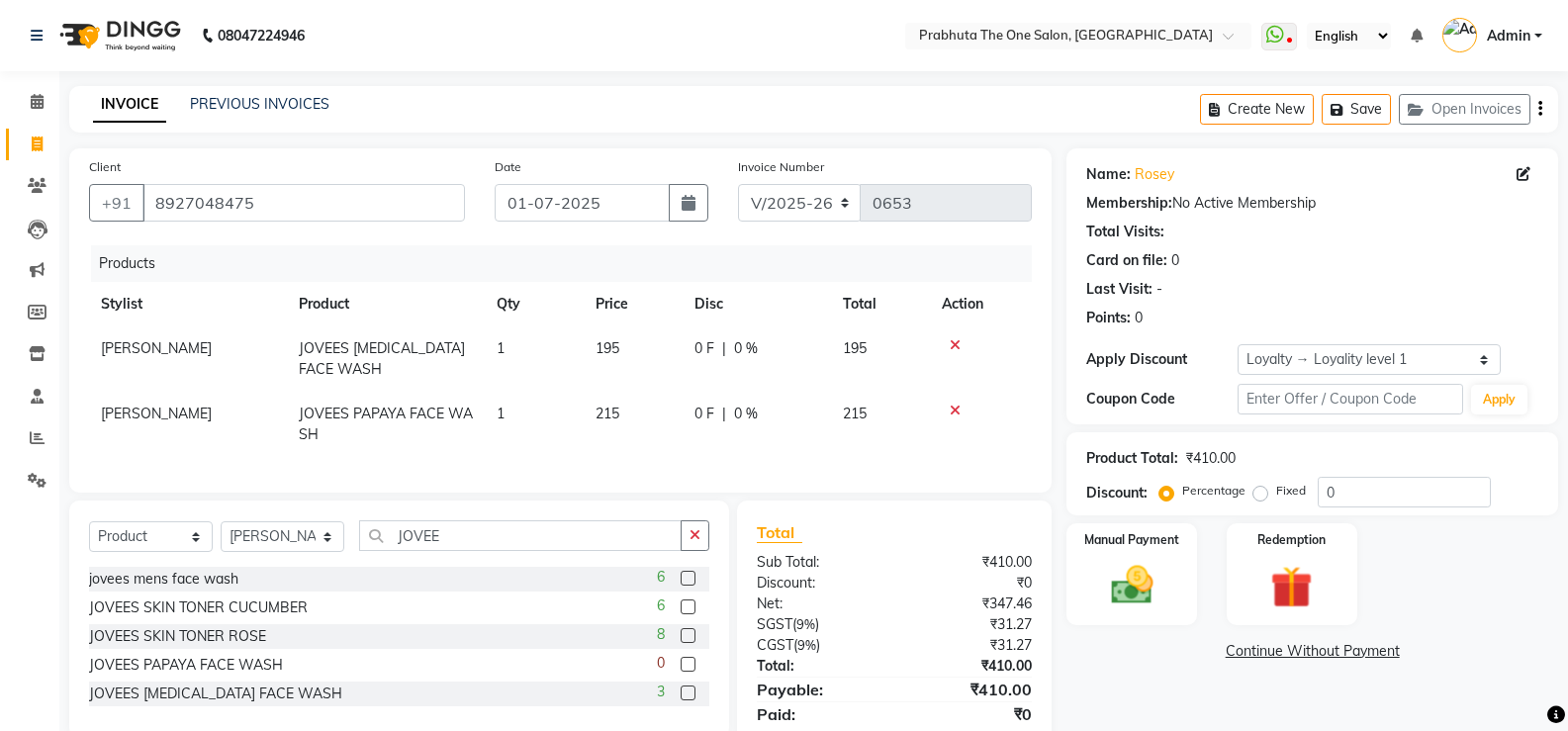 click on "0 F" 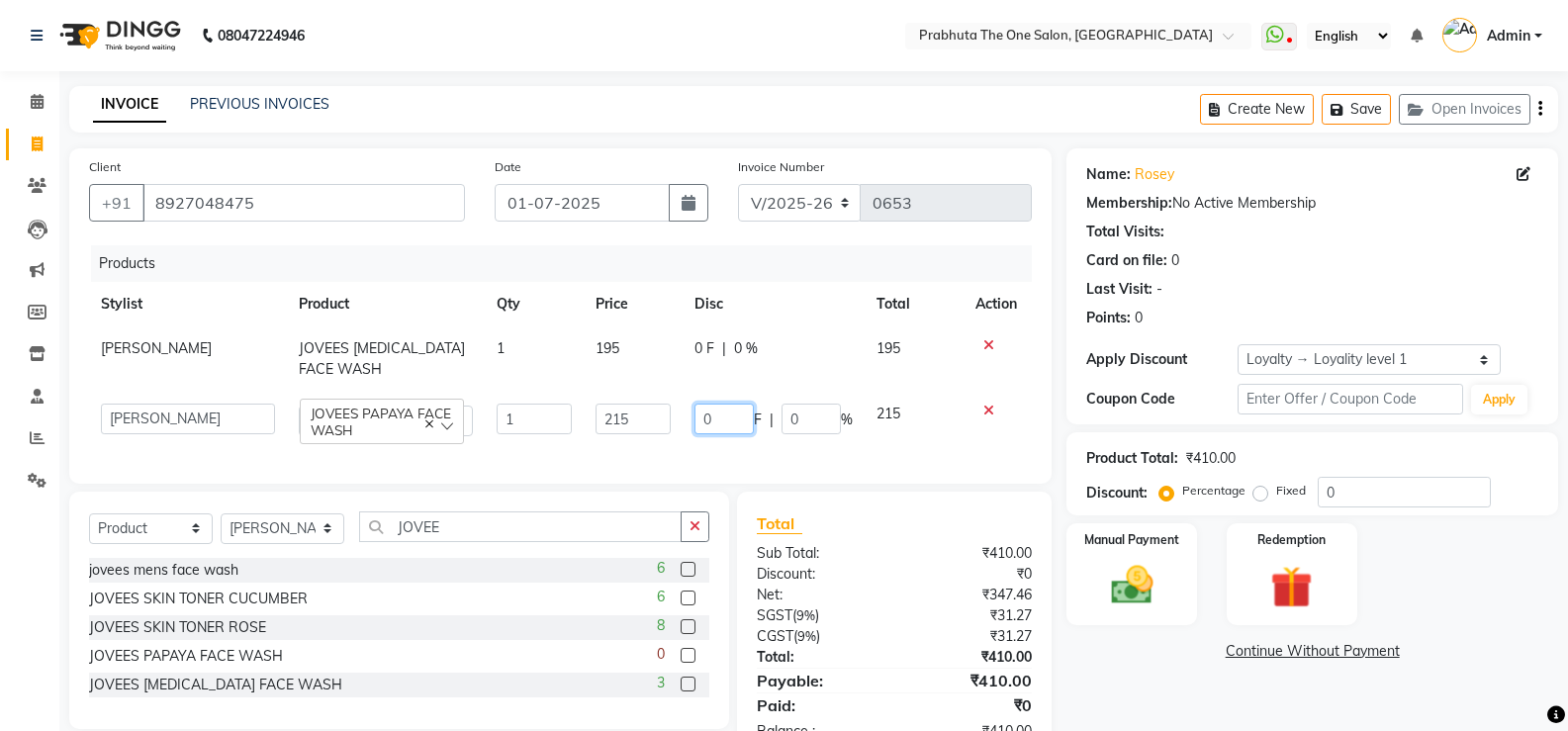 click on "0" 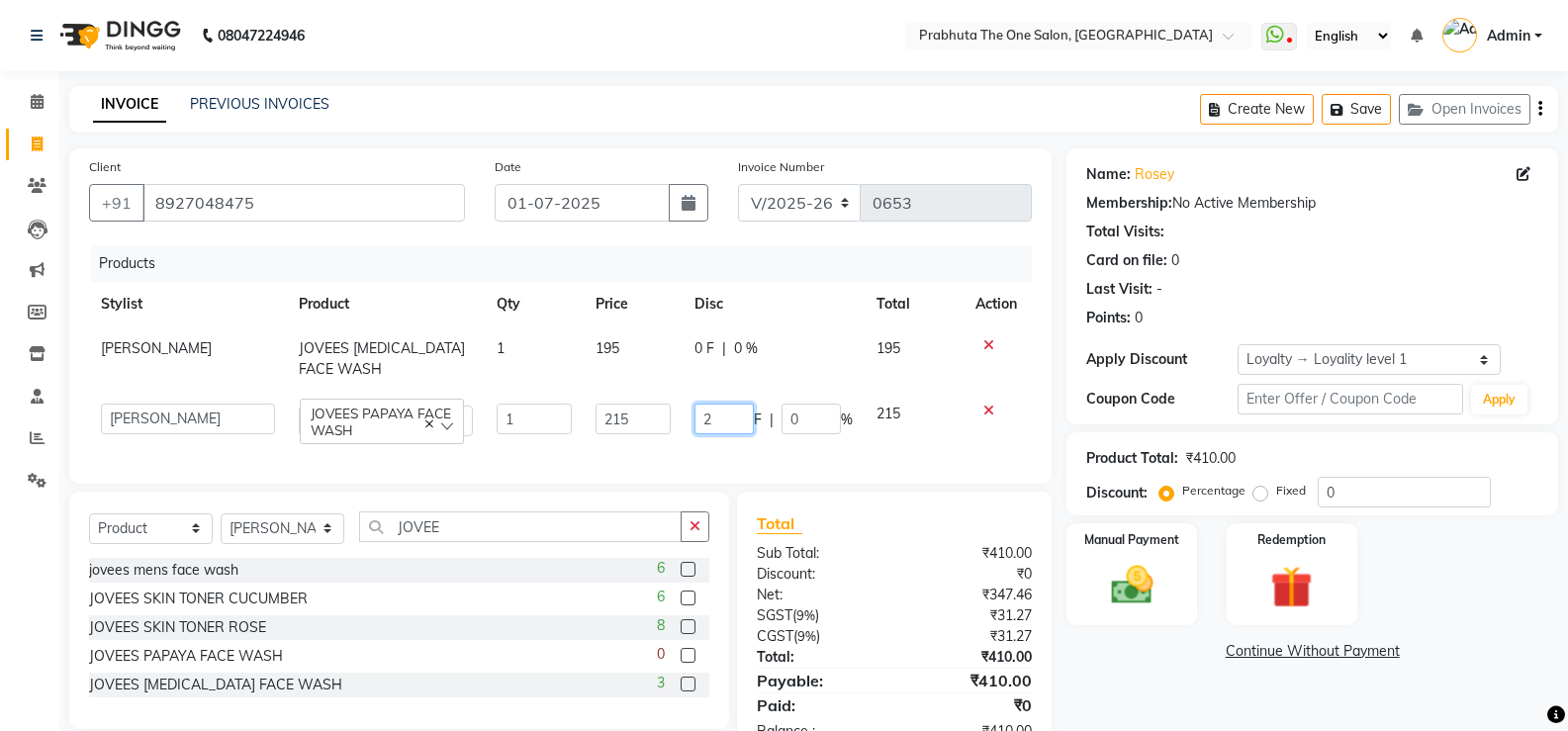type on "22" 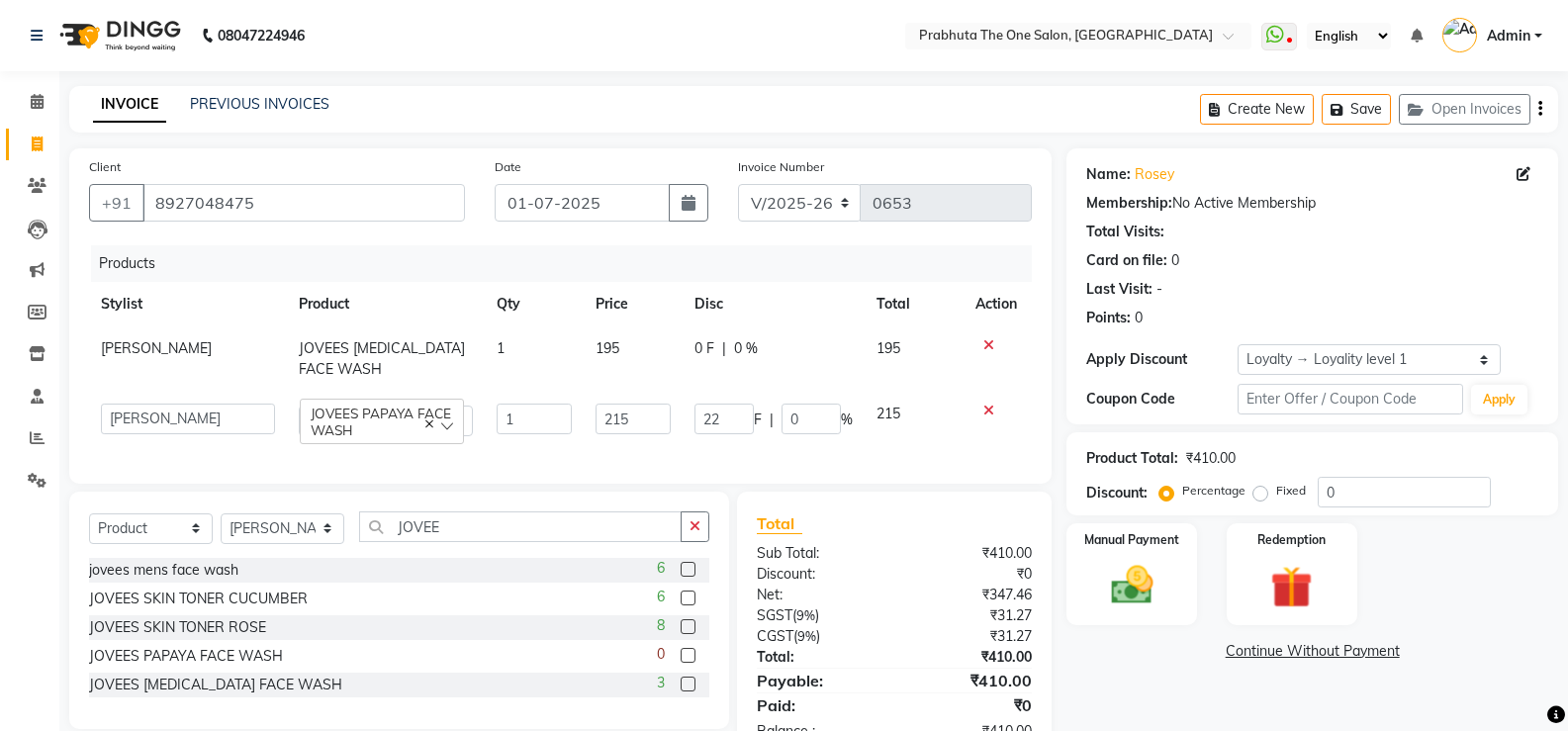 click on "0 F" 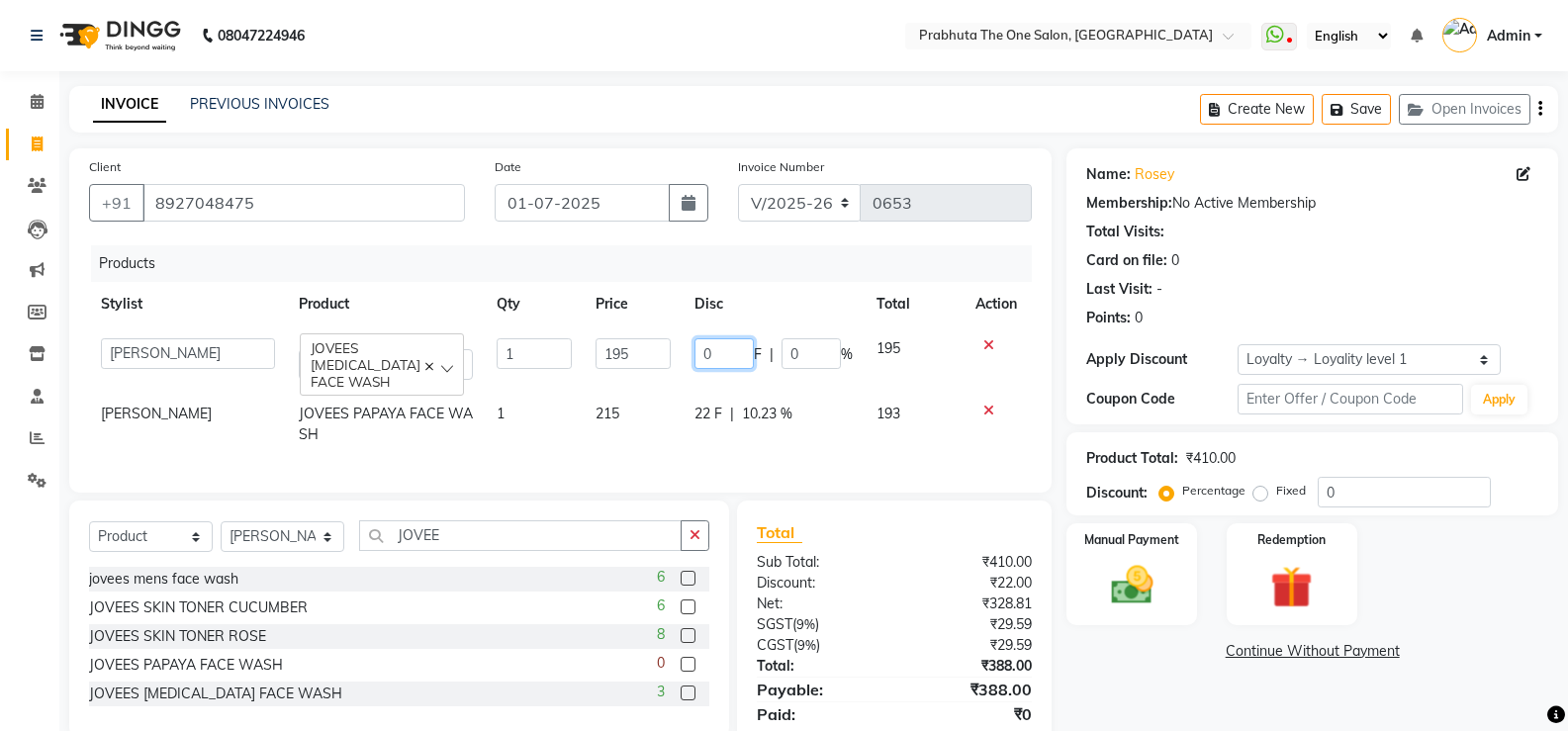 click on "0" 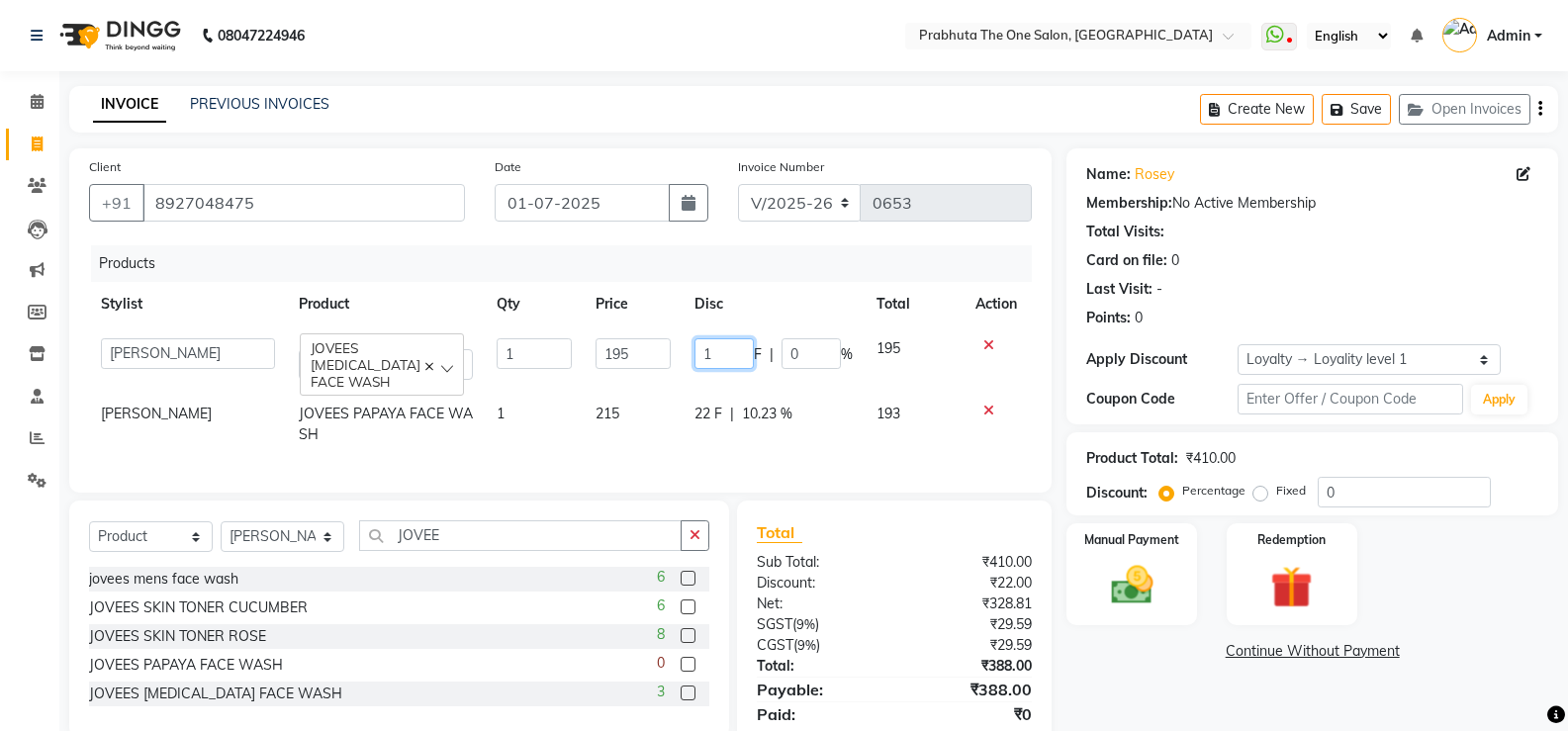 type on "19" 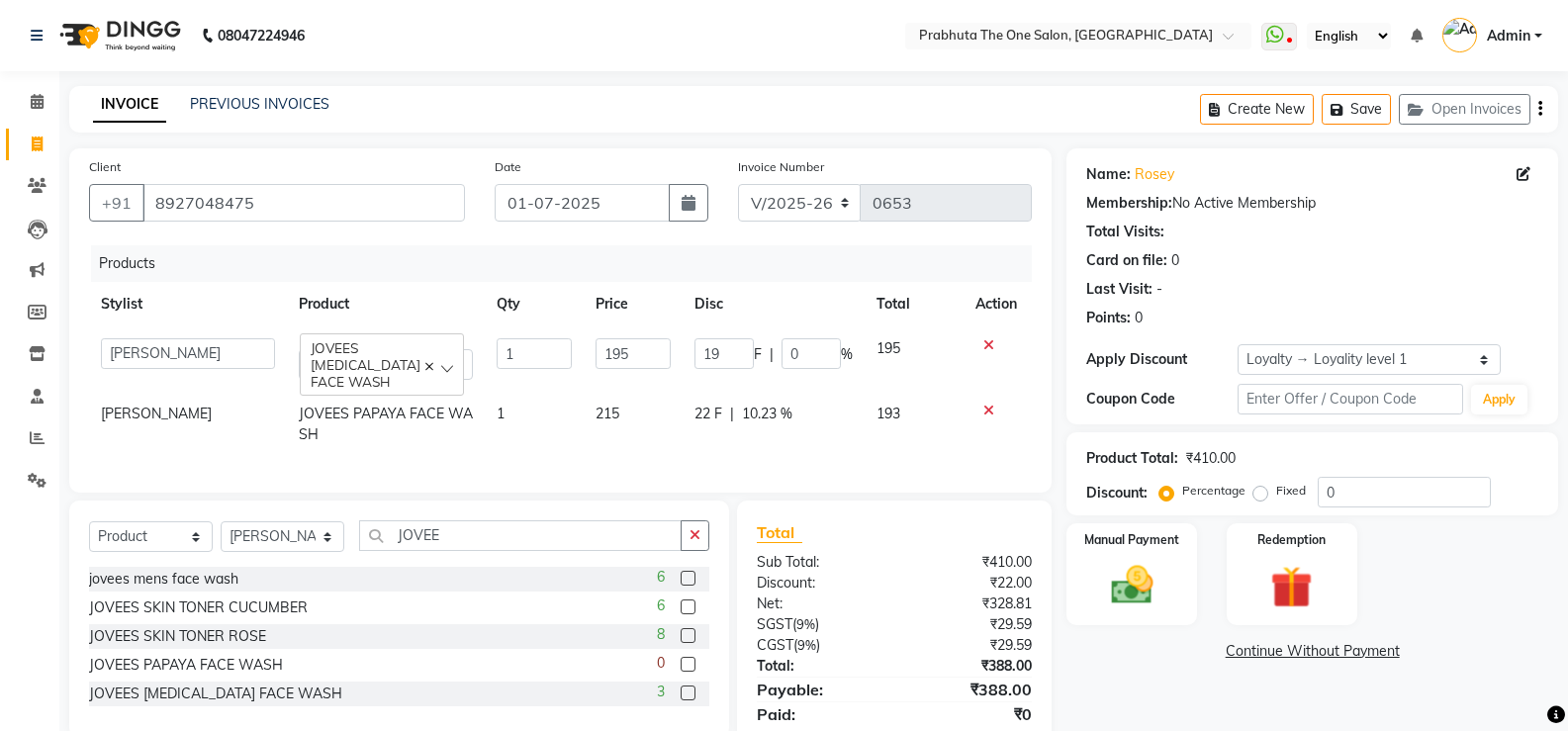 click on "19 F | 0 %" 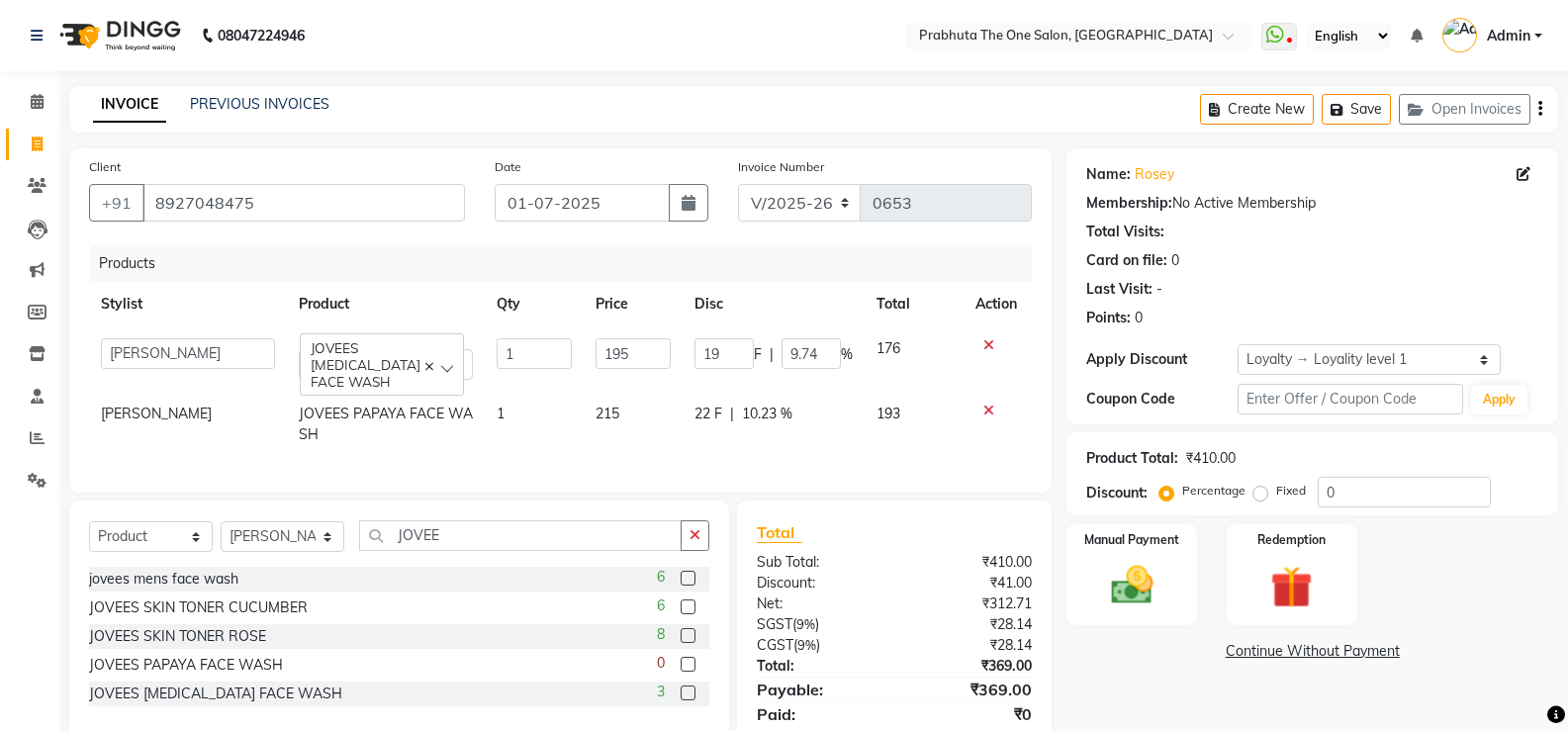 scroll, scrollTop: 75, scrollLeft: 0, axis: vertical 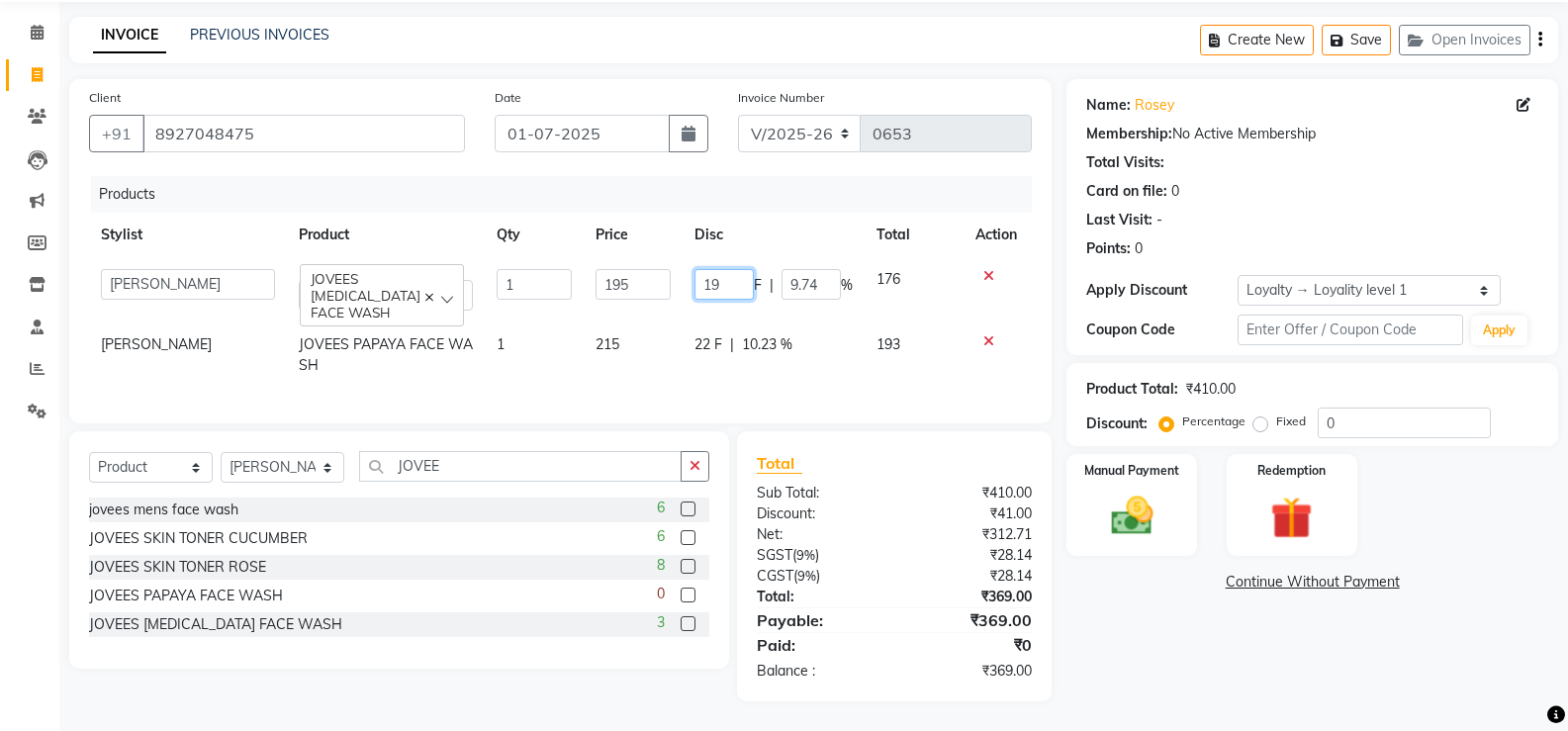 click on "19" 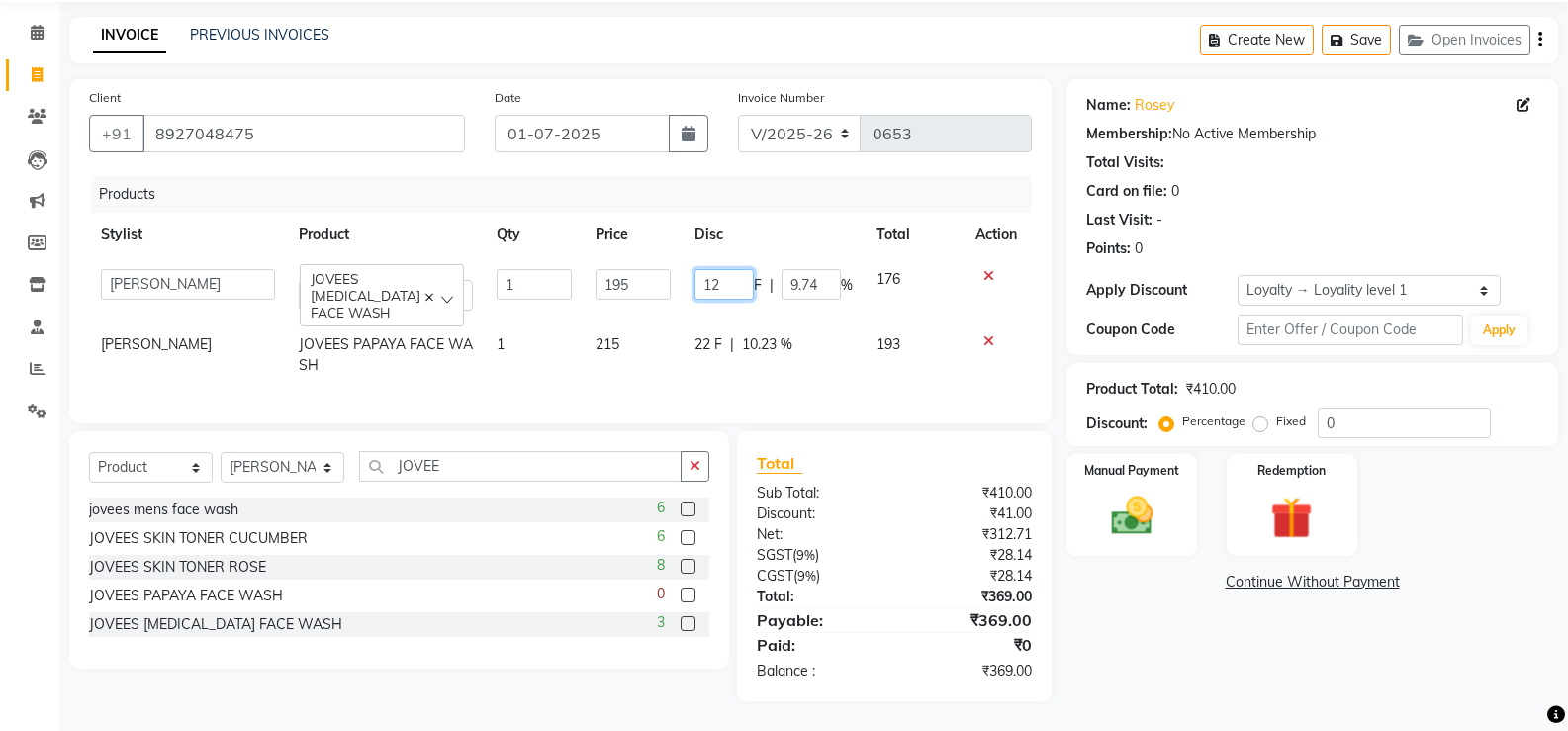 type on "1" 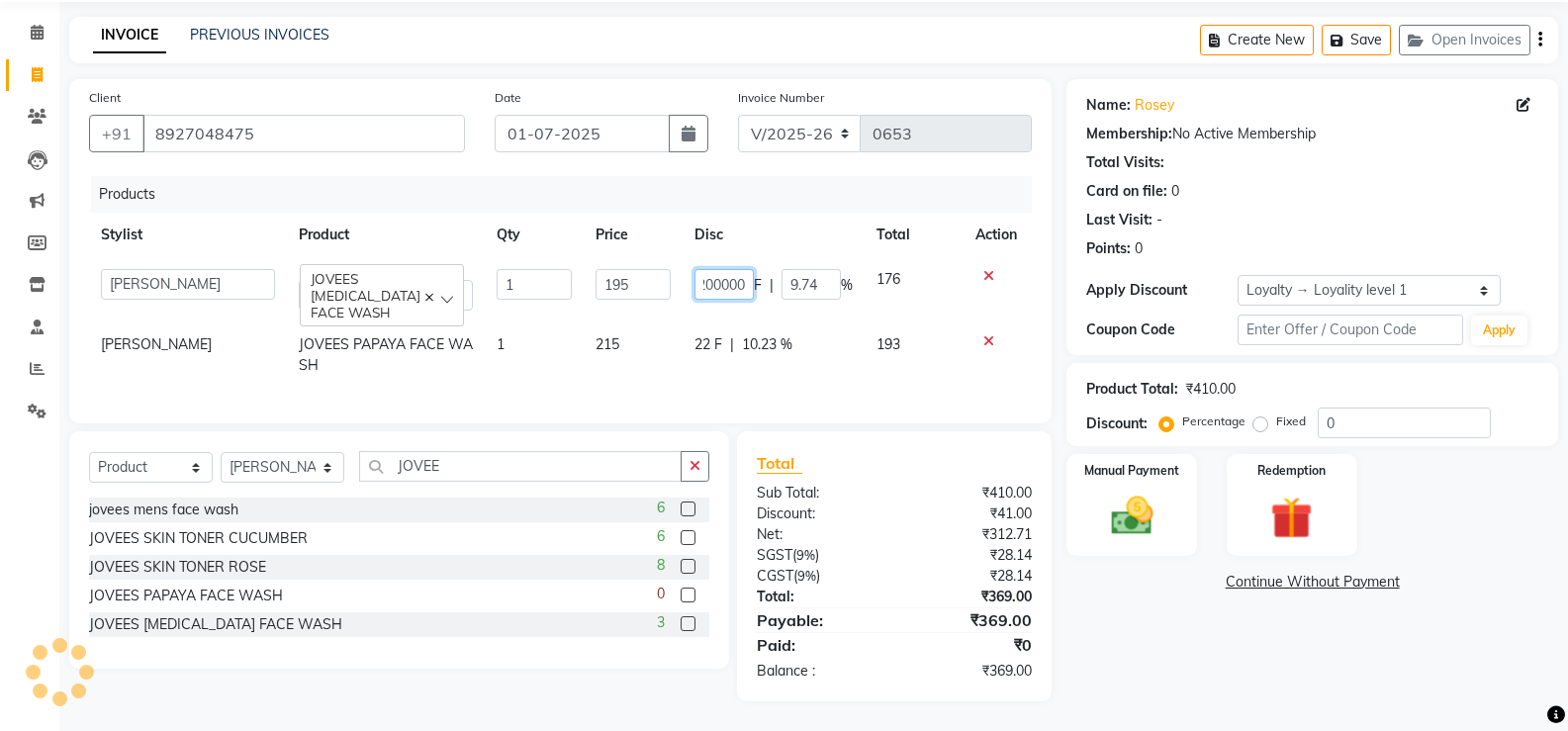 scroll, scrollTop: 0, scrollLeft: 0, axis: both 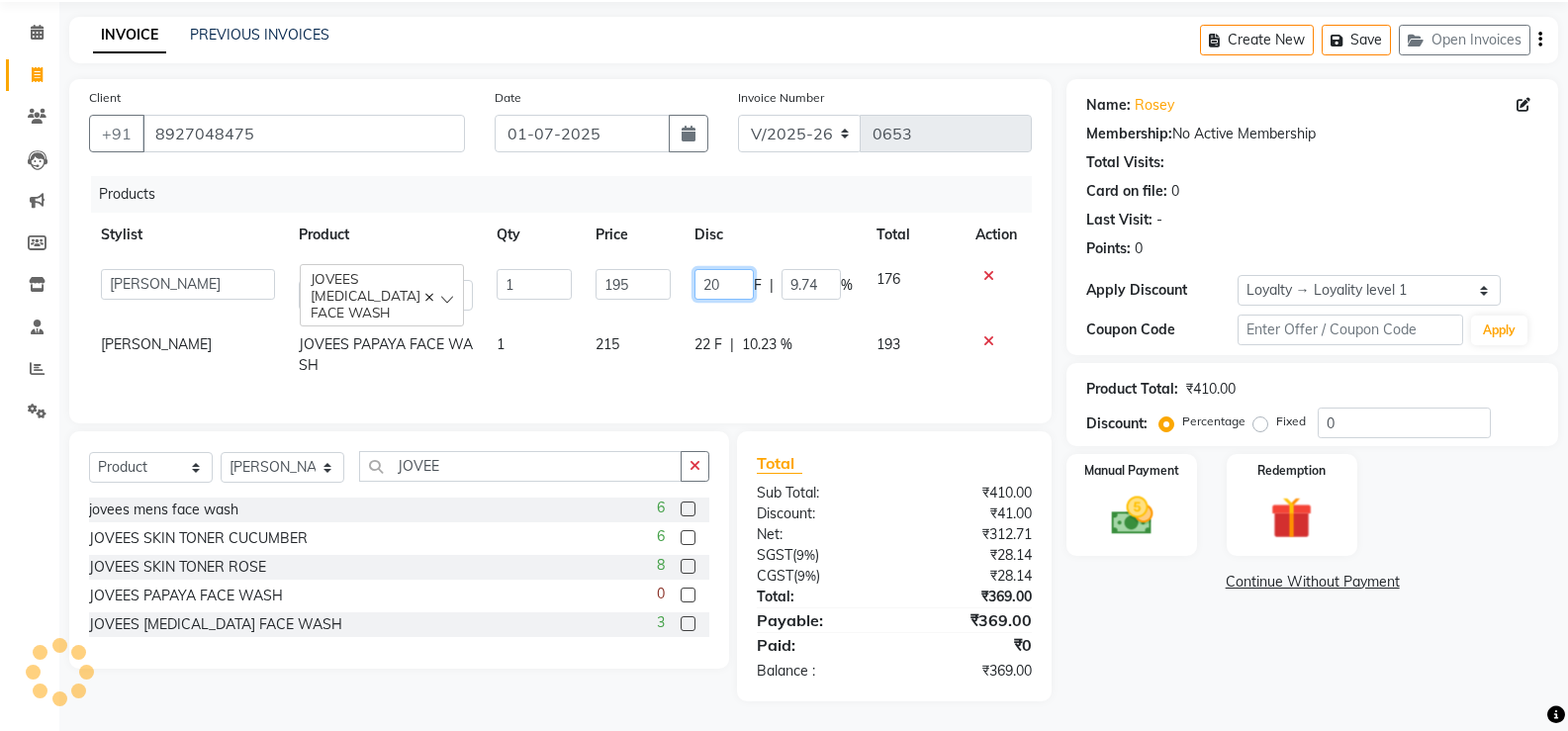 type on "2" 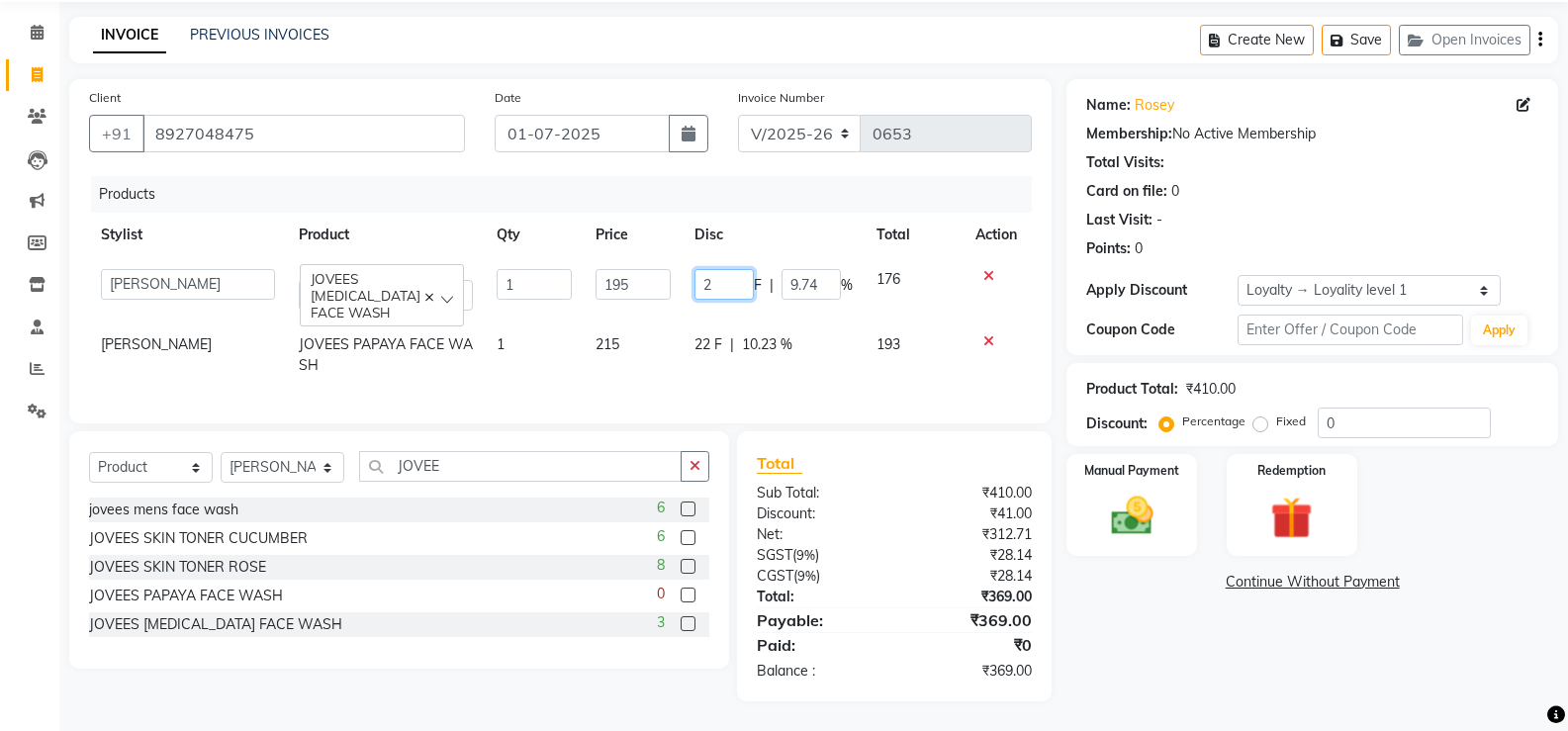 type on "20" 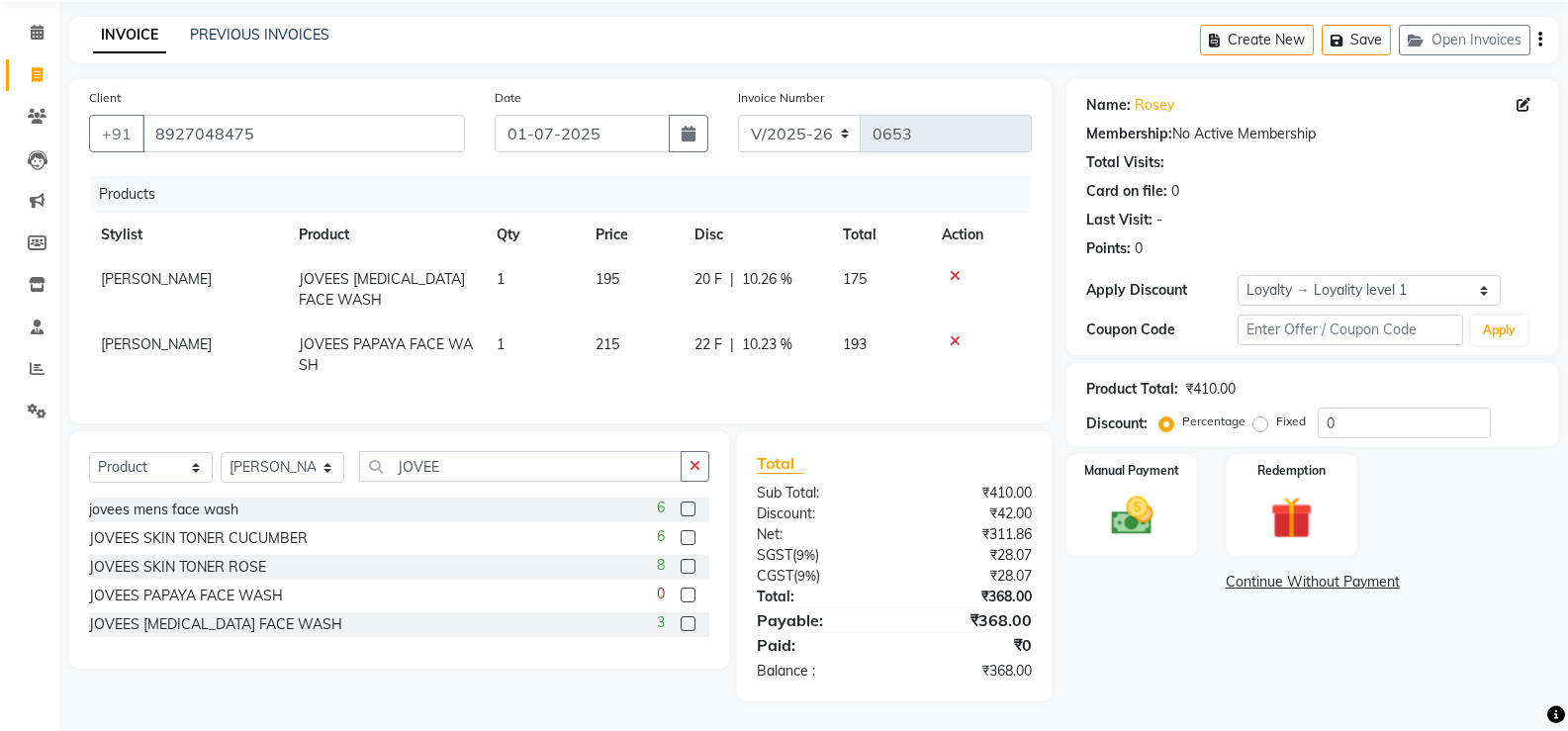 click on "22 F | 10.23 %" 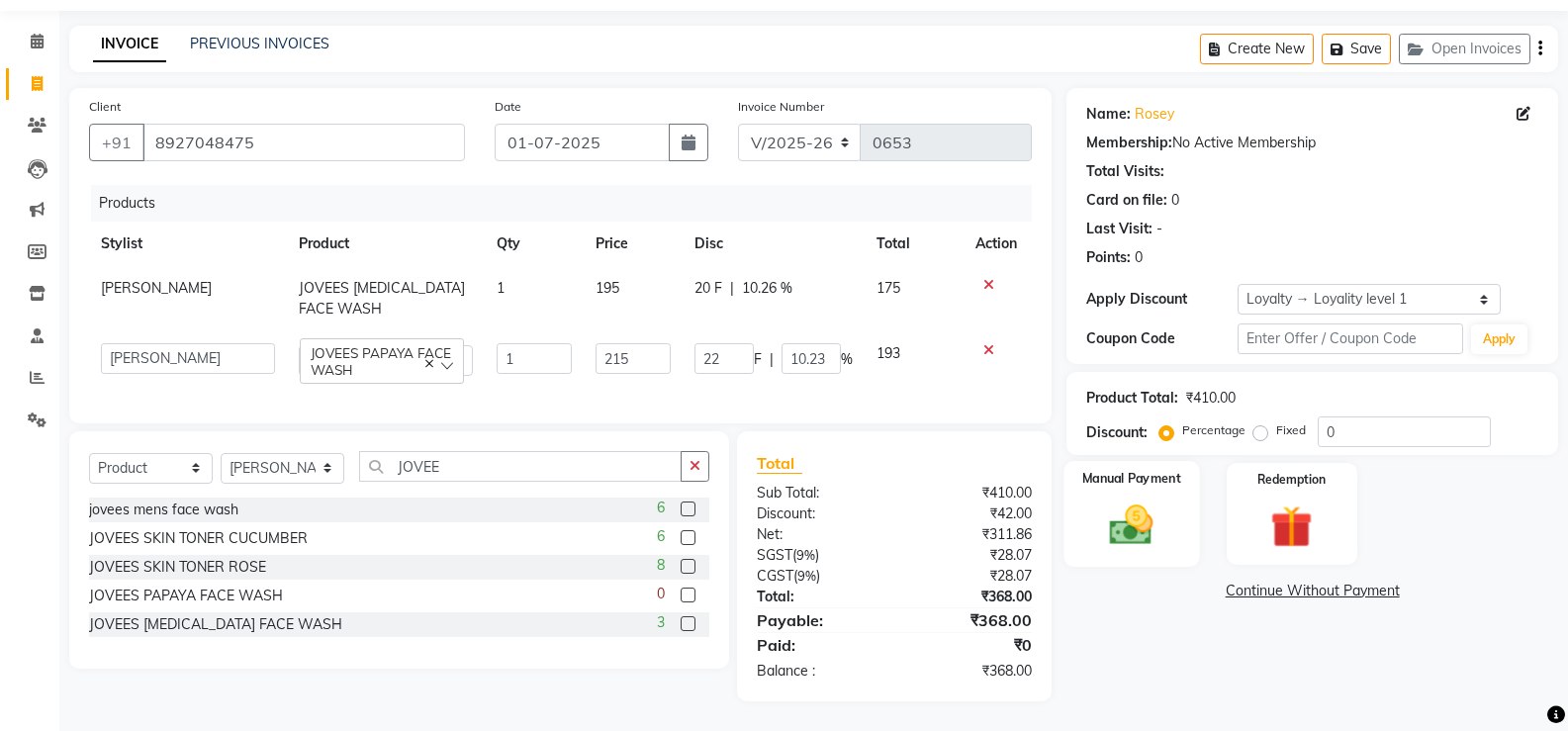 click 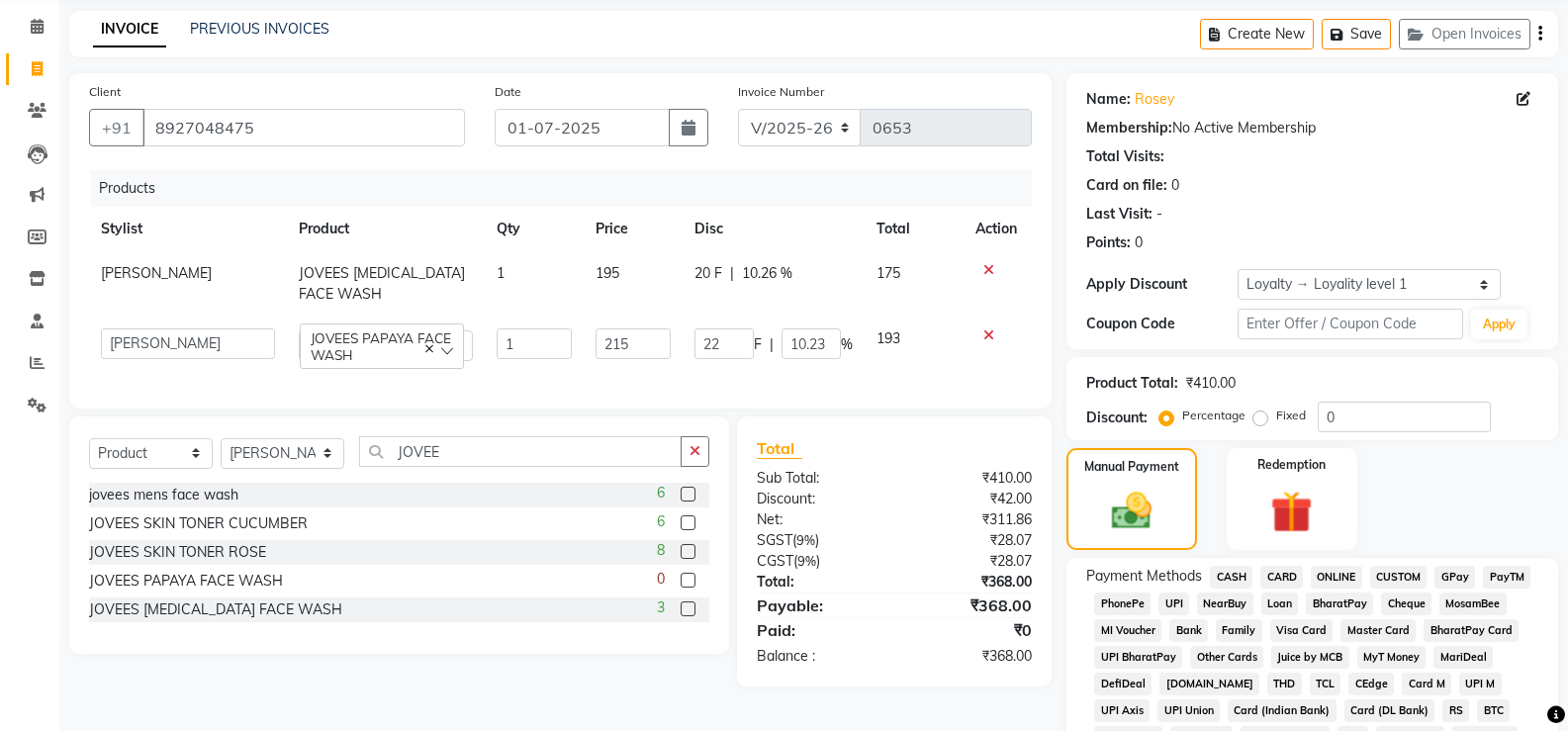 click on "GPay" 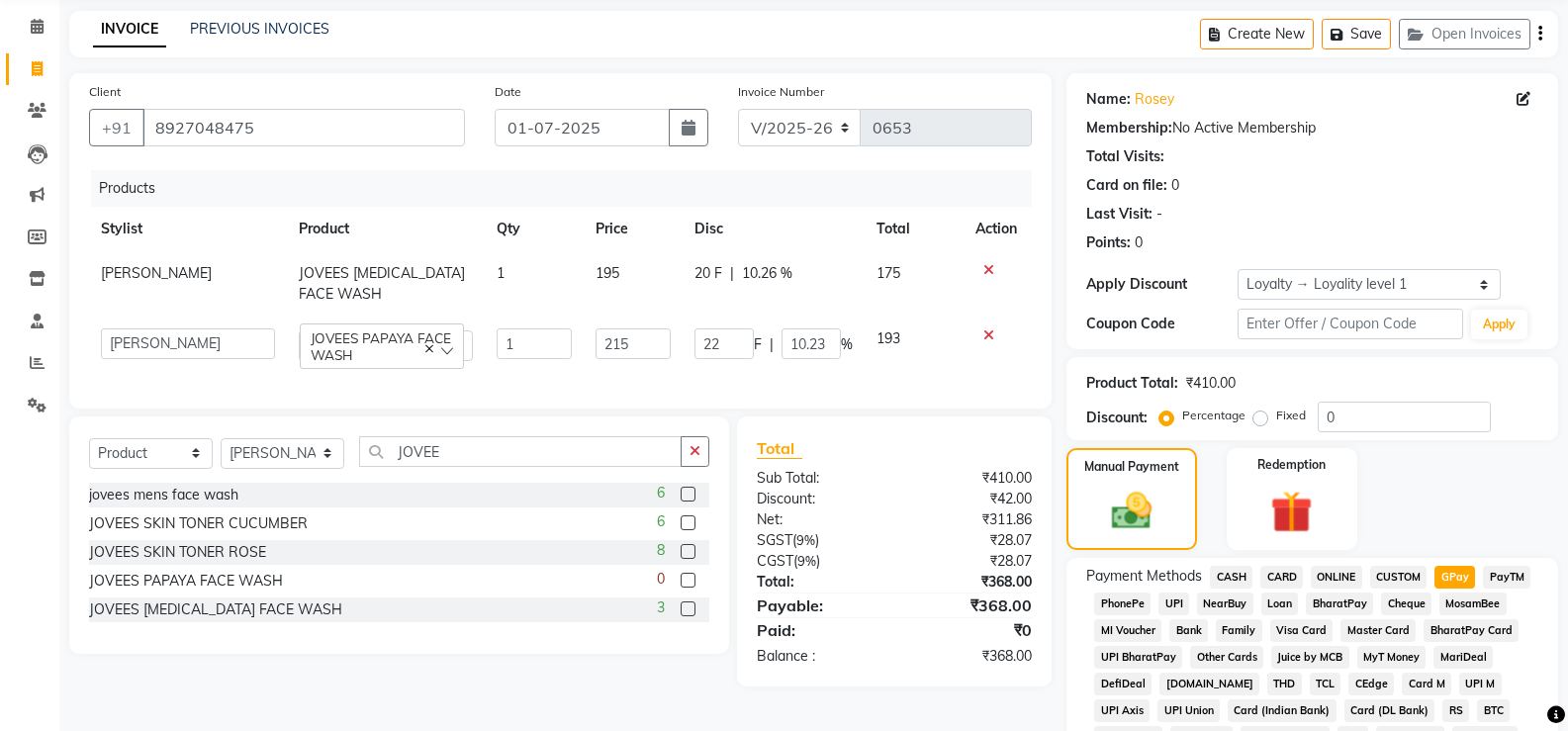 scroll, scrollTop: 649, scrollLeft: 0, axis: vertical 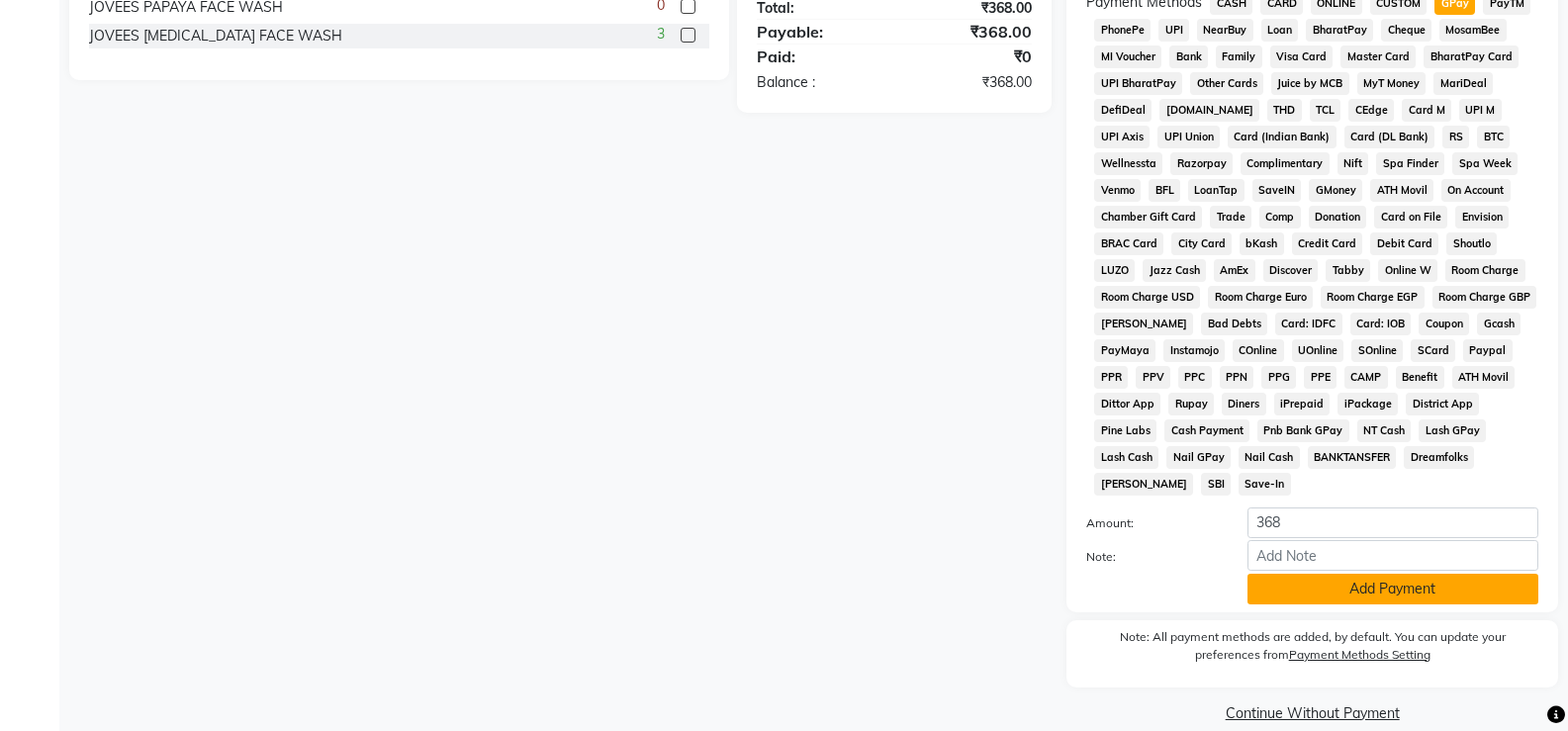 click on "Add Payment" 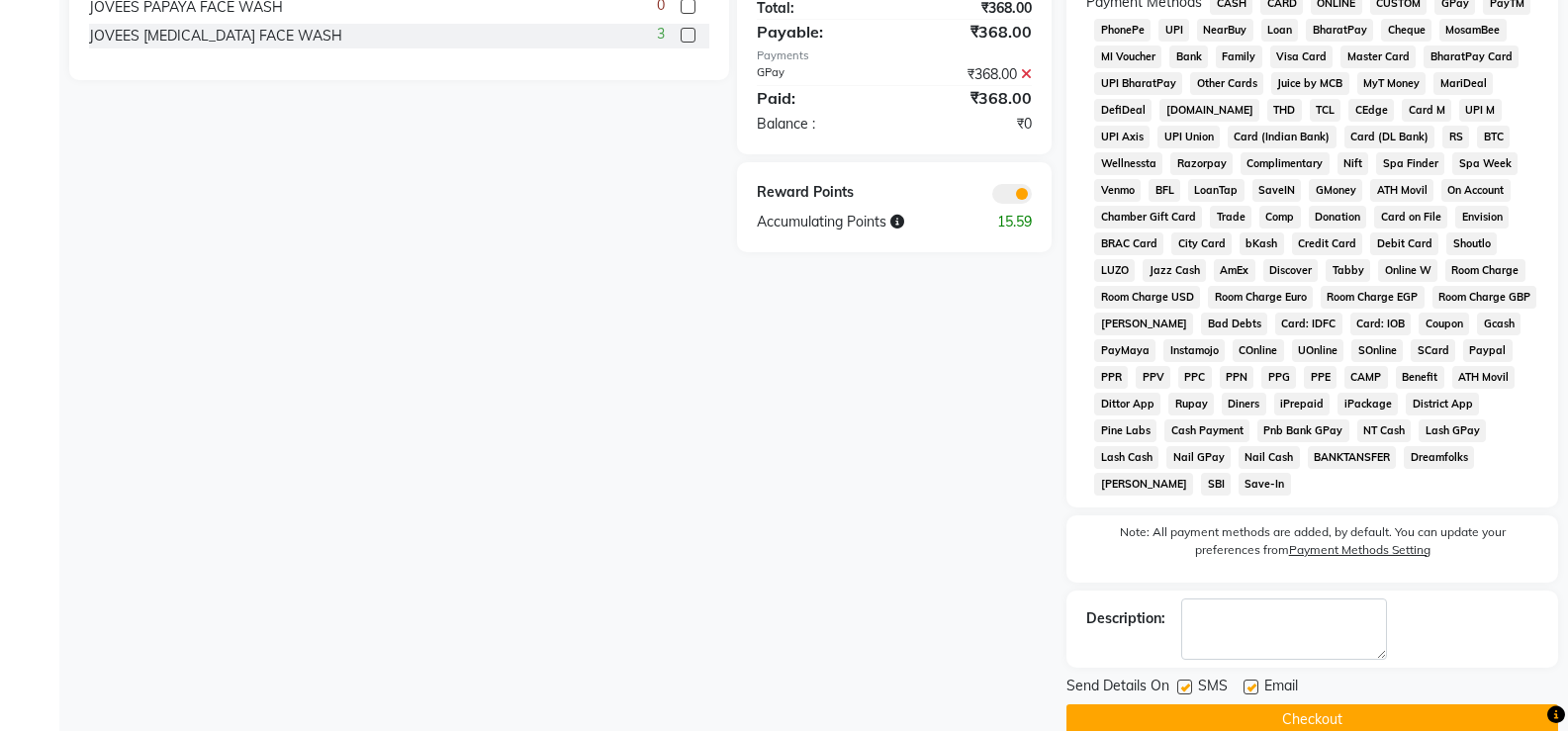 click on "Checkout" 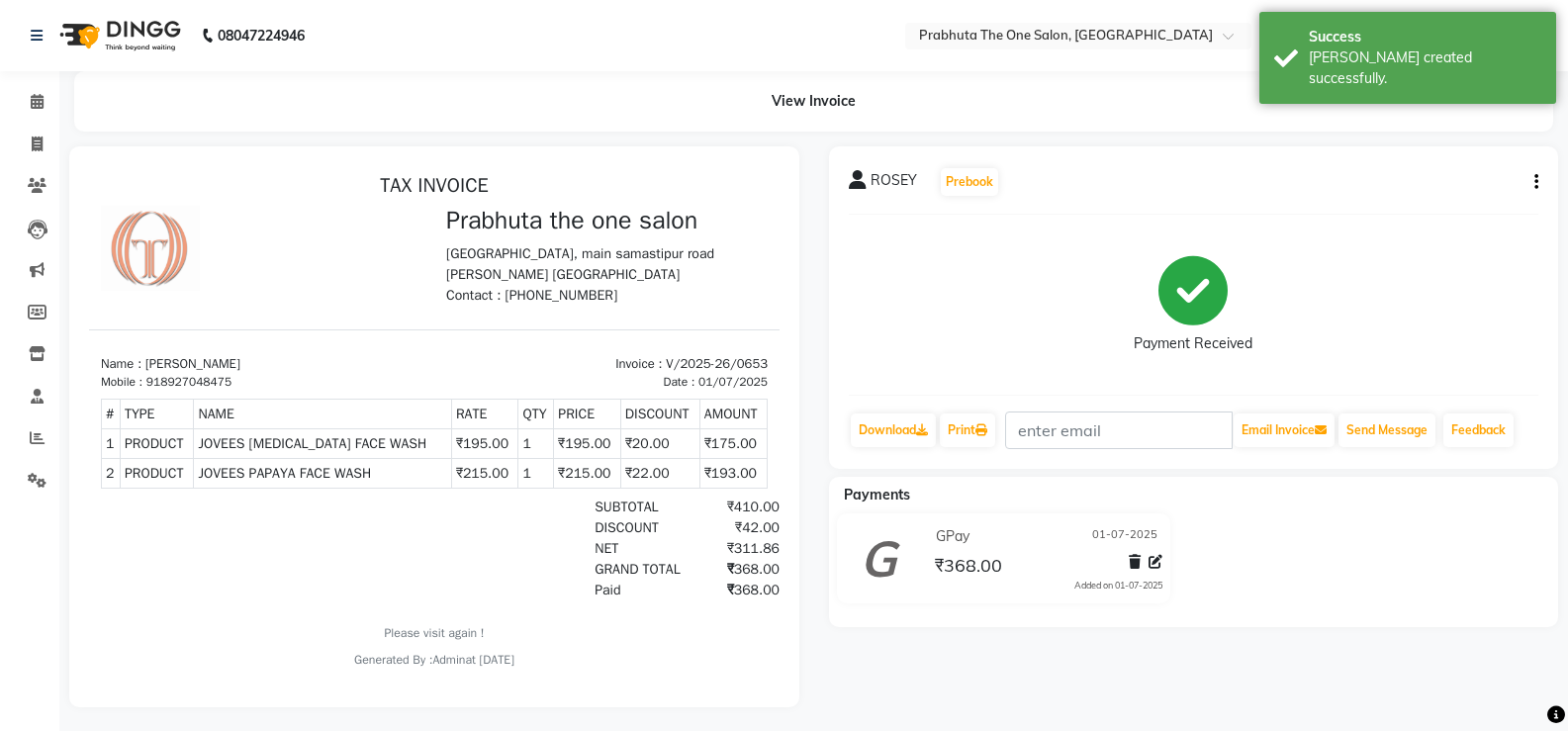 scroll, scrollTop: 0, scrollLeft: 0, axis: both 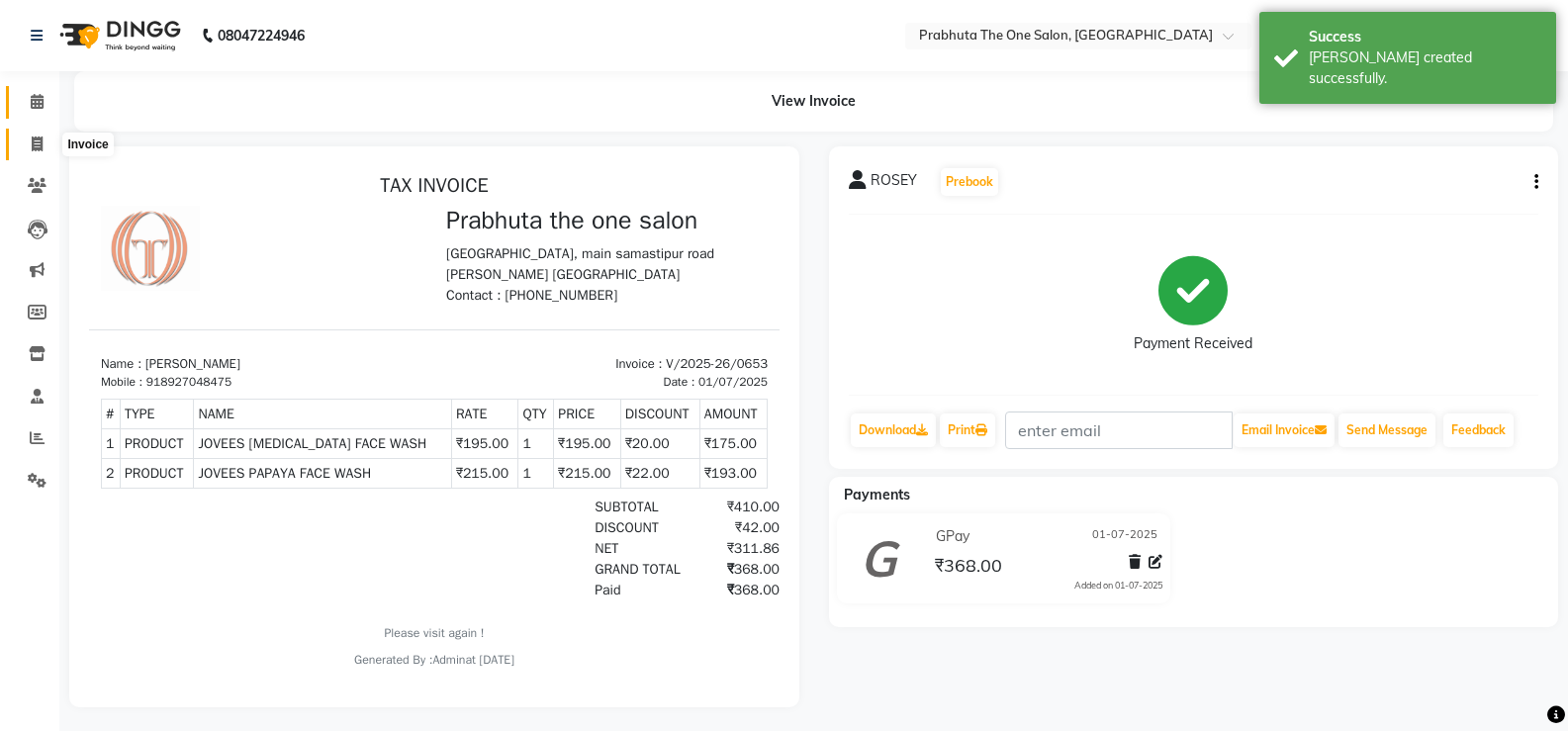 drag, startPoint x: 34, startPoint y: 141, endPoint x: 37, endPoint y: 108, distance: 33.136083 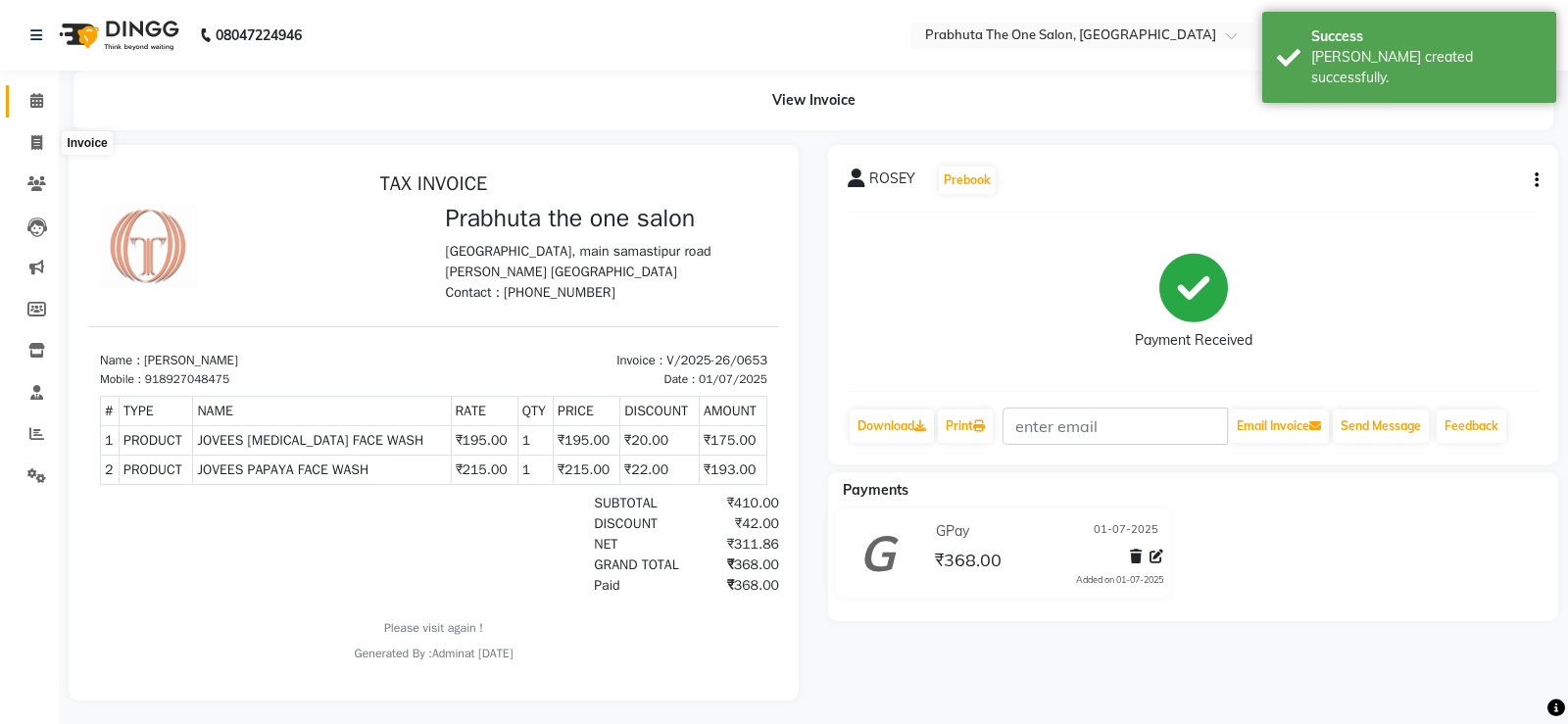 select on "service" 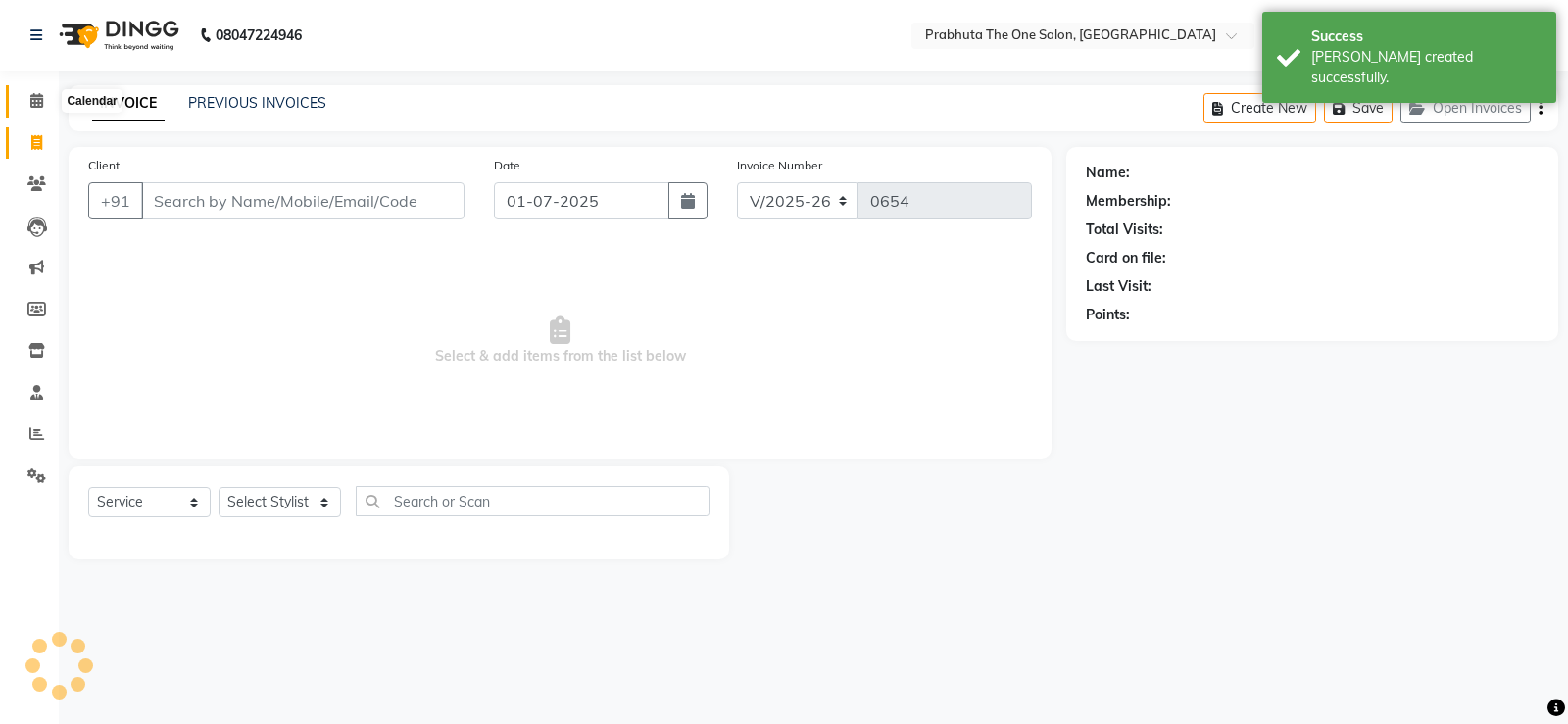click 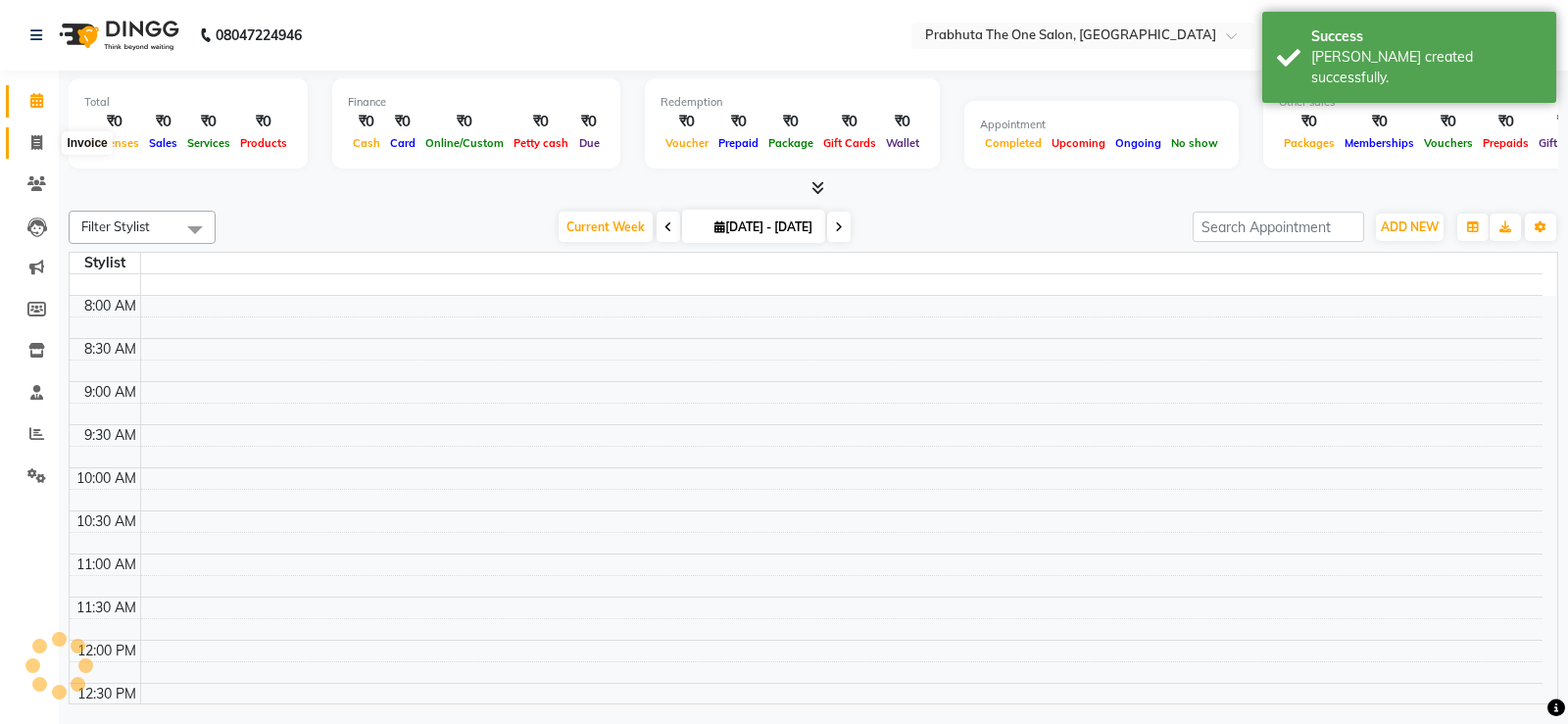 click 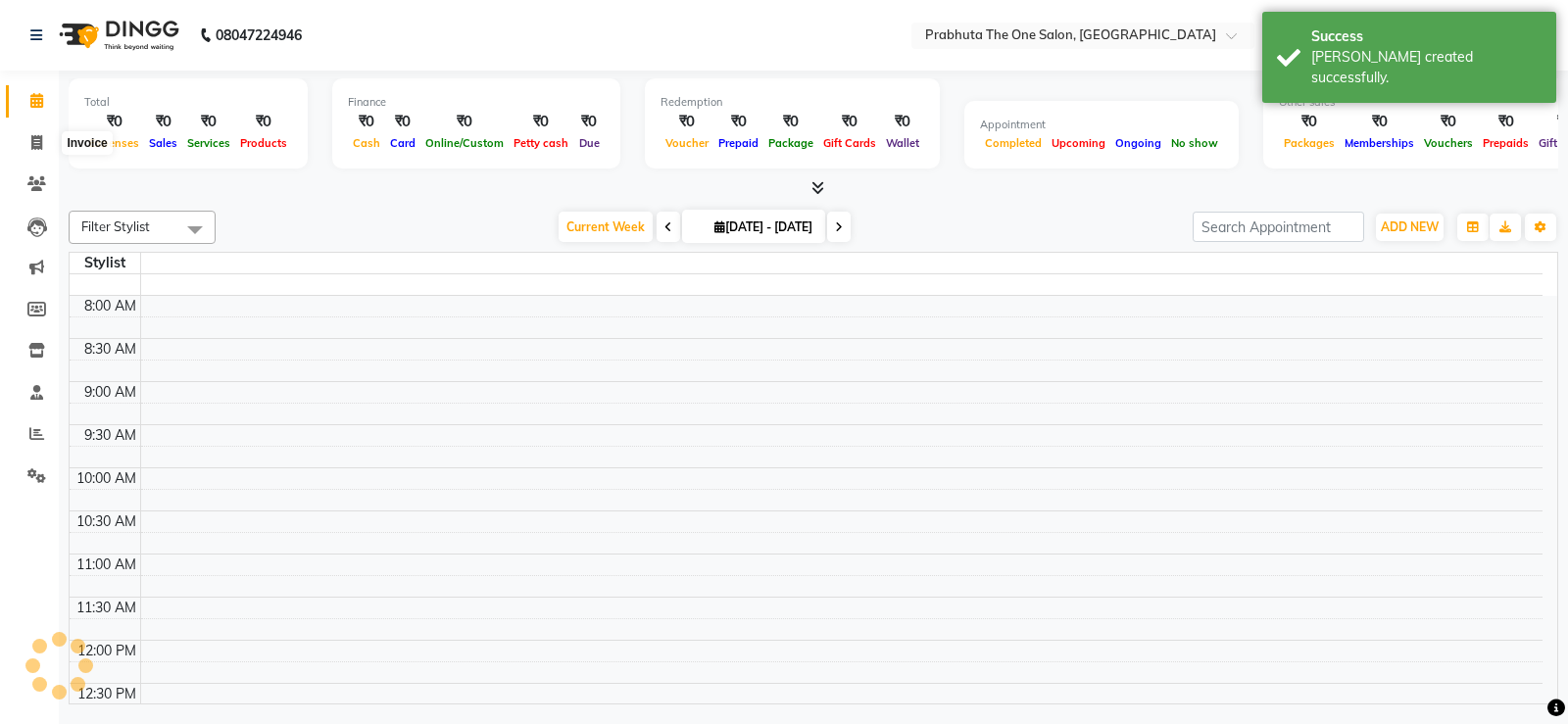 select on "service" 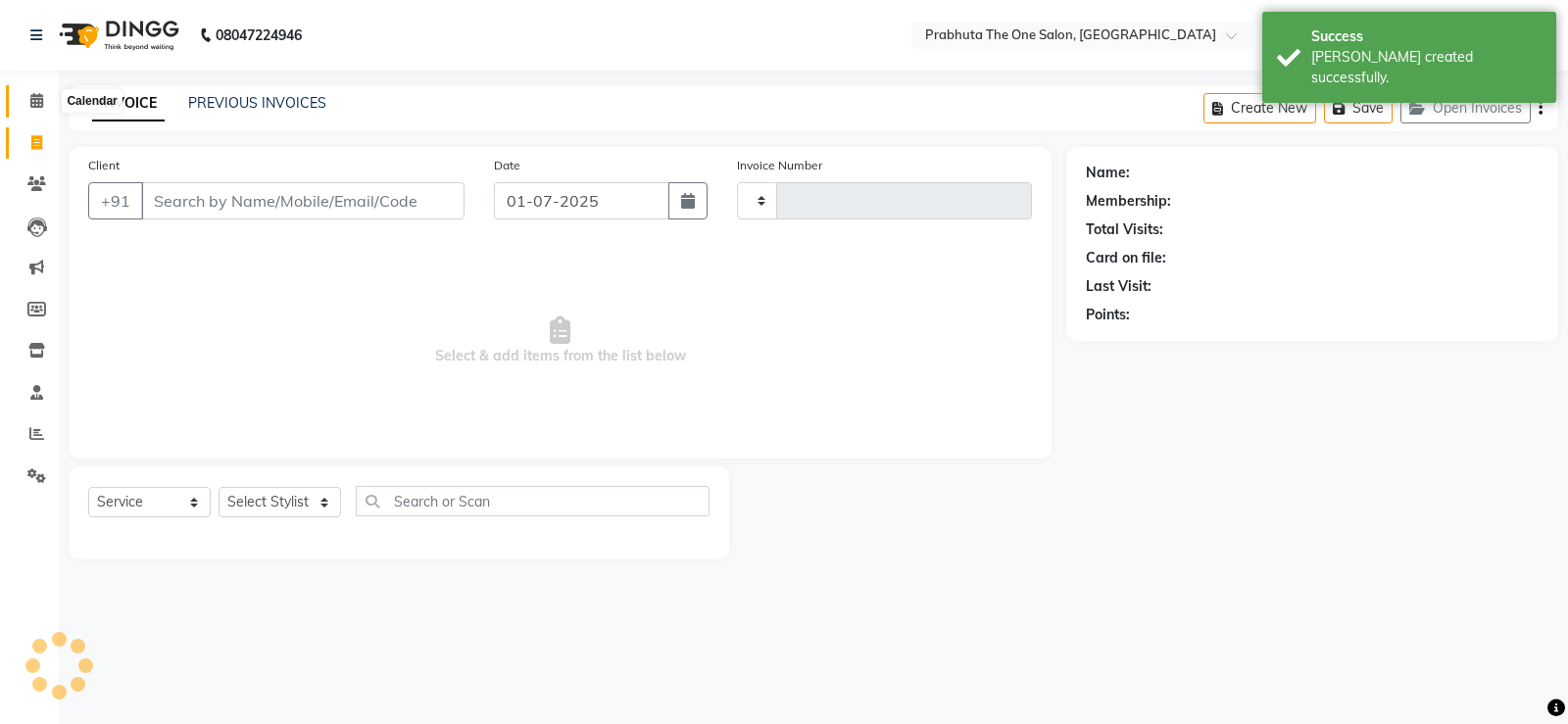 click 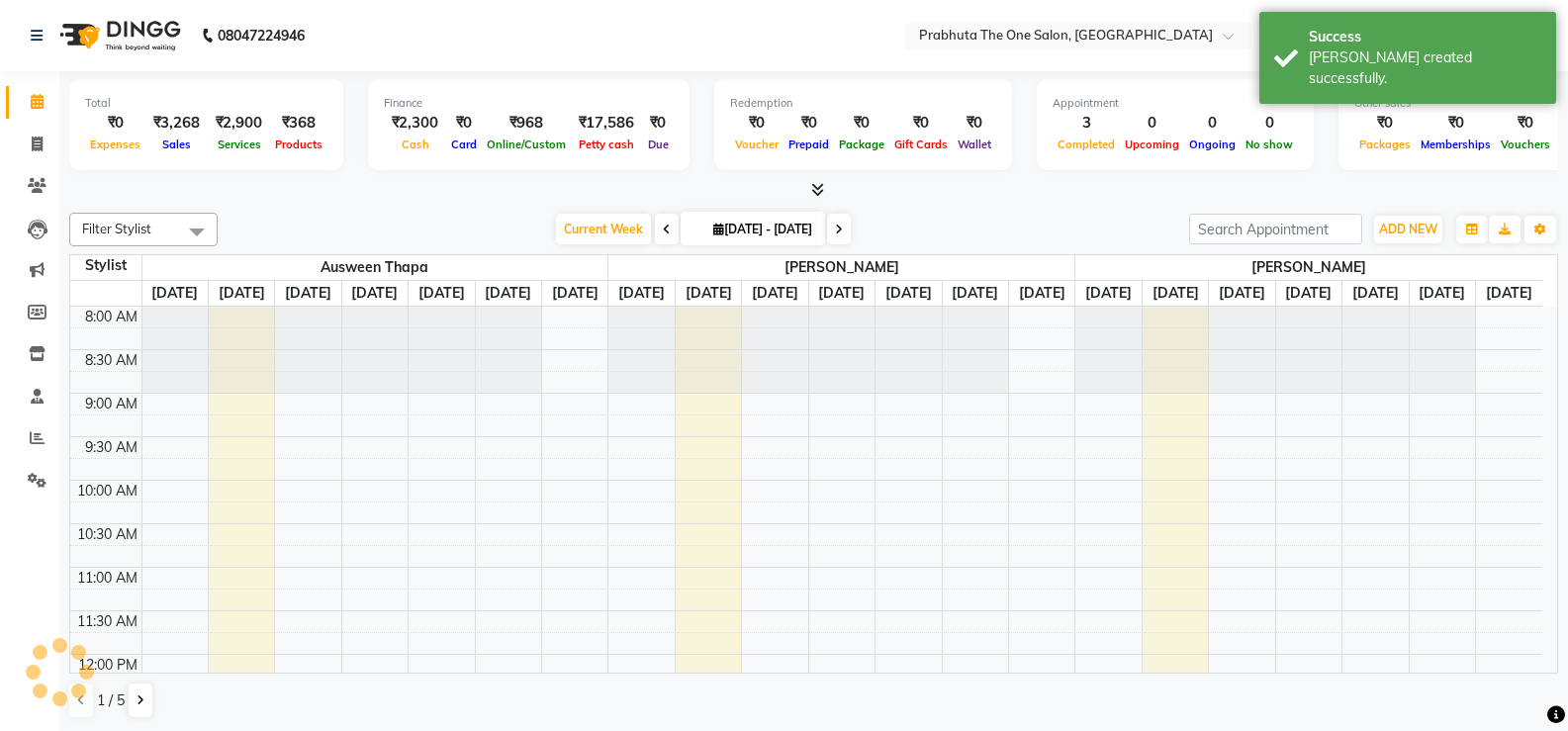 scroll, scrollTop: 0, scrollLeft: 0, axis: both 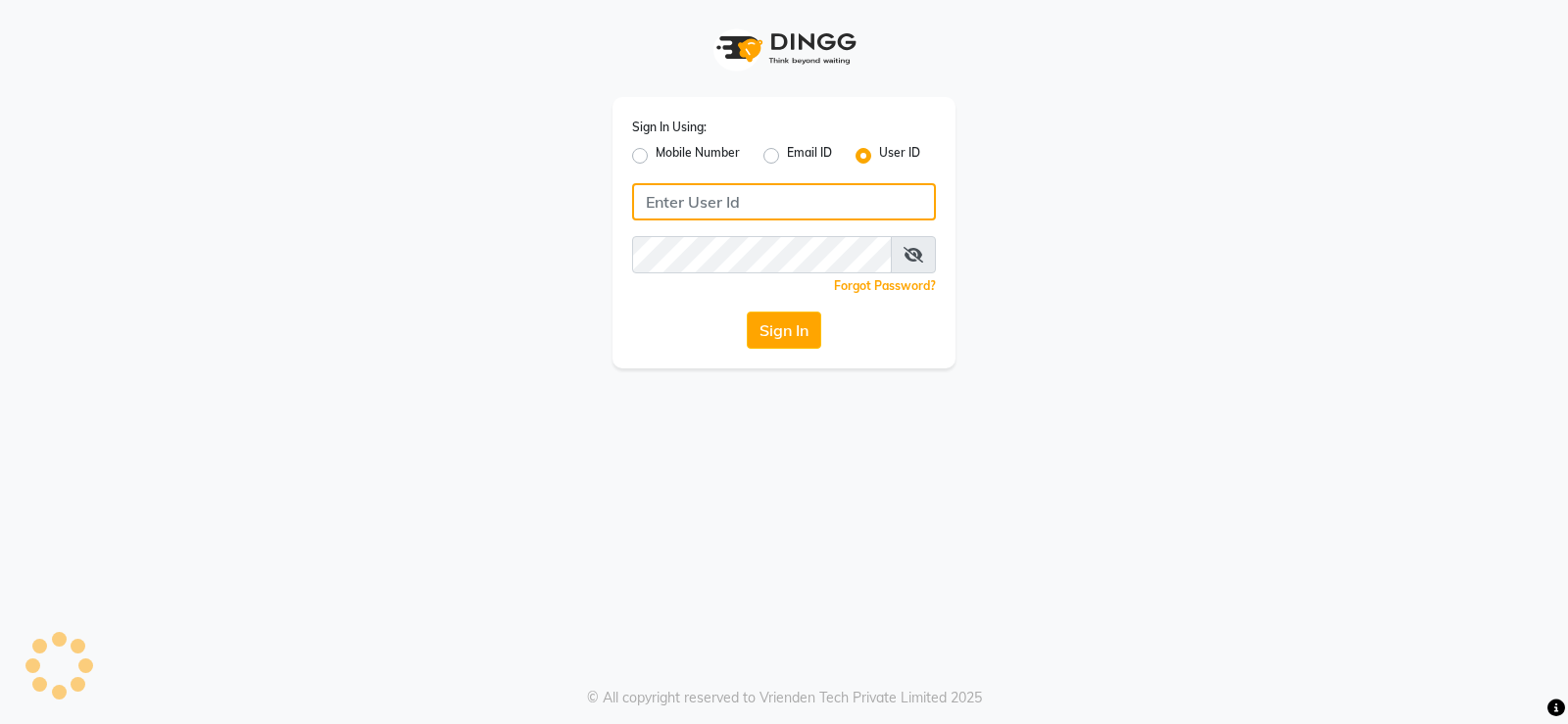 type on "prabhutasalon" 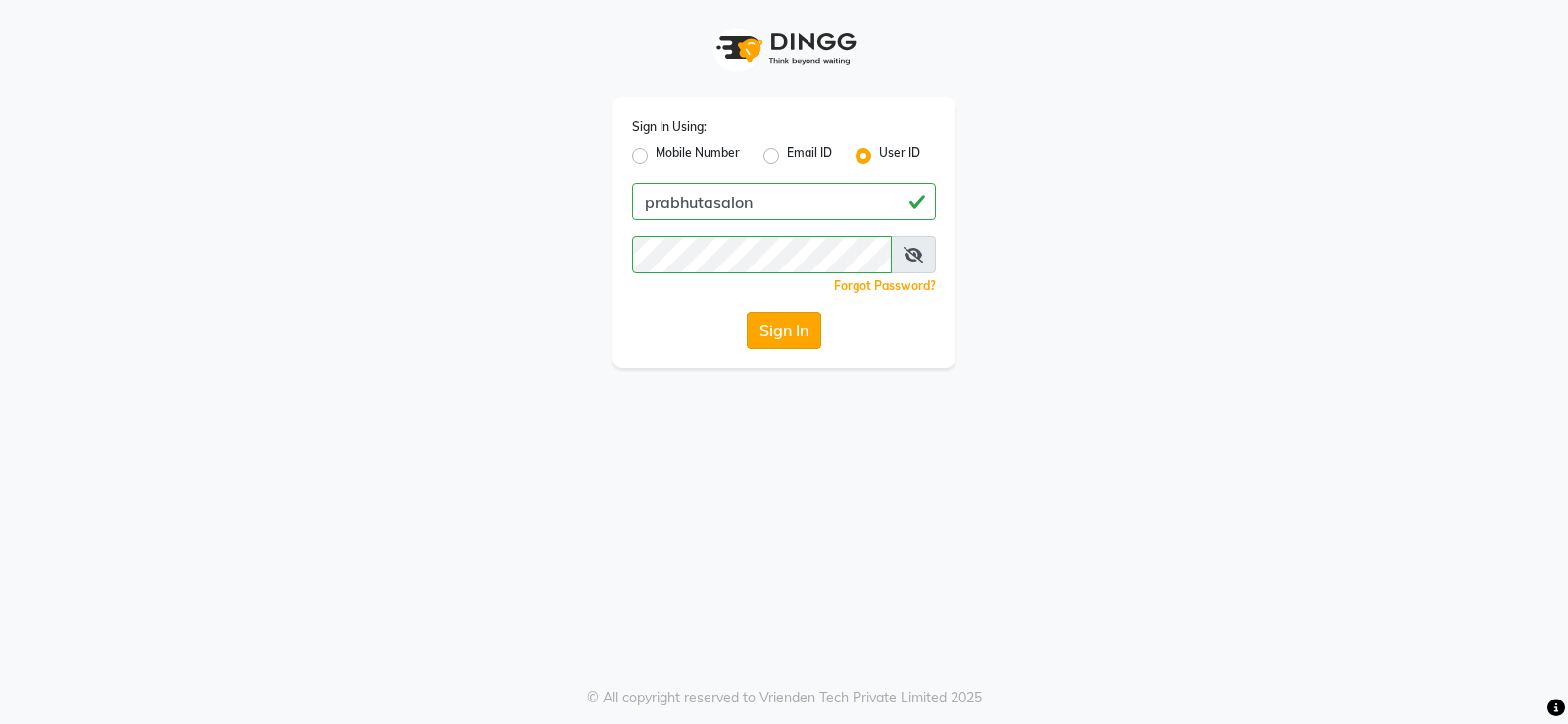 click on "Sign In" 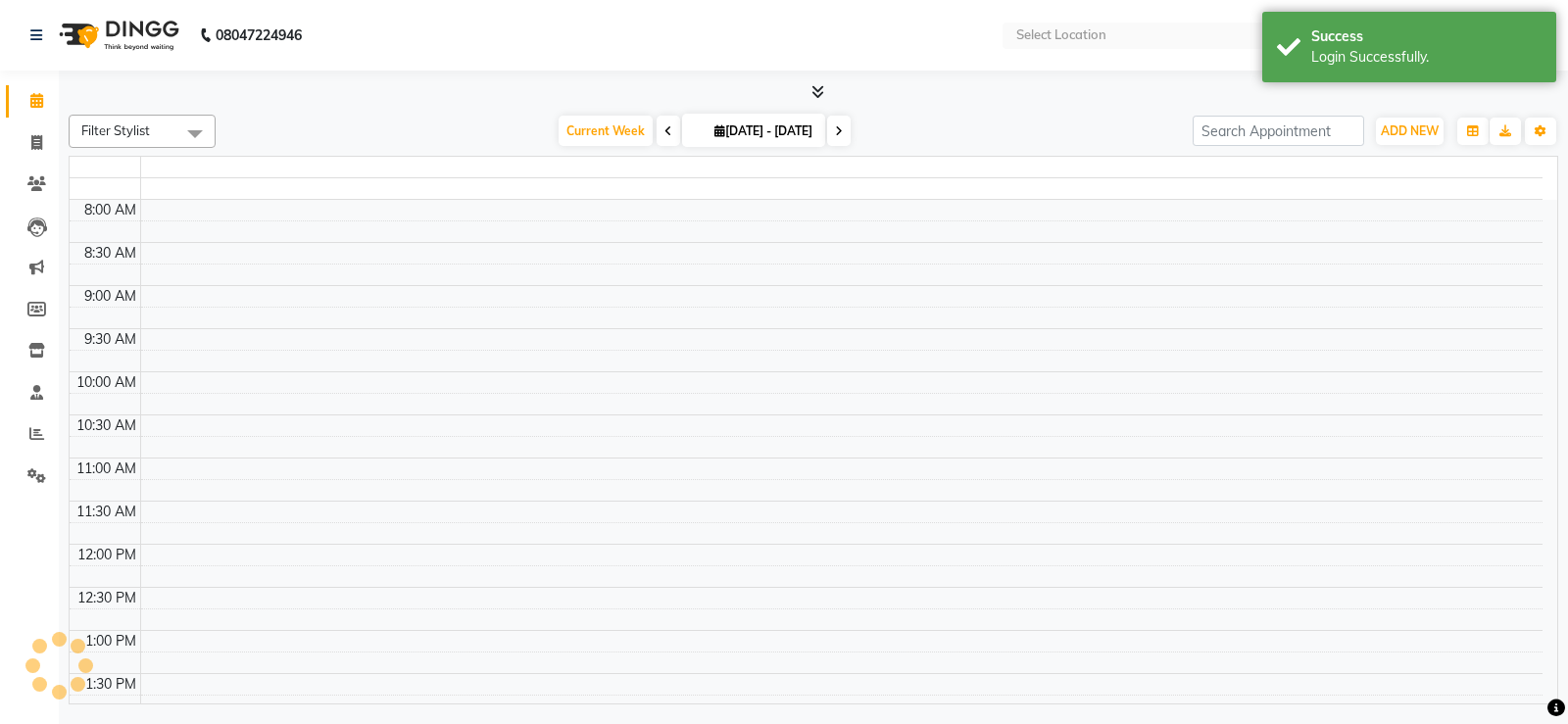 select on "en" 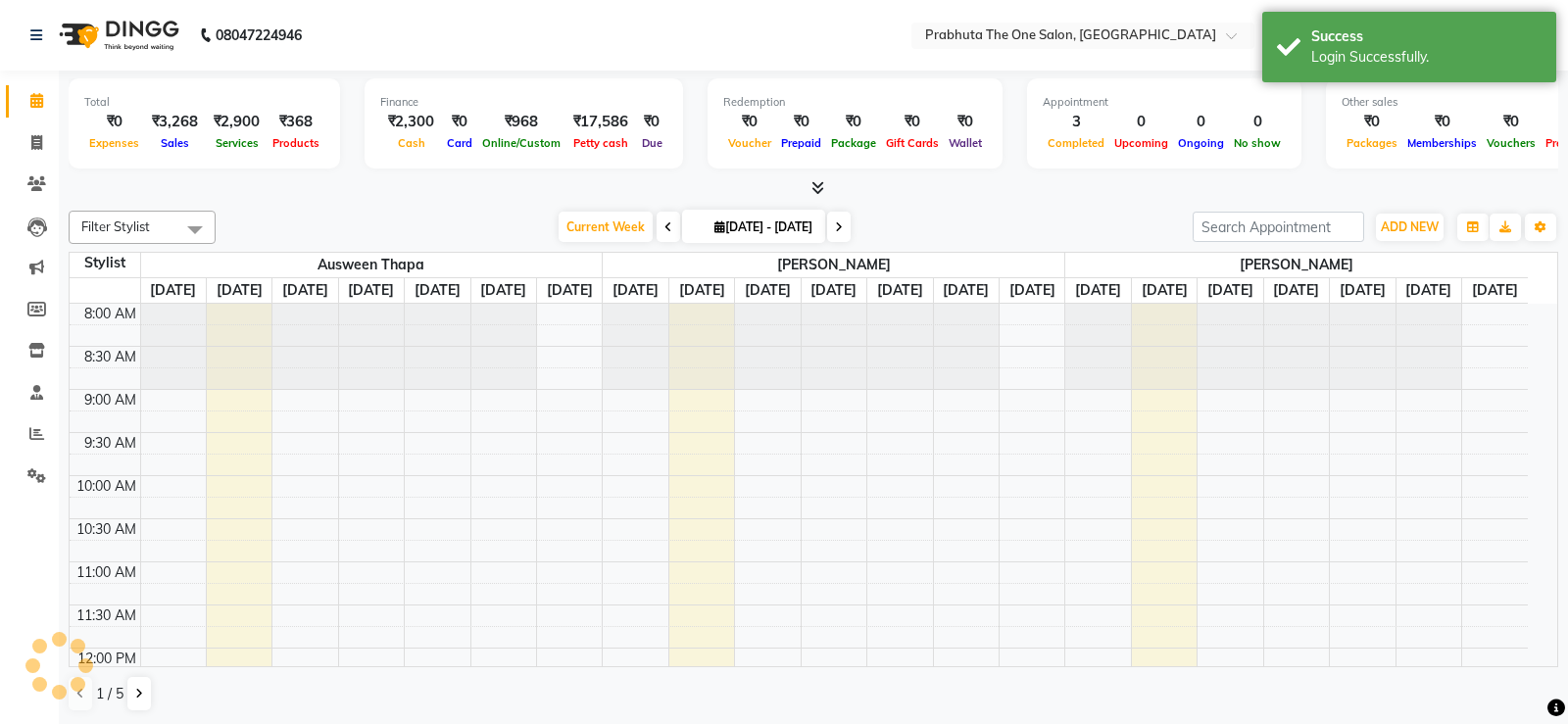 scroll, scrollTop: 604, scrollLeft: 0, axis: vertical 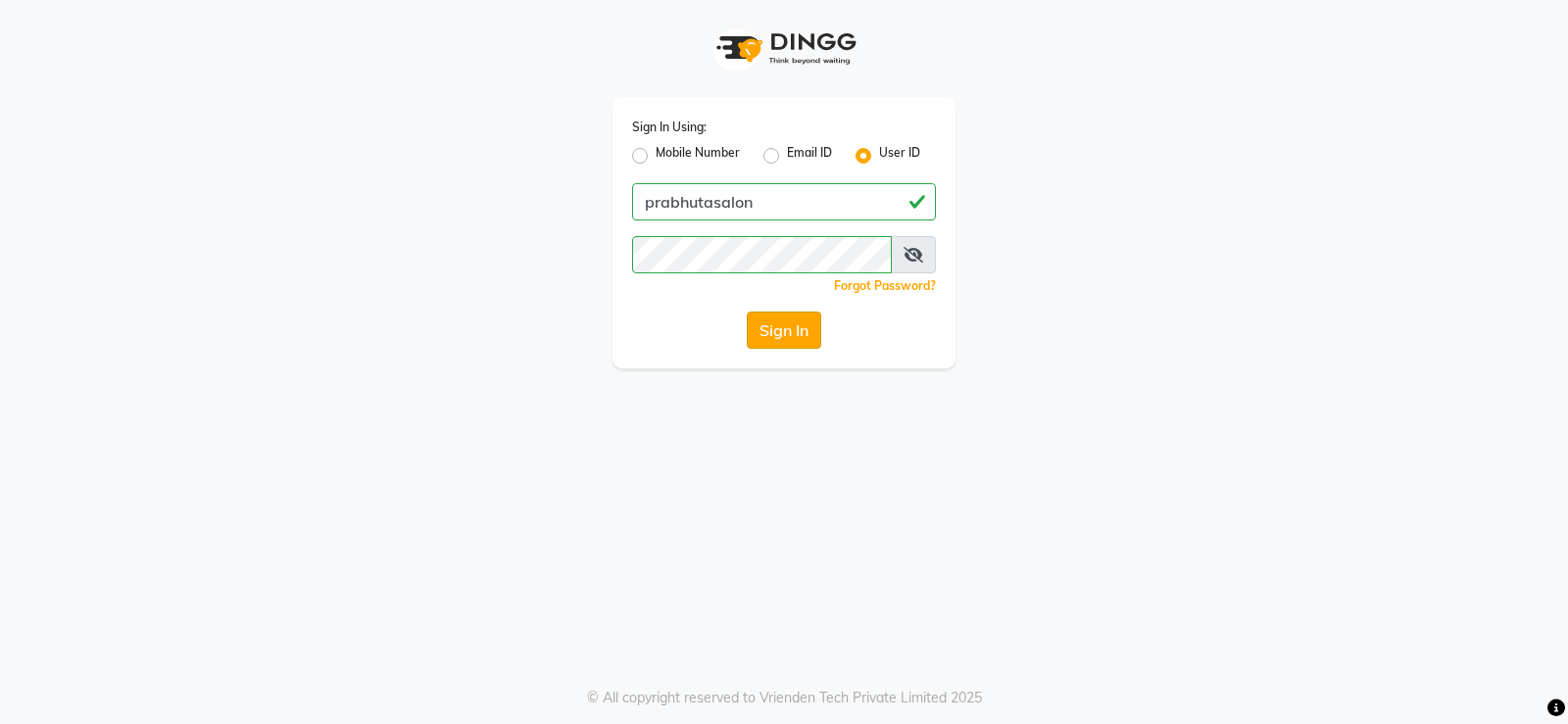 click on "Sign In" 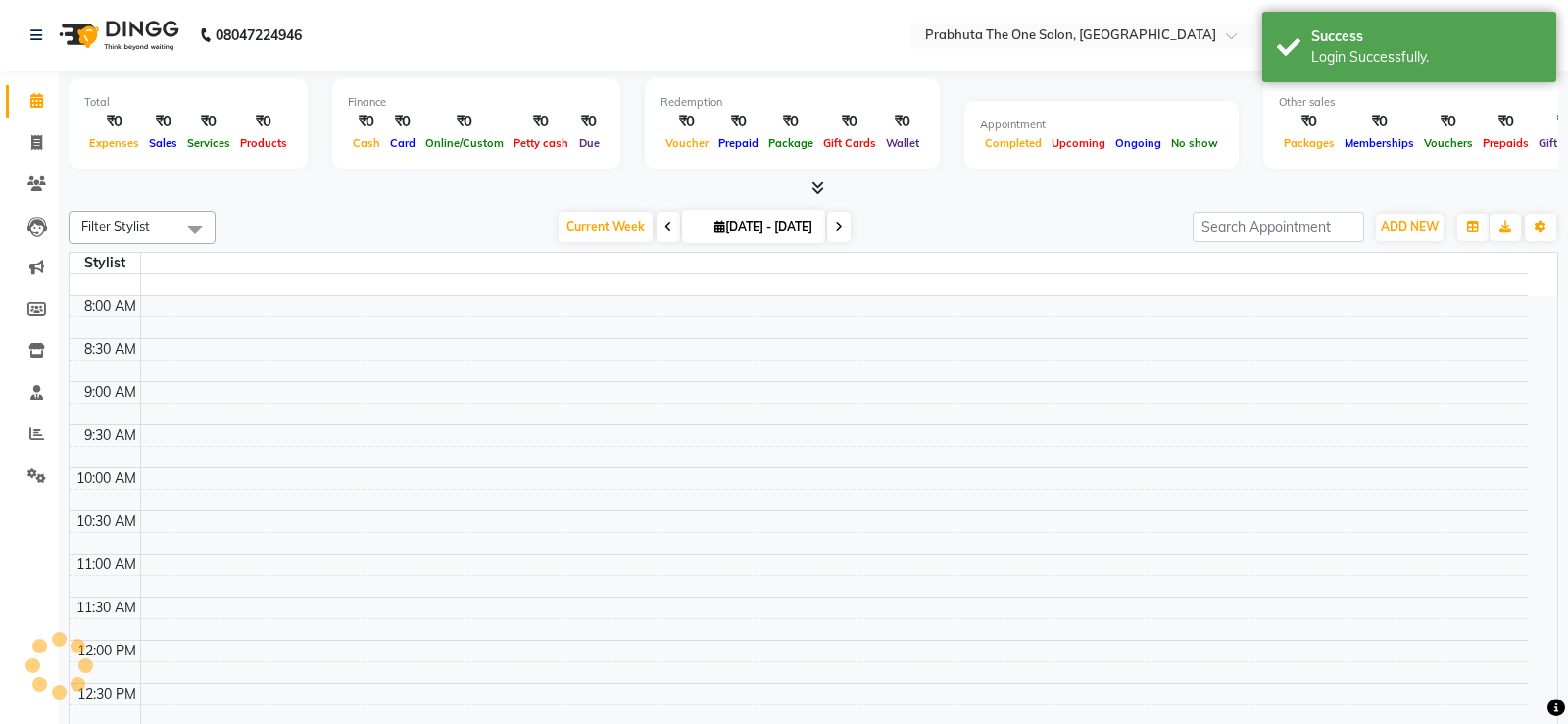 select on "en" 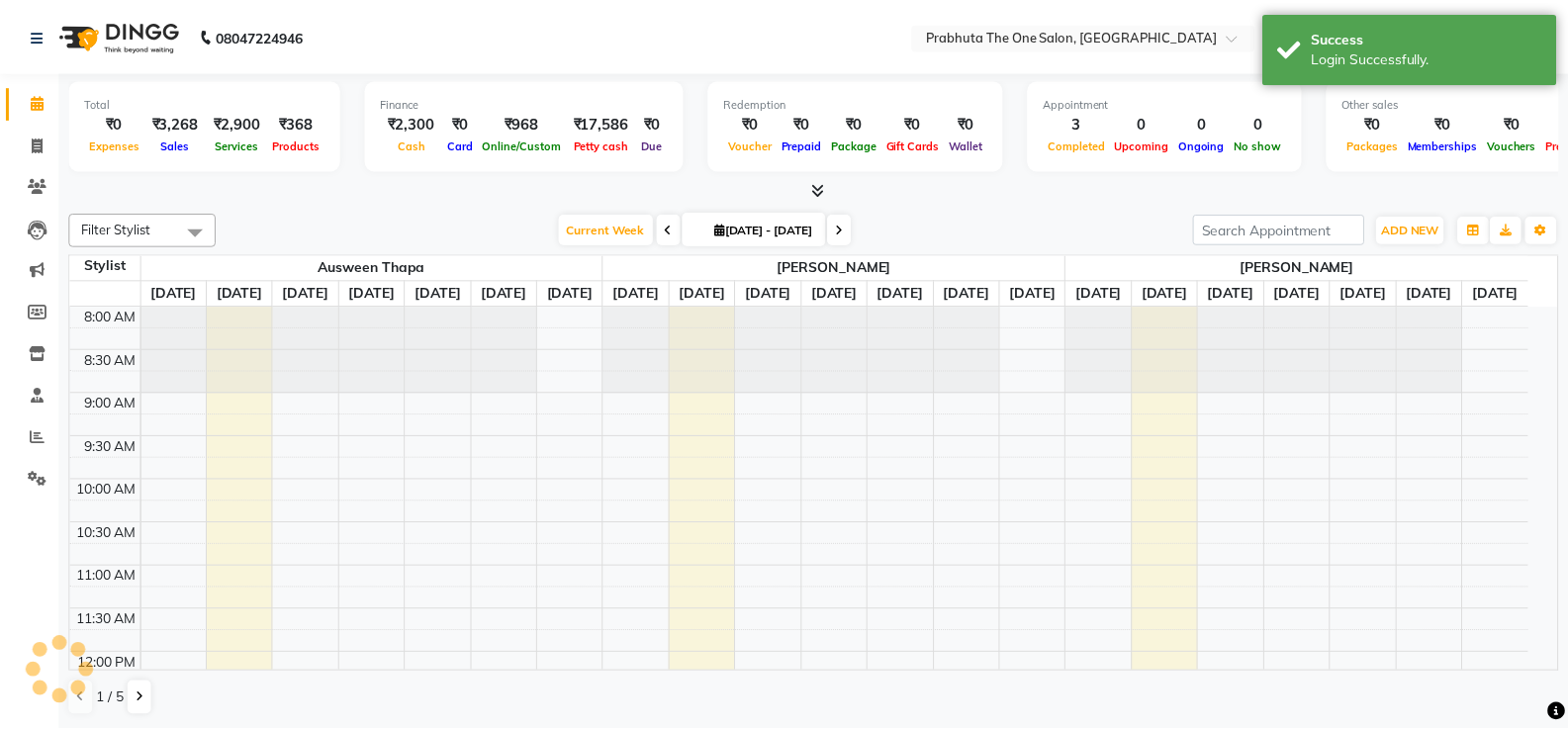 scroll, scrollTop: 610, scrollLeft: 0, axis: vertical 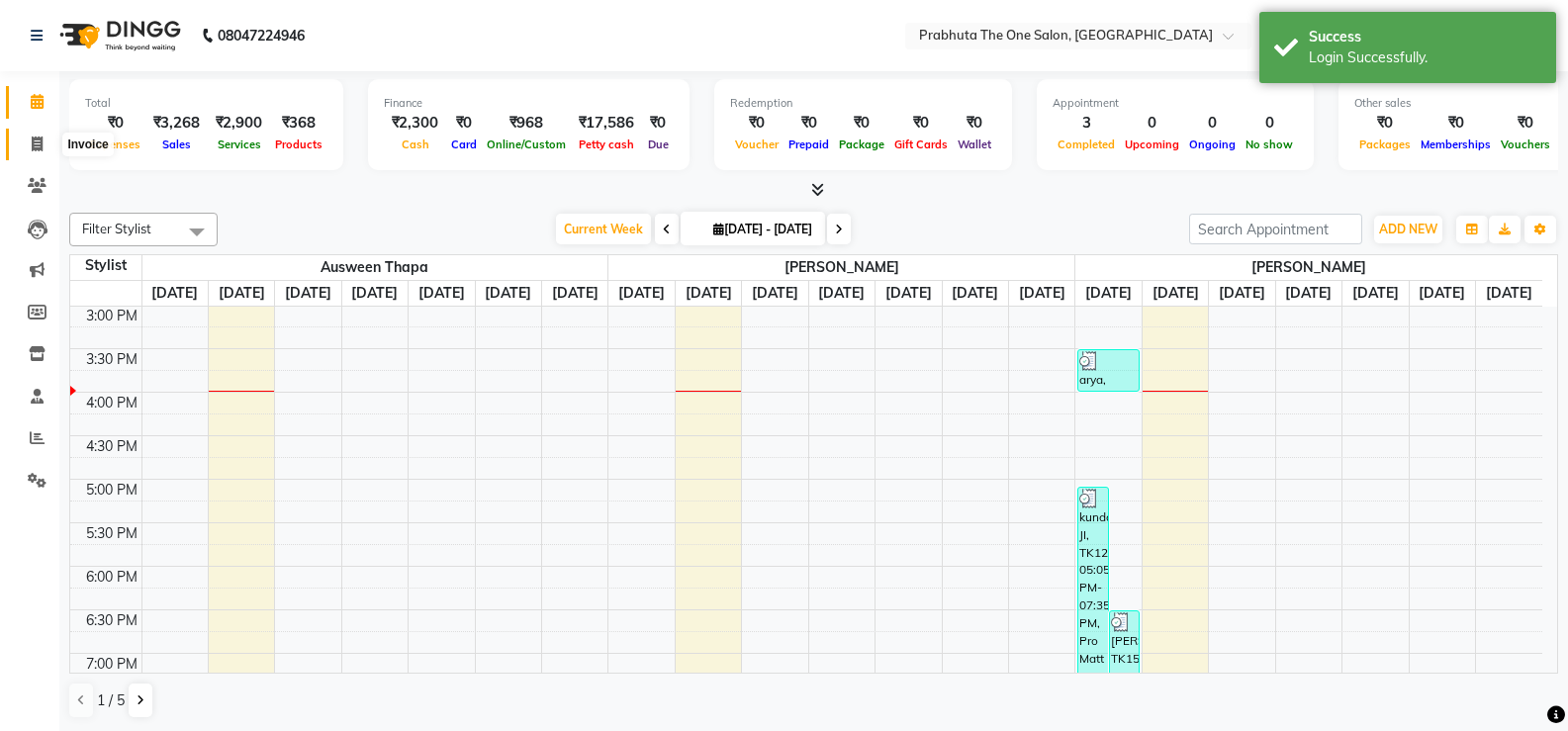 click 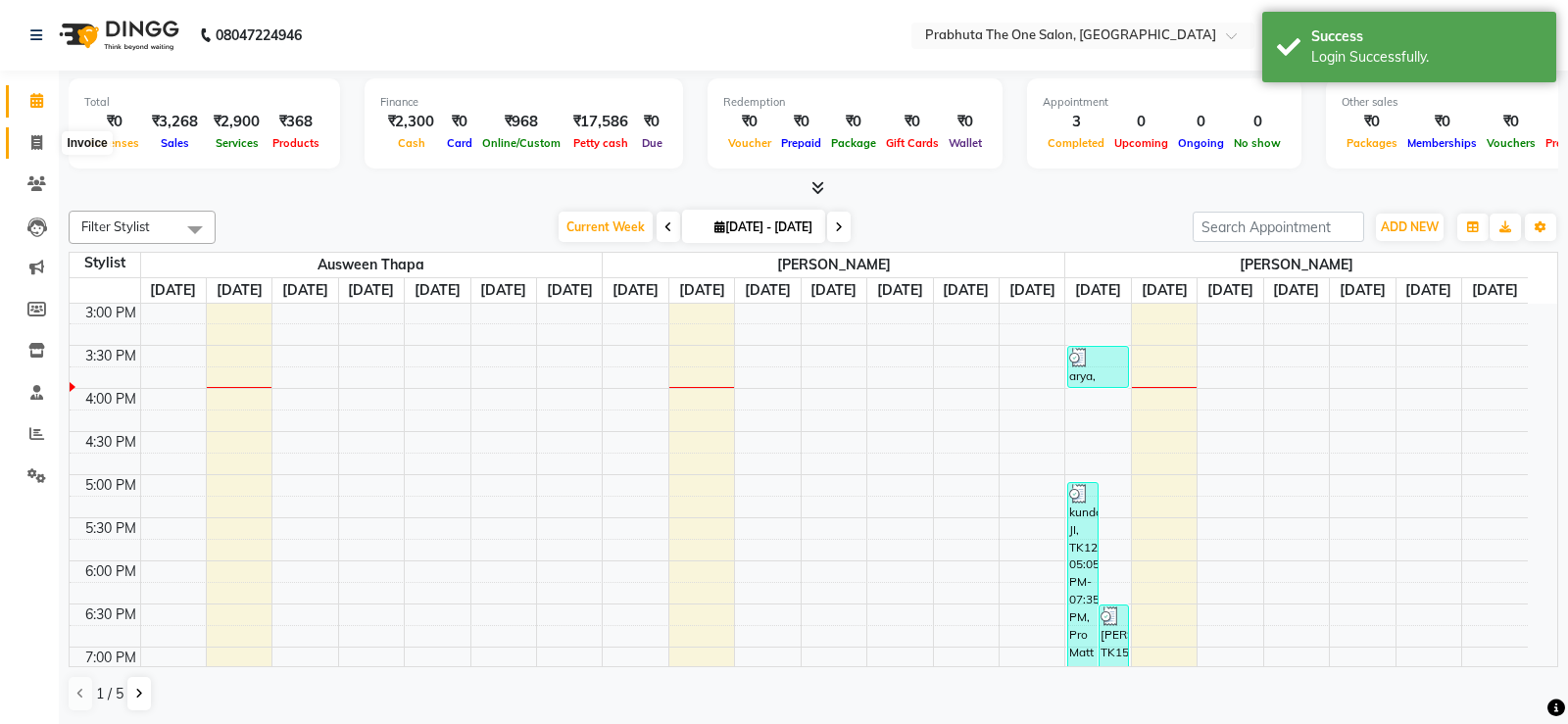 select on "service" 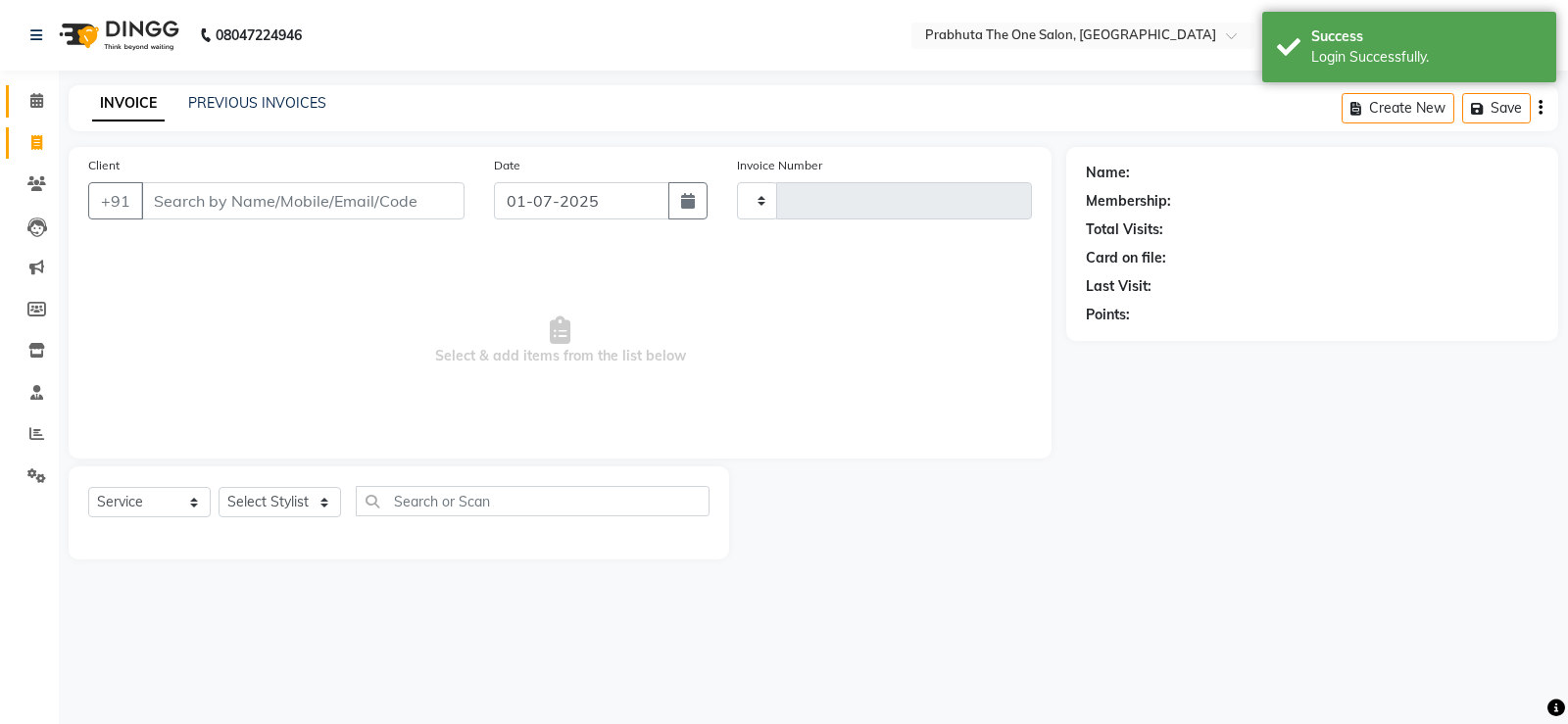 type on "0654" 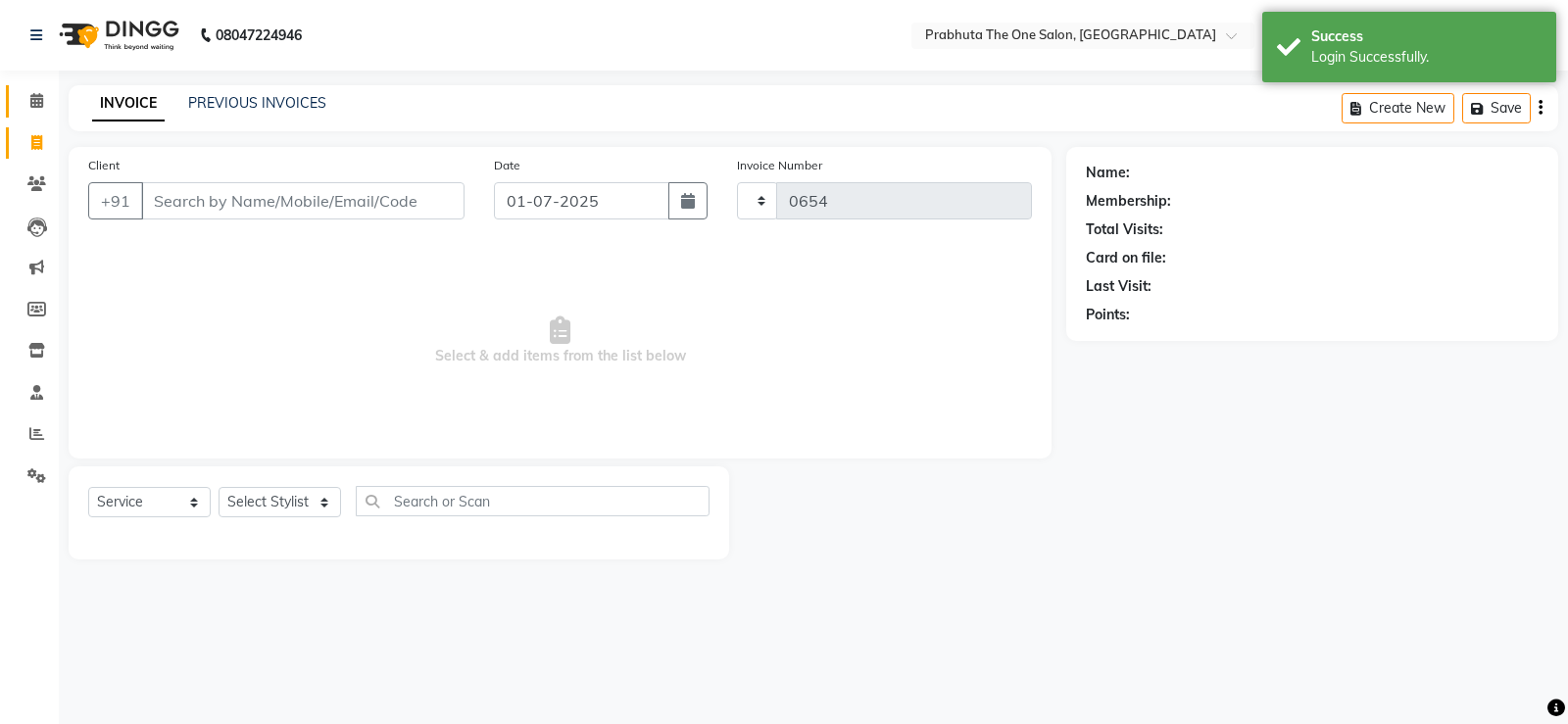 select on "5326" 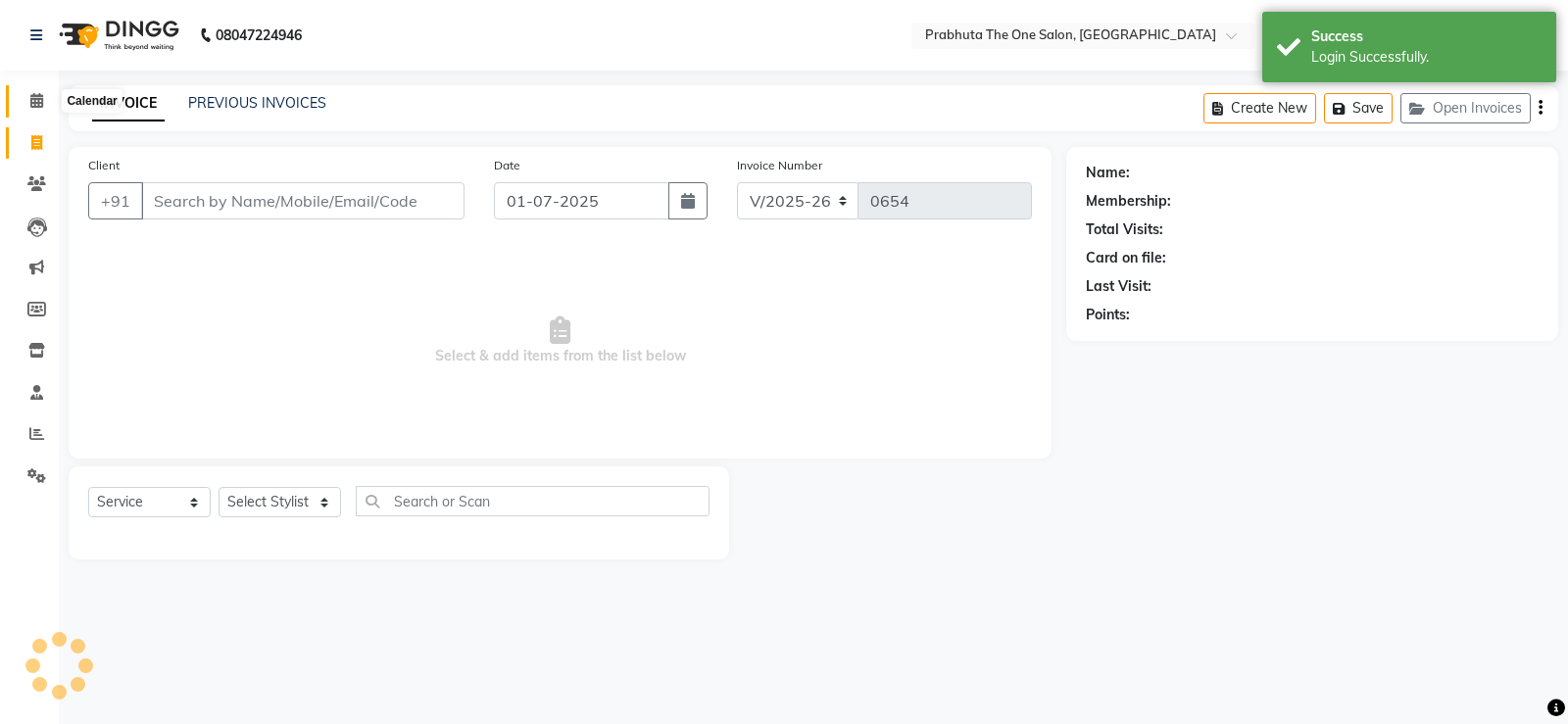 click 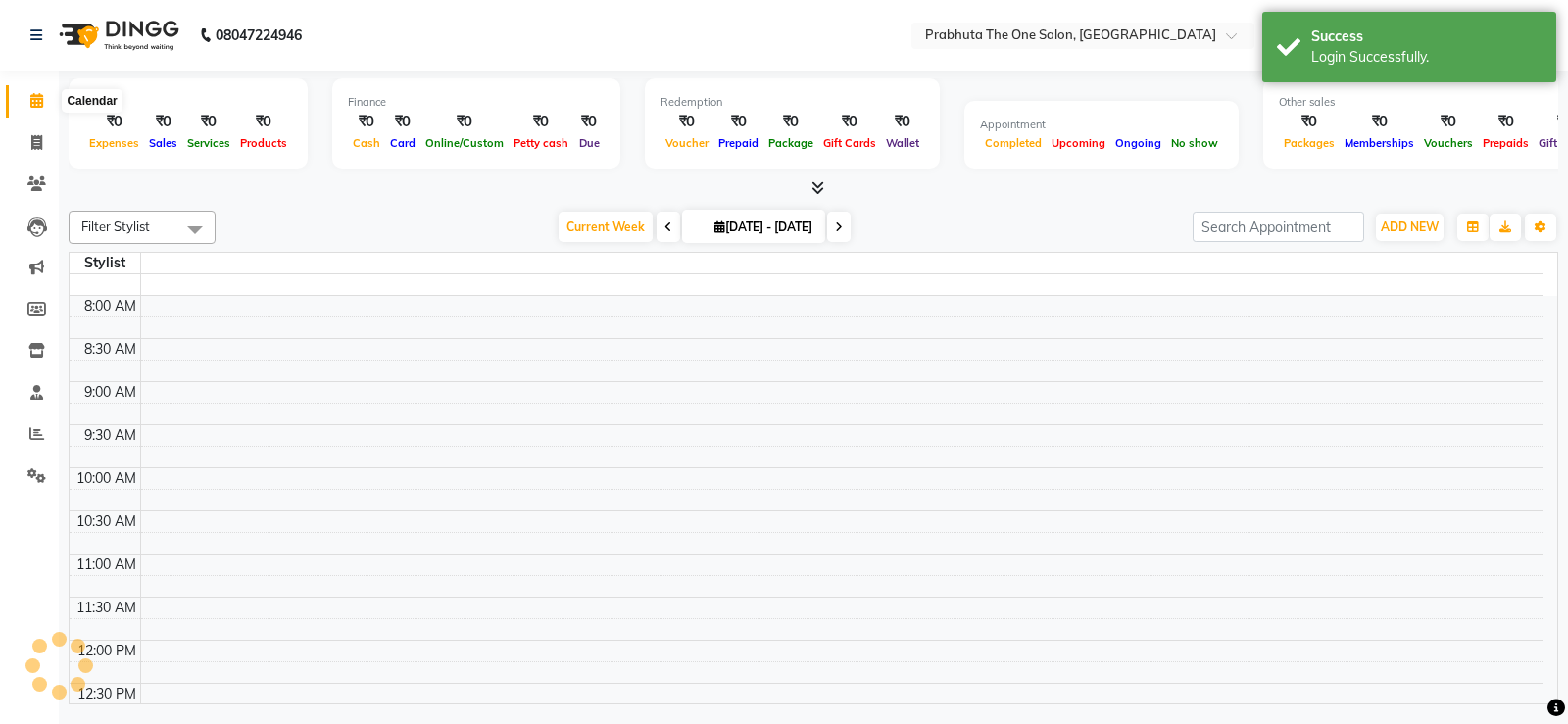 click 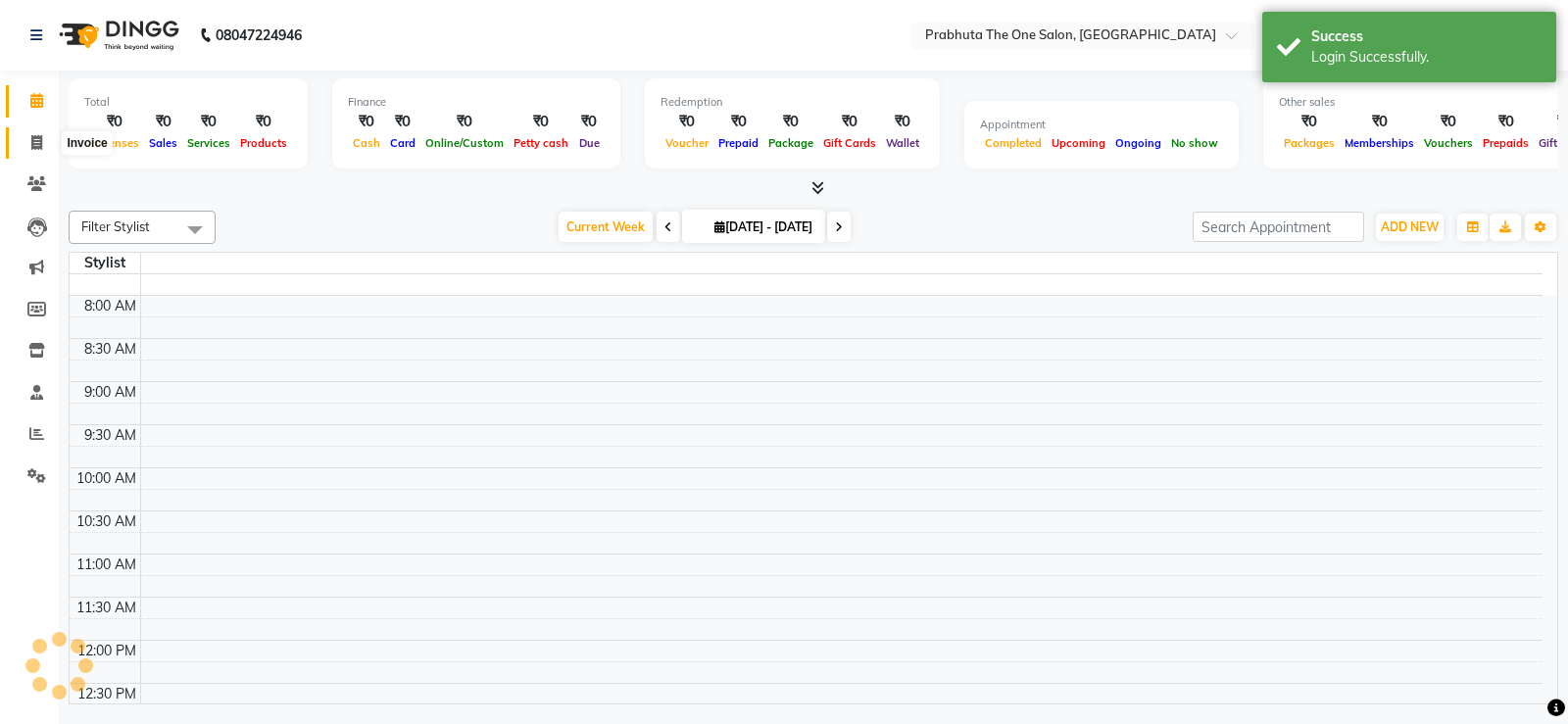 click 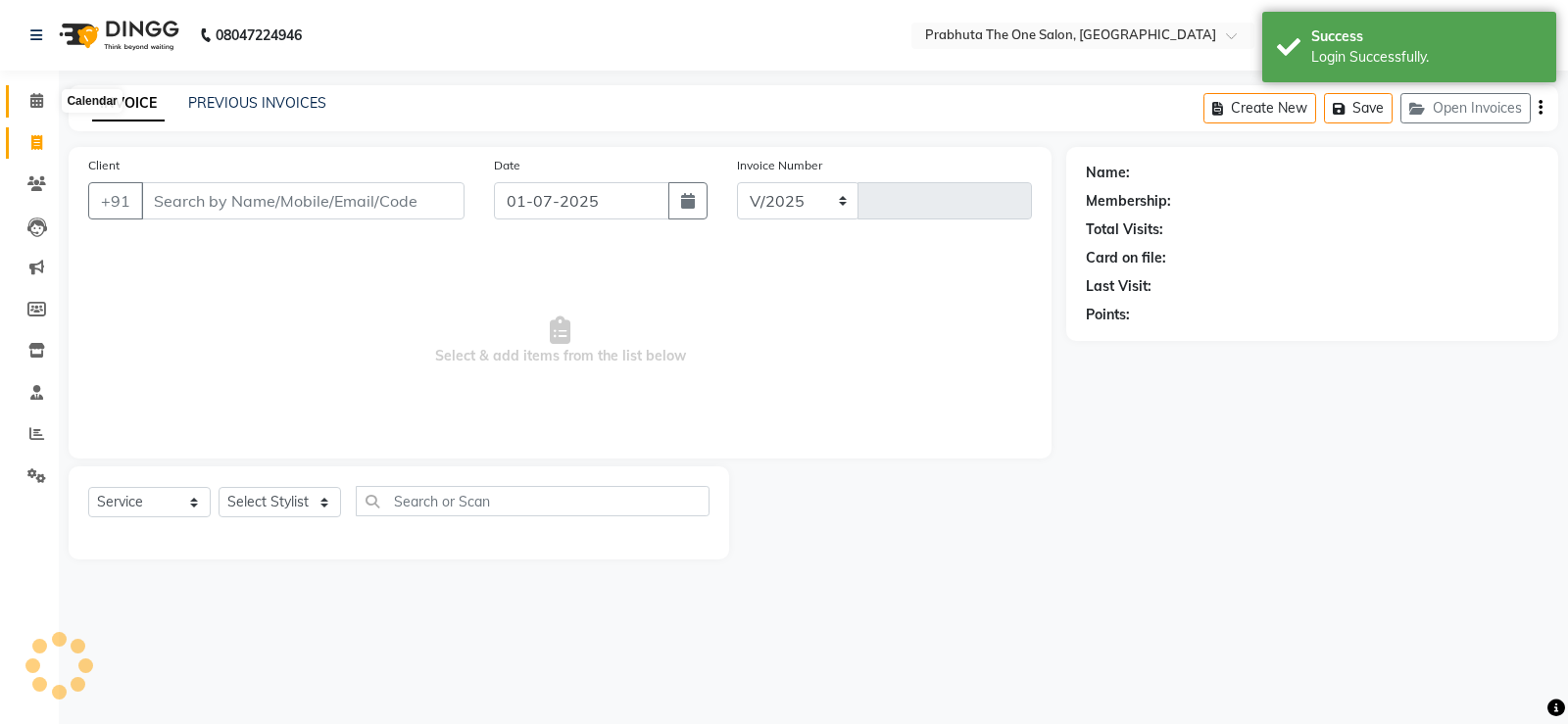 select on "5326" 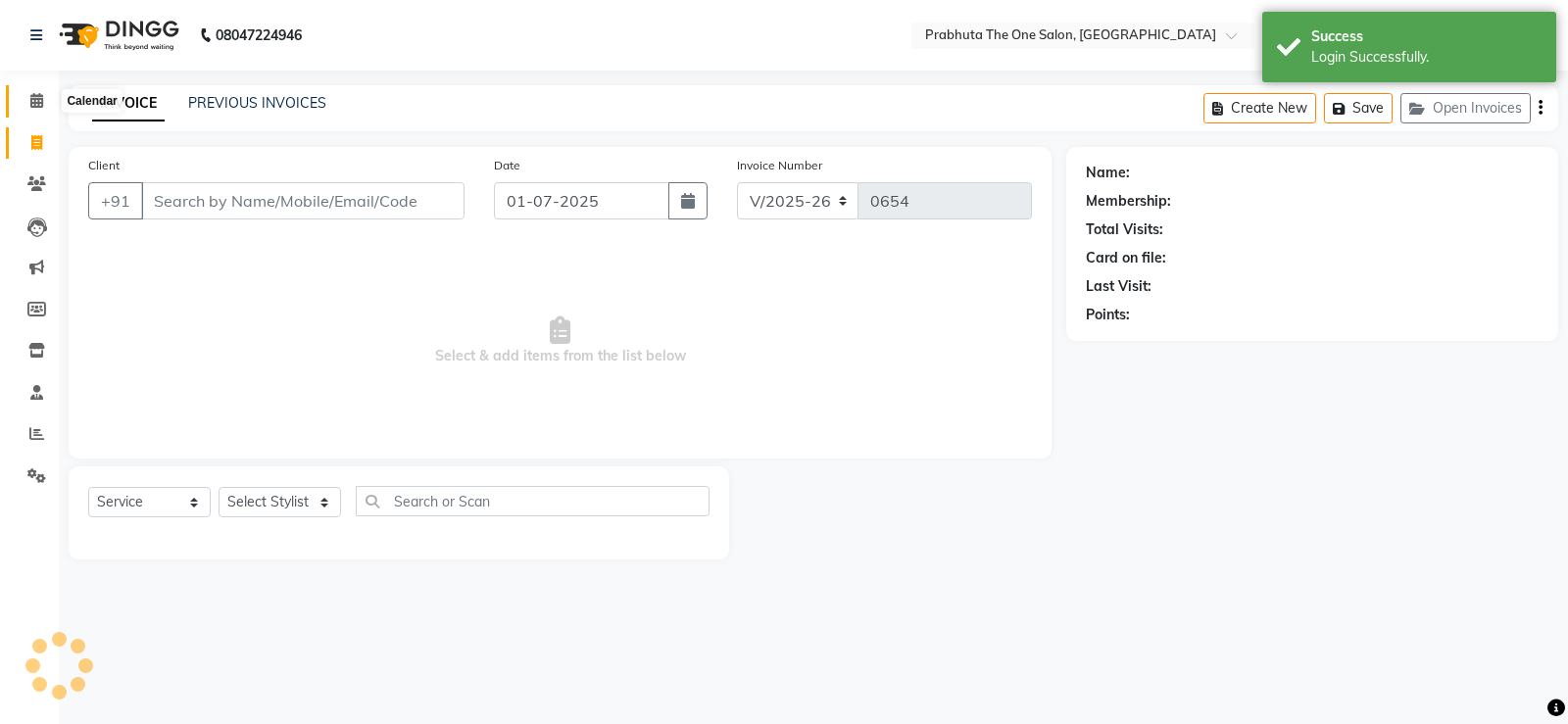 click 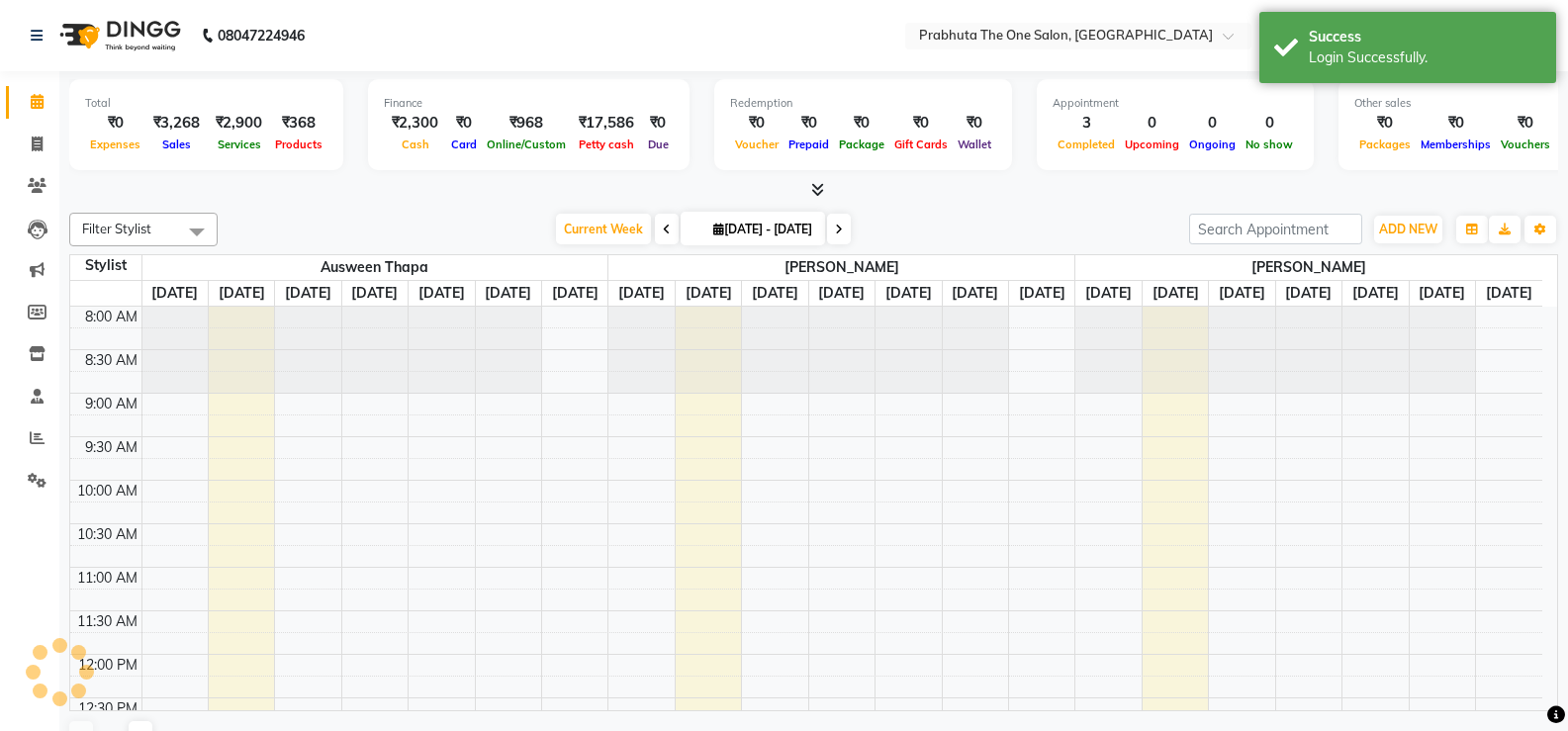 scroll, scrollTop: 610, scrollLeft: 0, axis: vertical 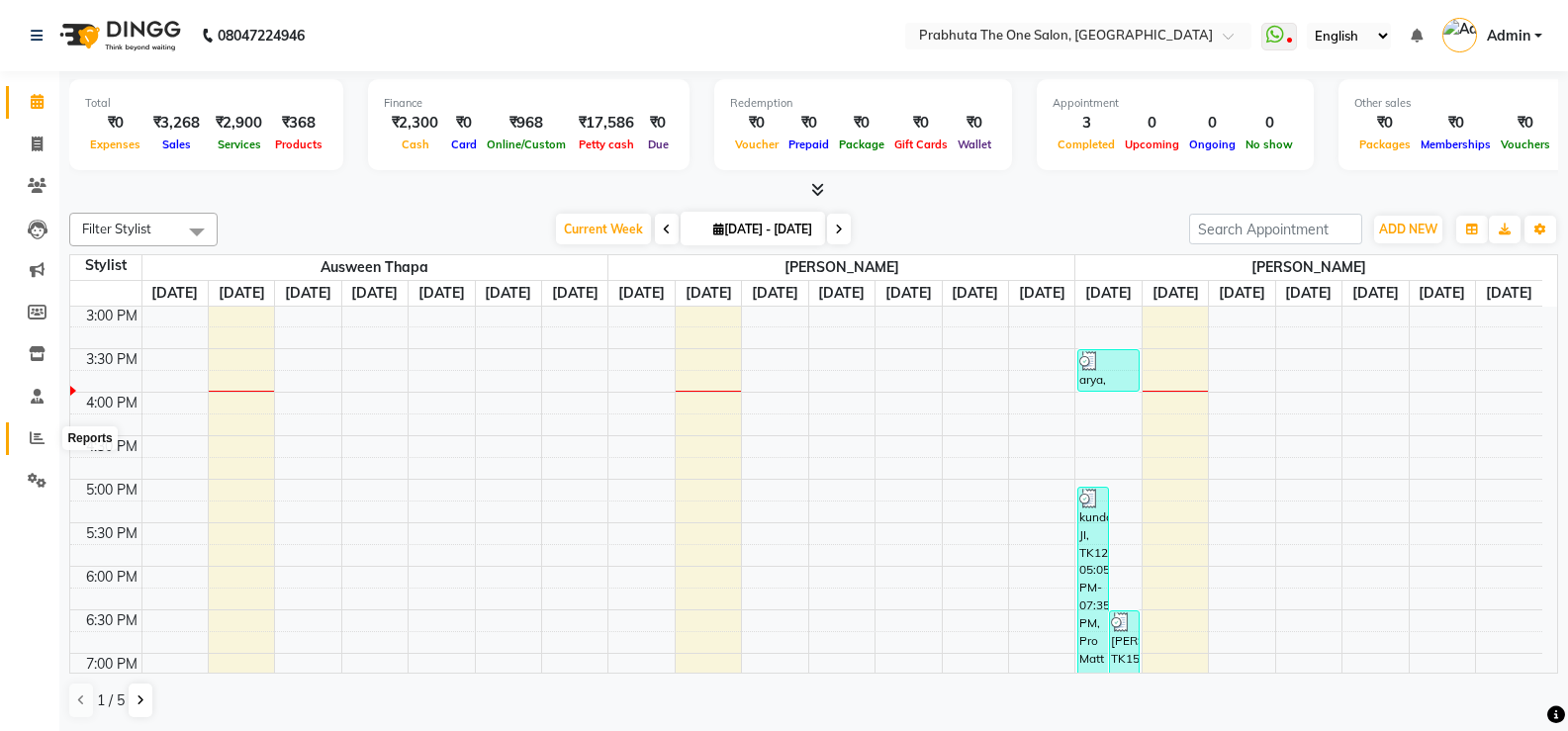 click 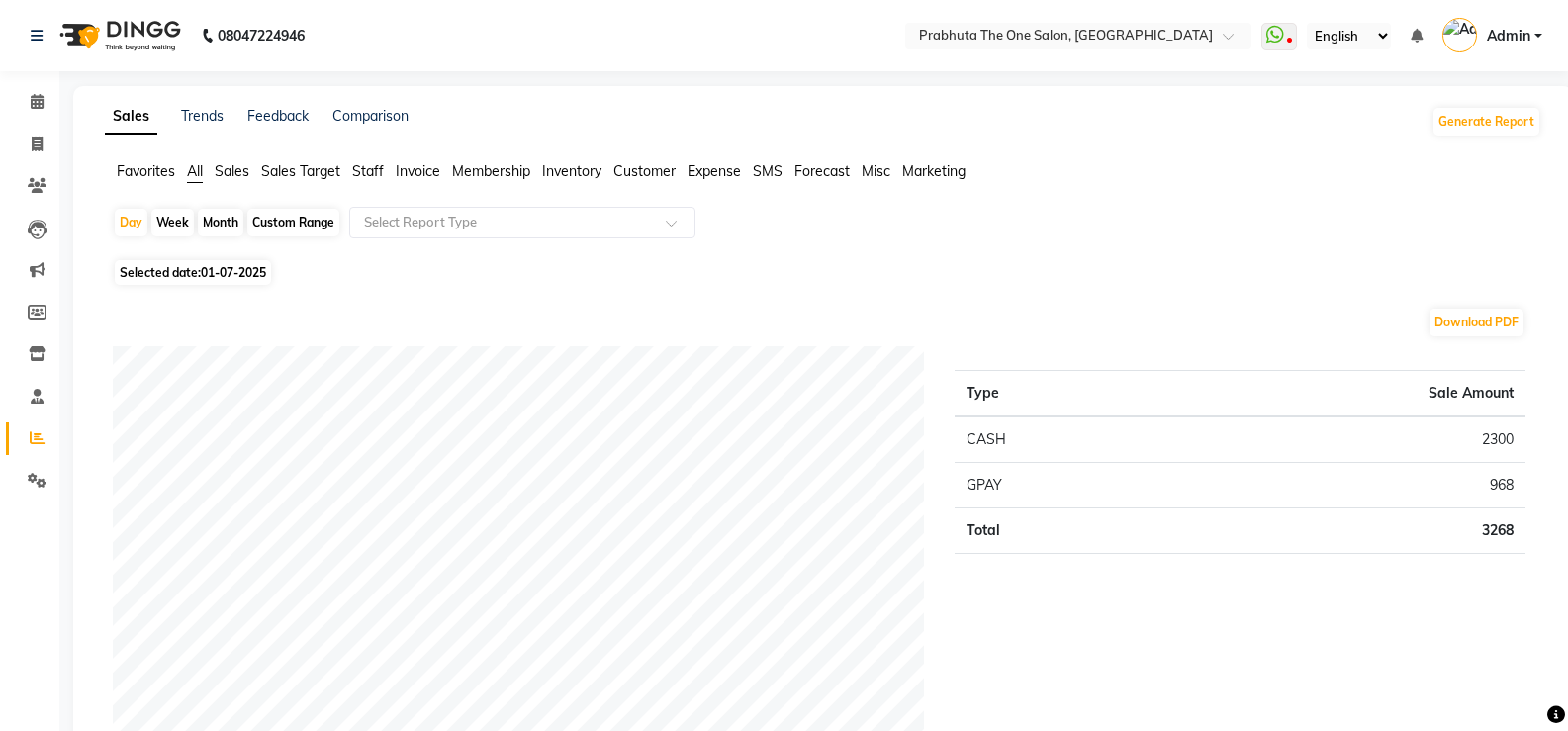 click on "Staff" 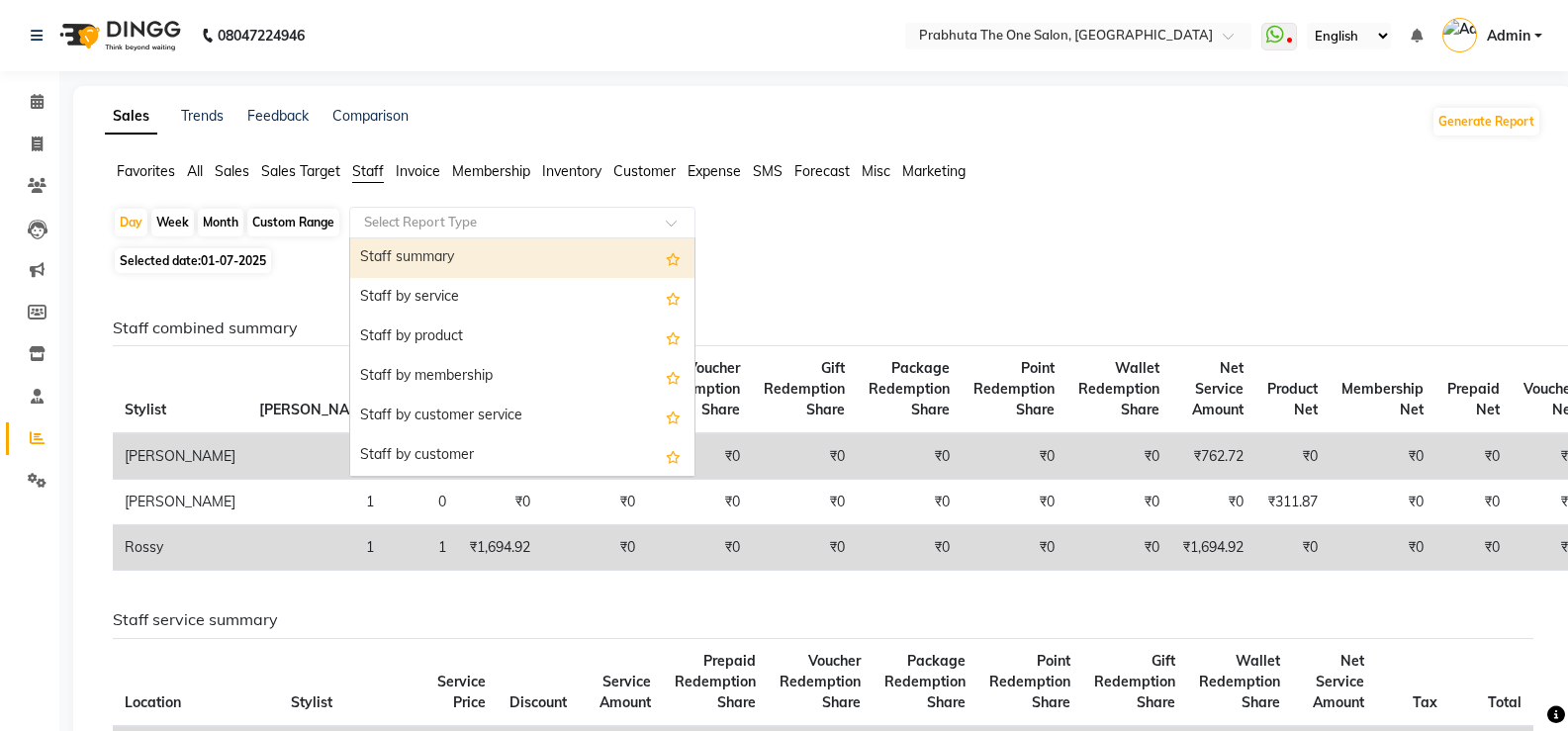 click 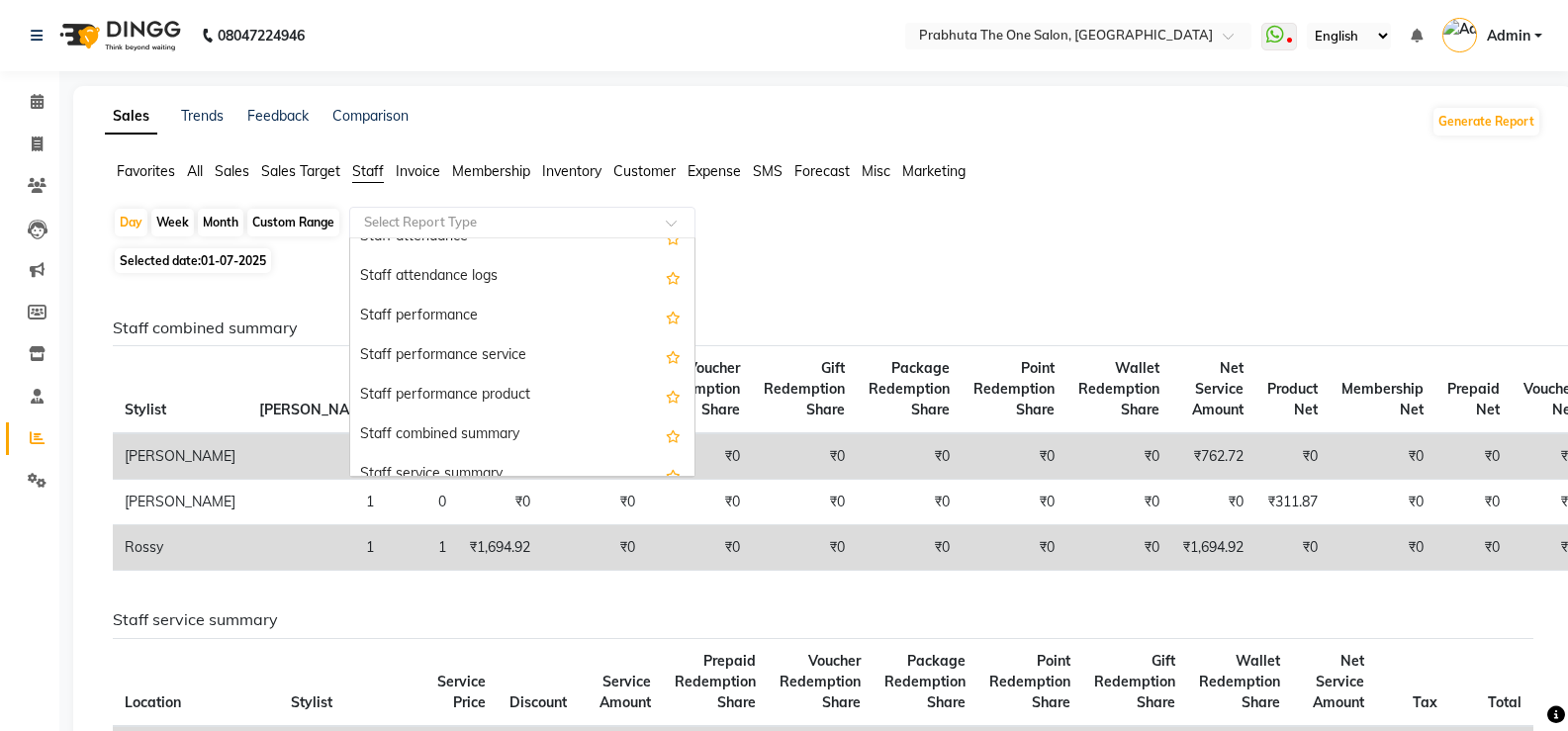 scroll, scrollTop: 277, scrollLeft: 0, axis: vertical 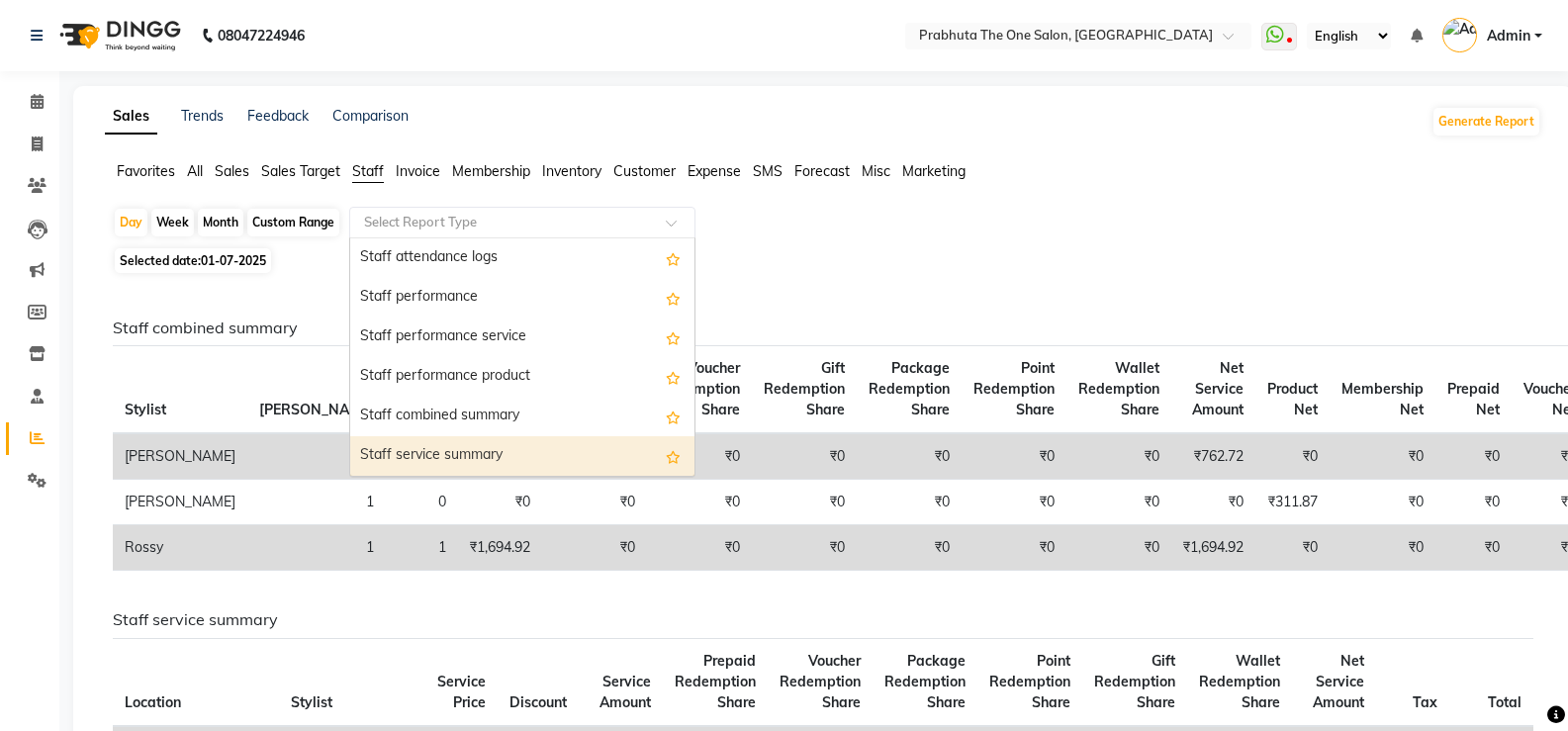 click on "Staff service summary" at bounding box center (522, 456) 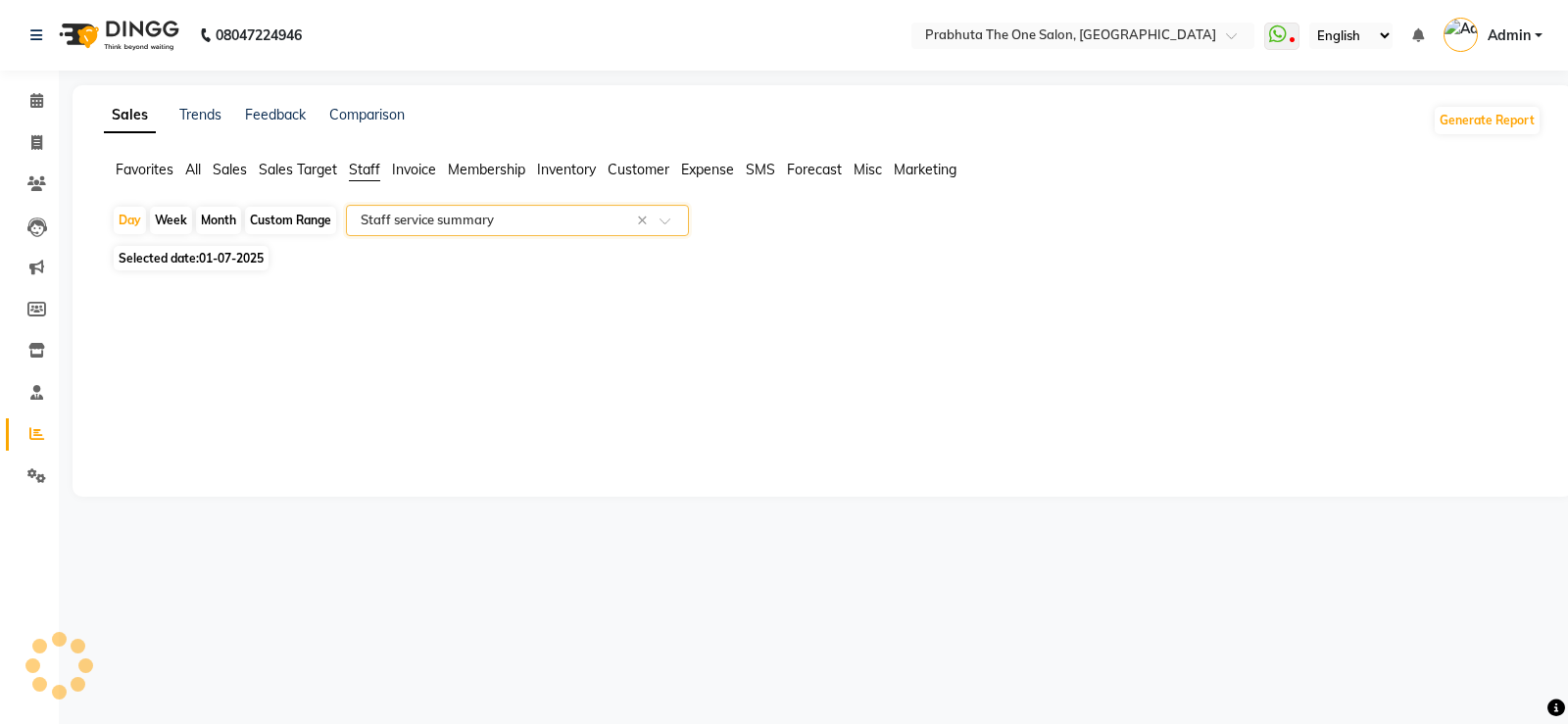 select on "full_report" 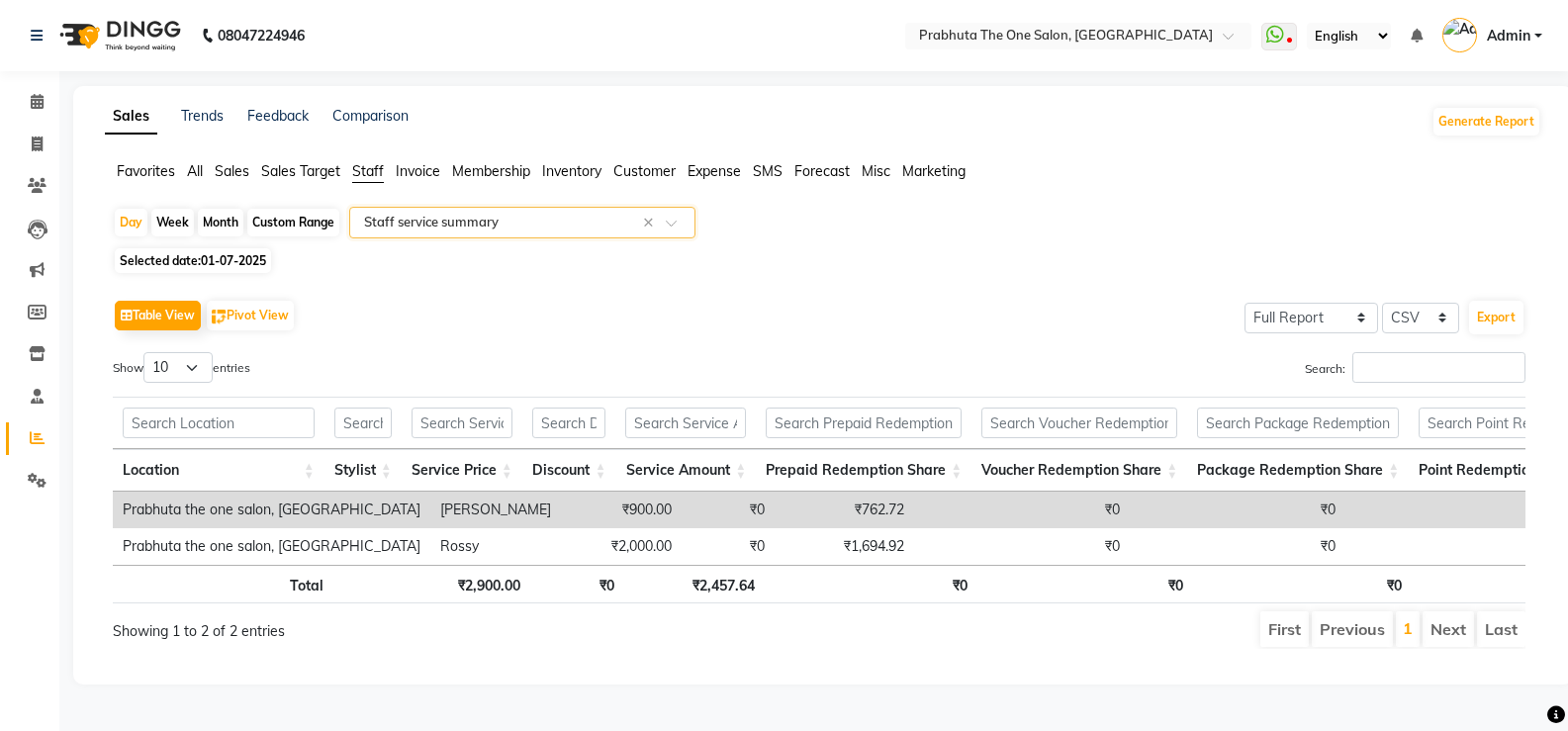 scroll, scrollTop: 13, scrollLeft: 0, axis: vertical 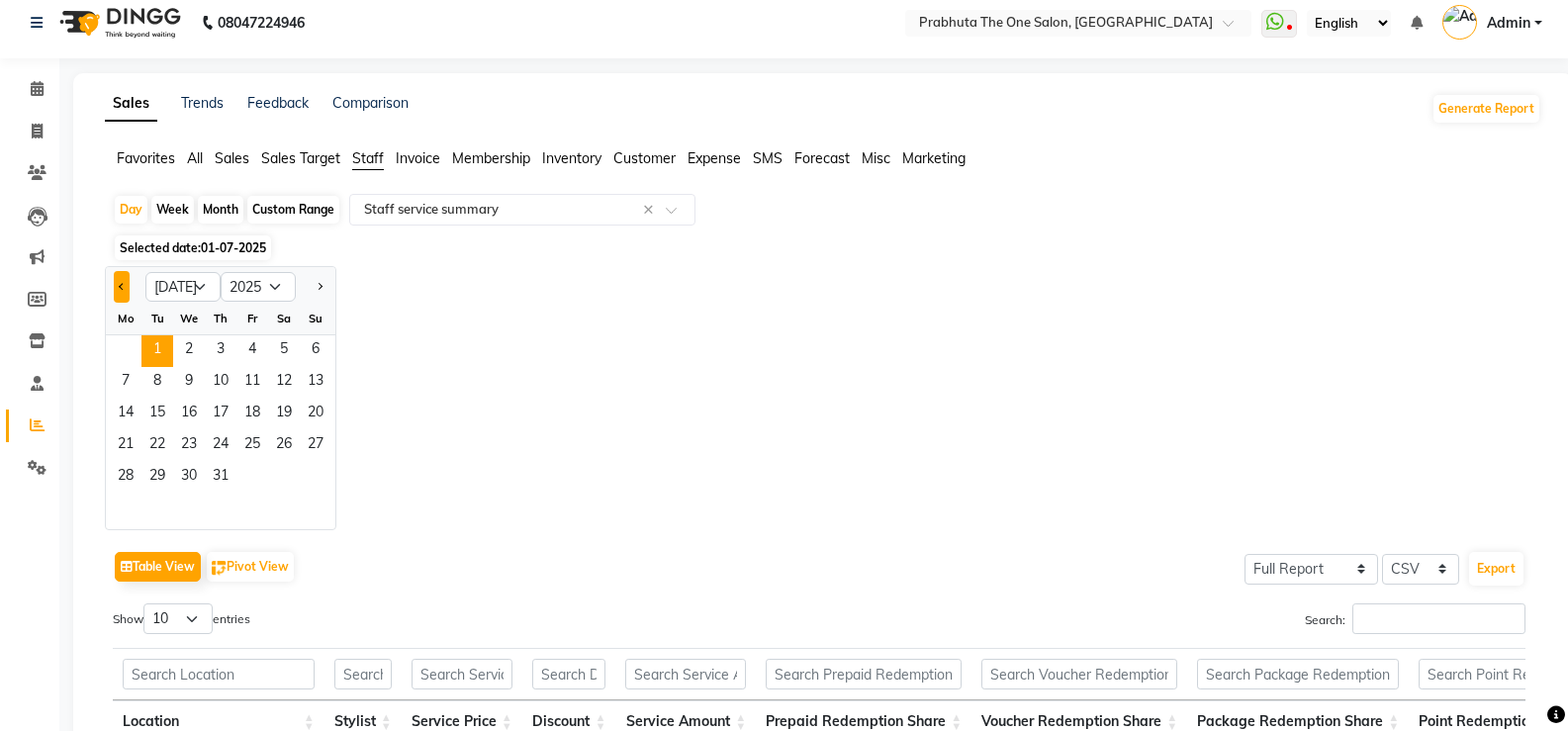 click 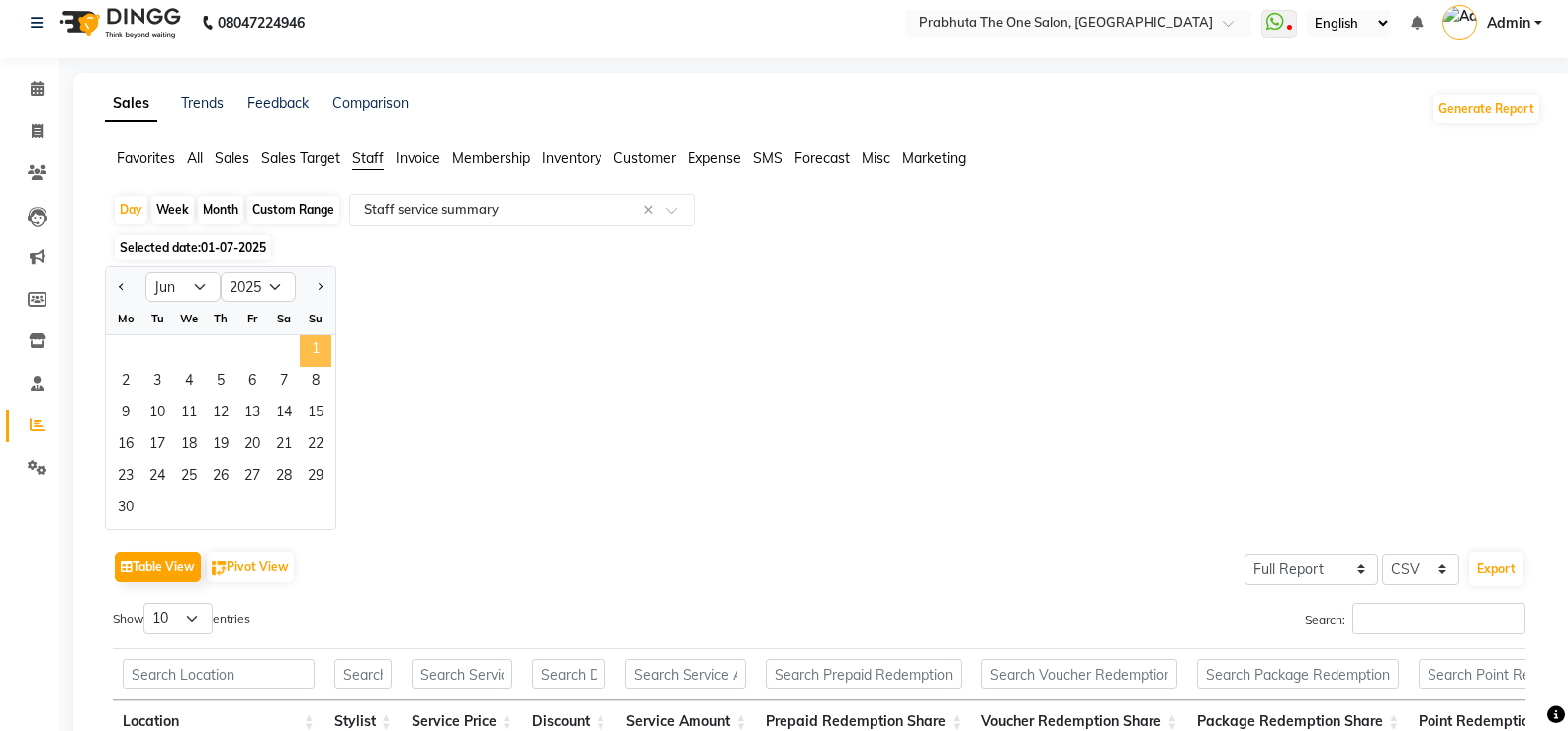 click on "1" 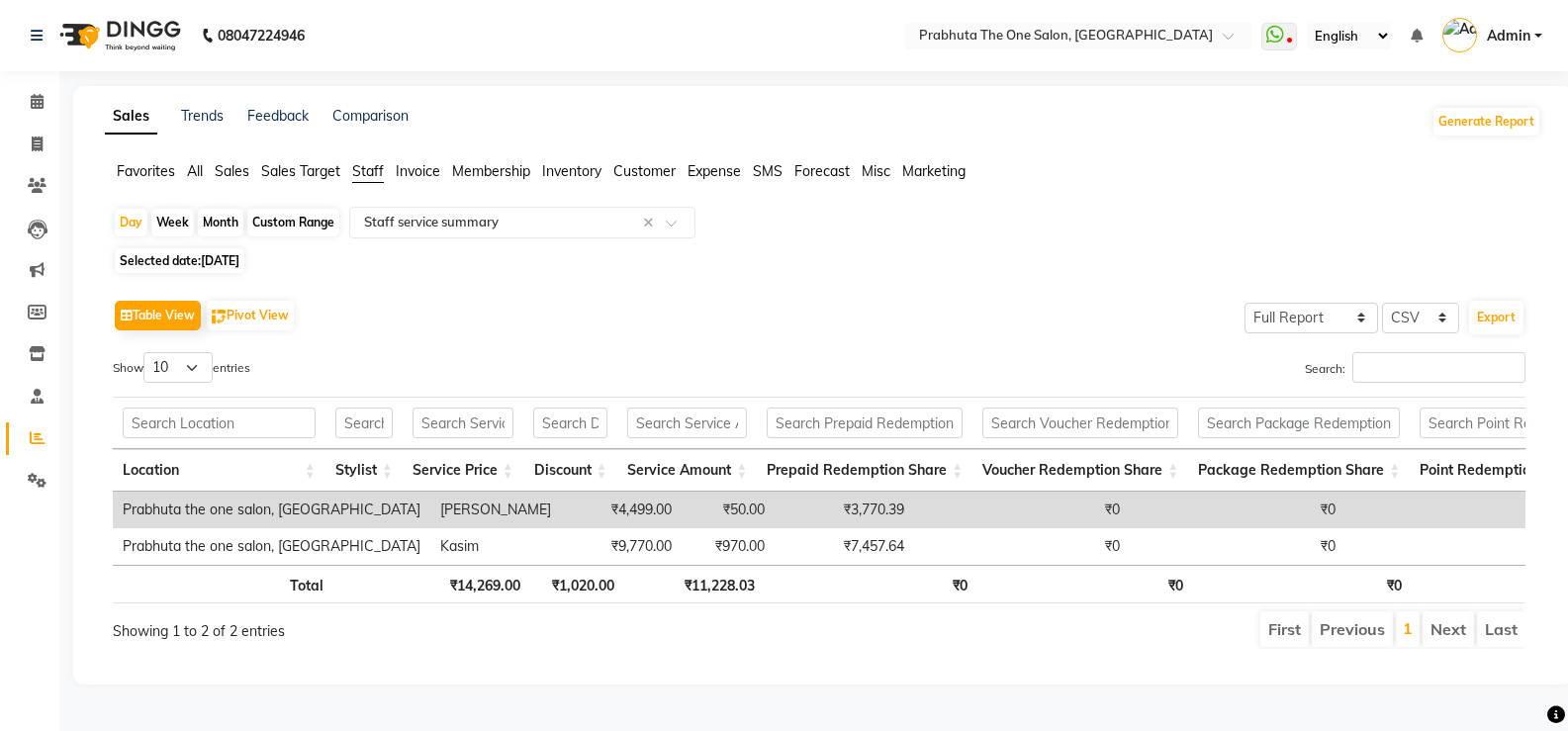 scroll, scrollTop: 0, scrollLeft: 0, axis: both 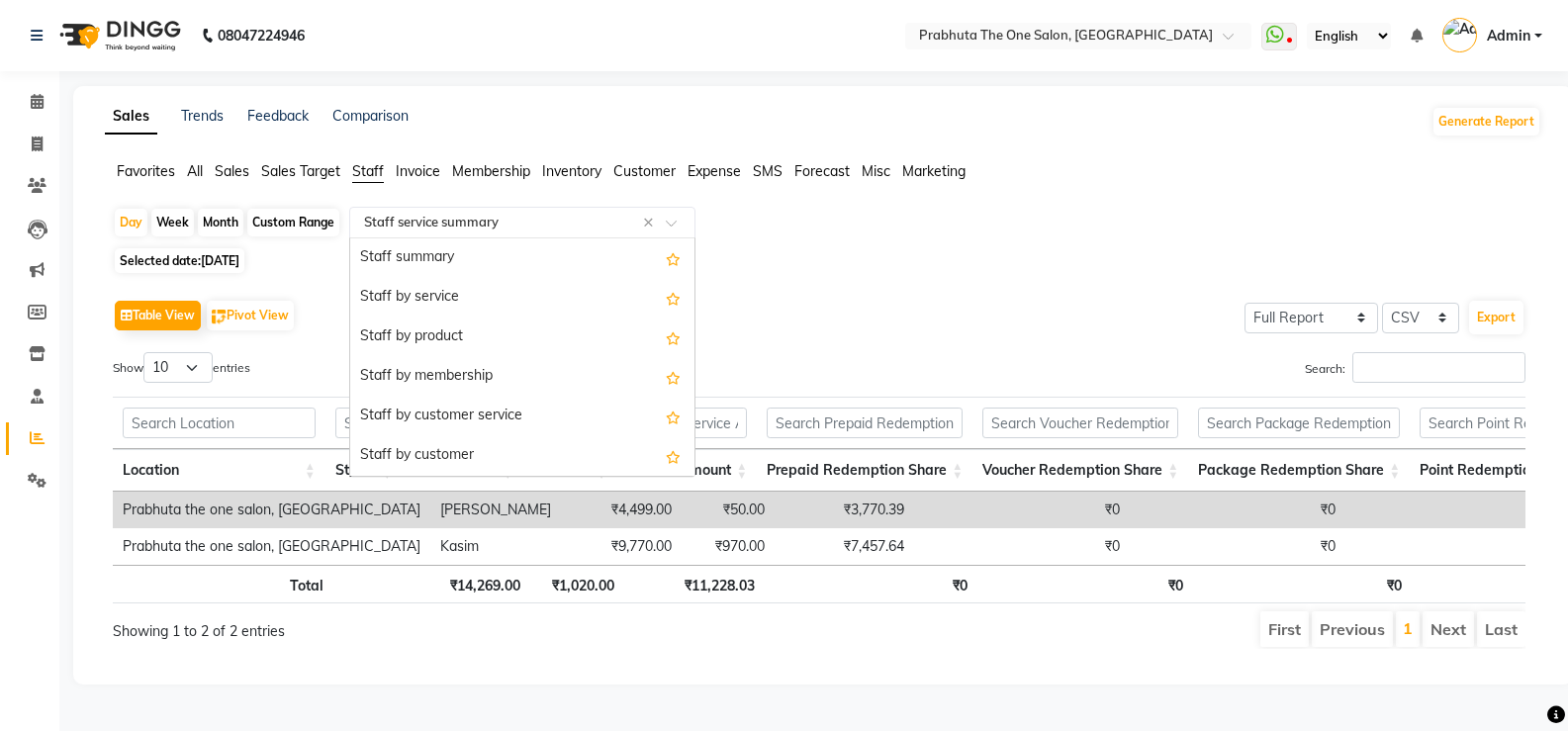 click 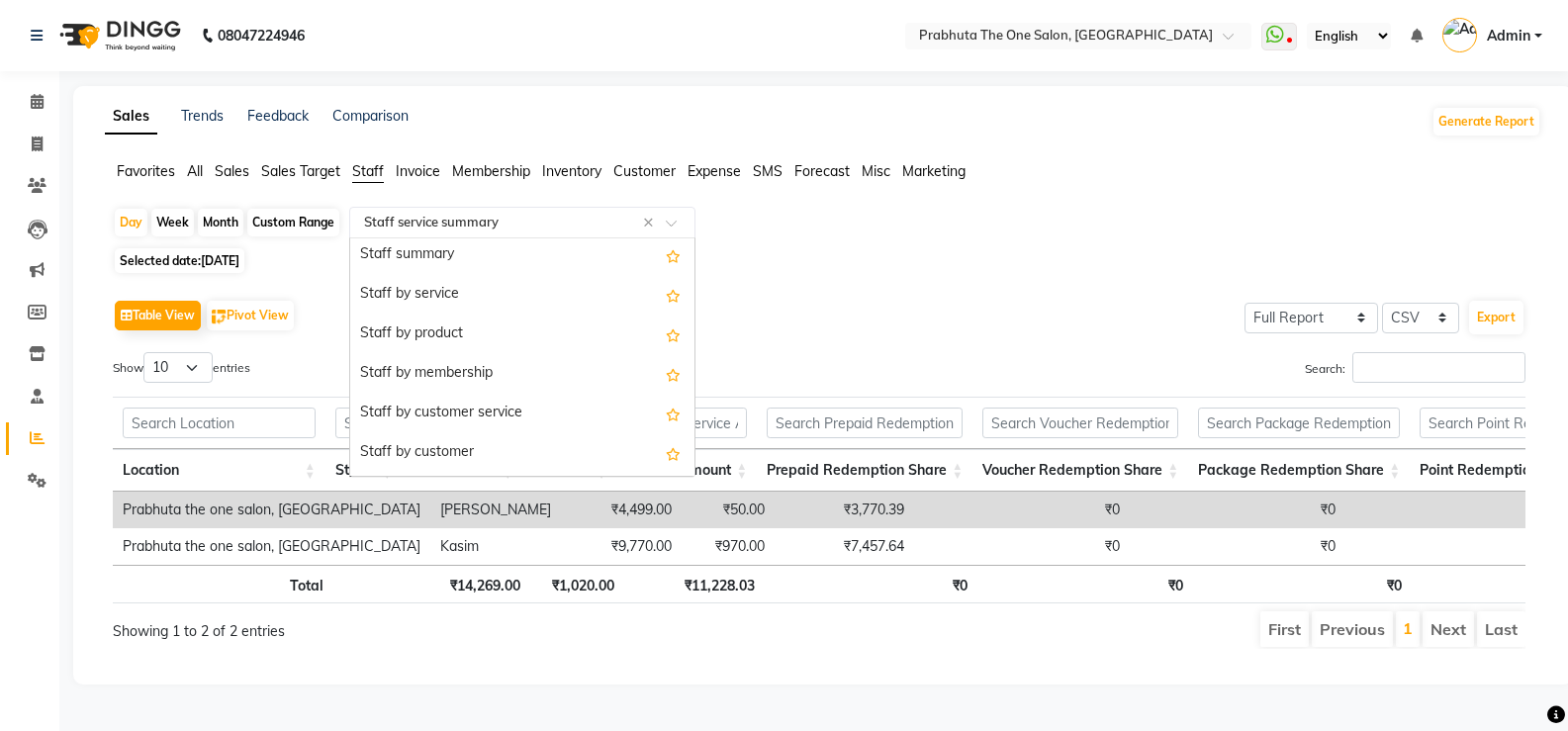 scroll, scrollTop: 0, scrollLeft: 0, axis: both 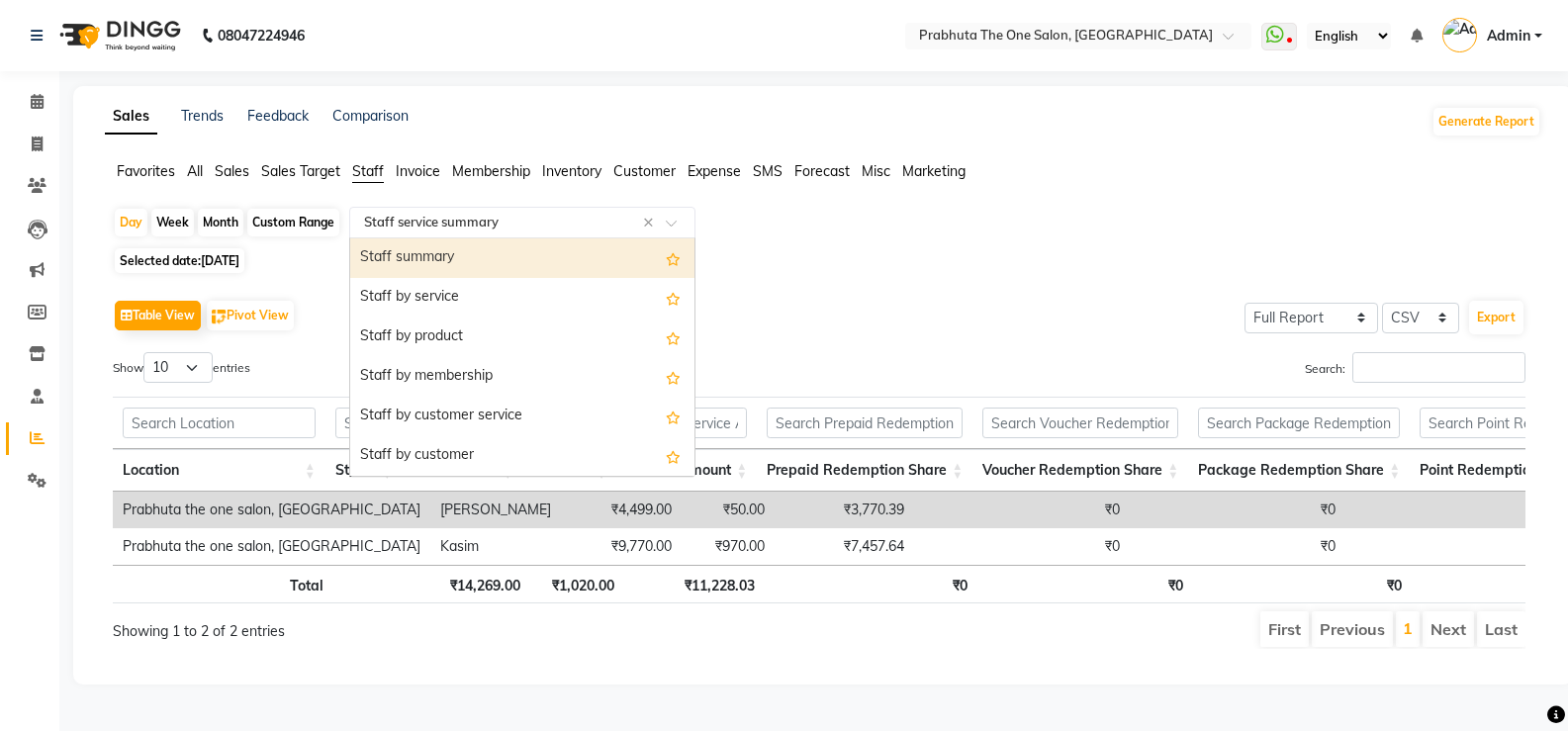 click on "Staff summary" at bounding box center (522, 258) 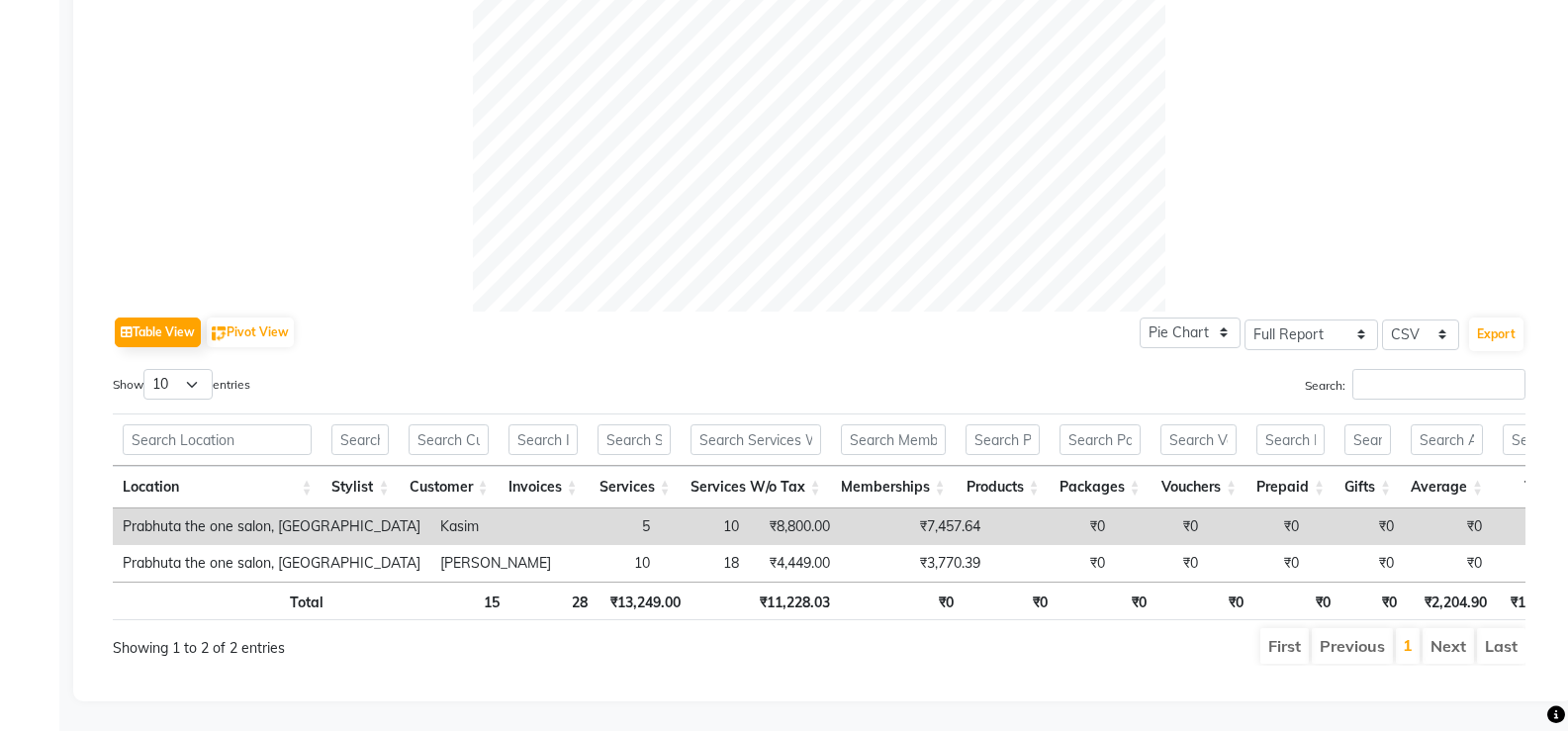 scroll, scrollTop: 0, scrollLeft: 0, axis: both 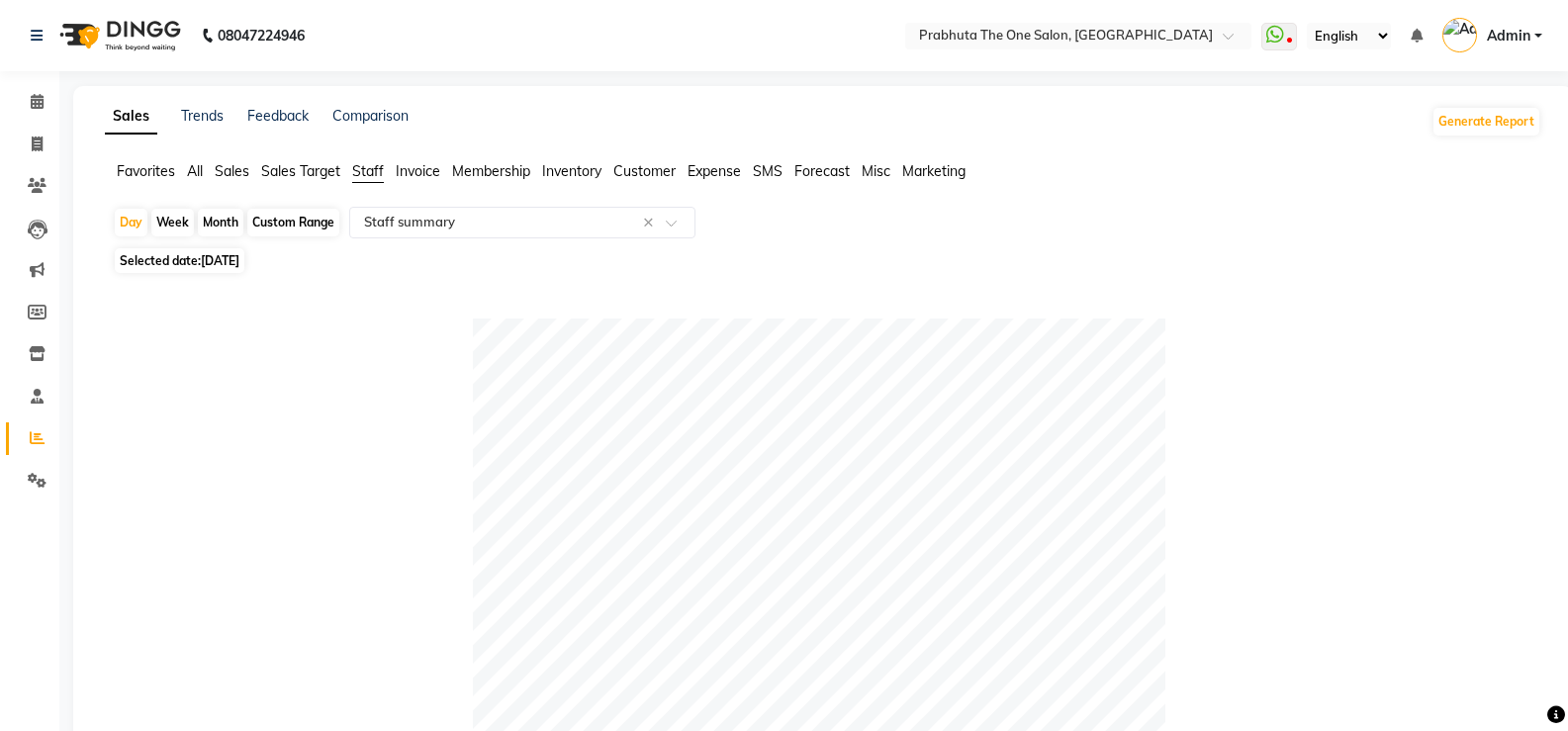 click on "Month" 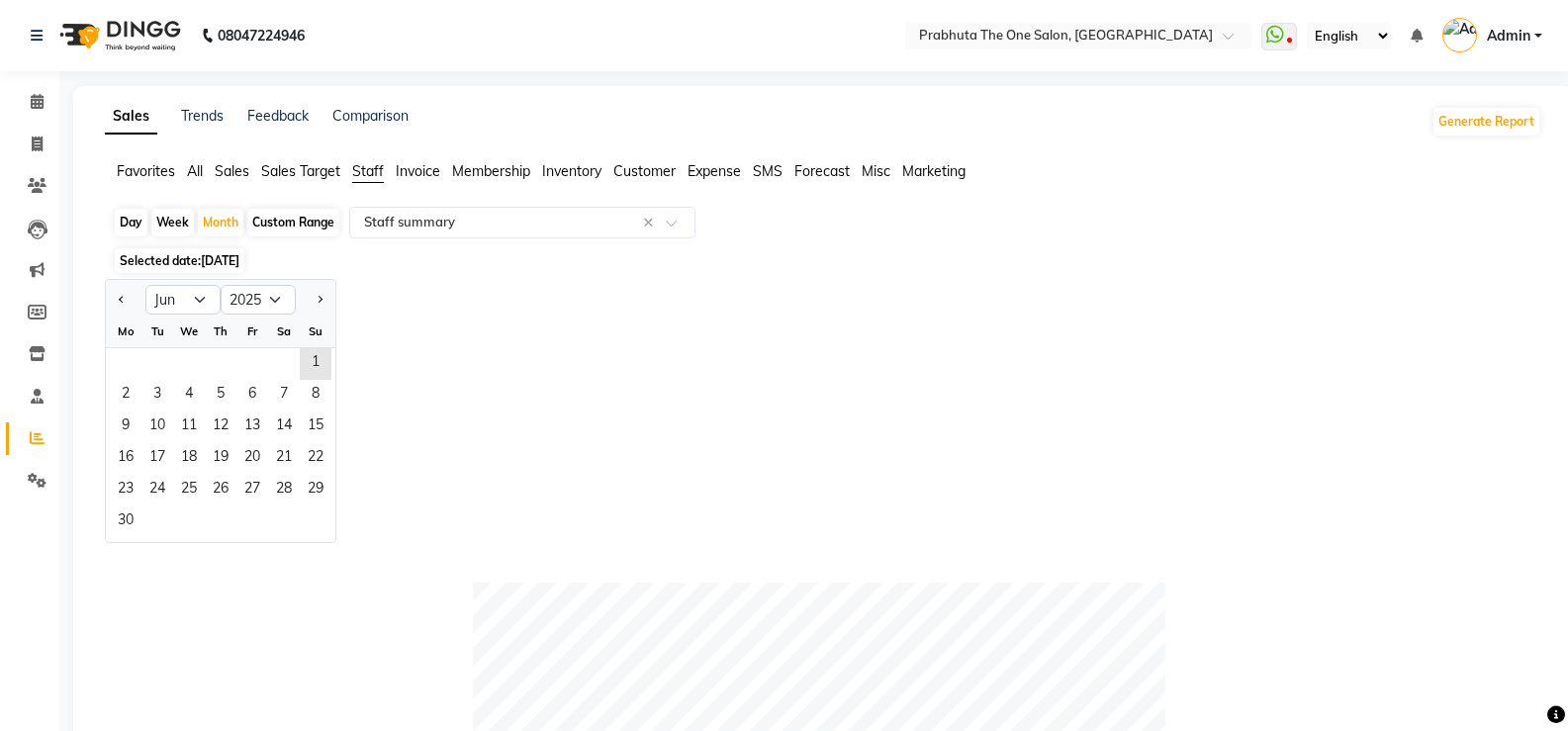 click 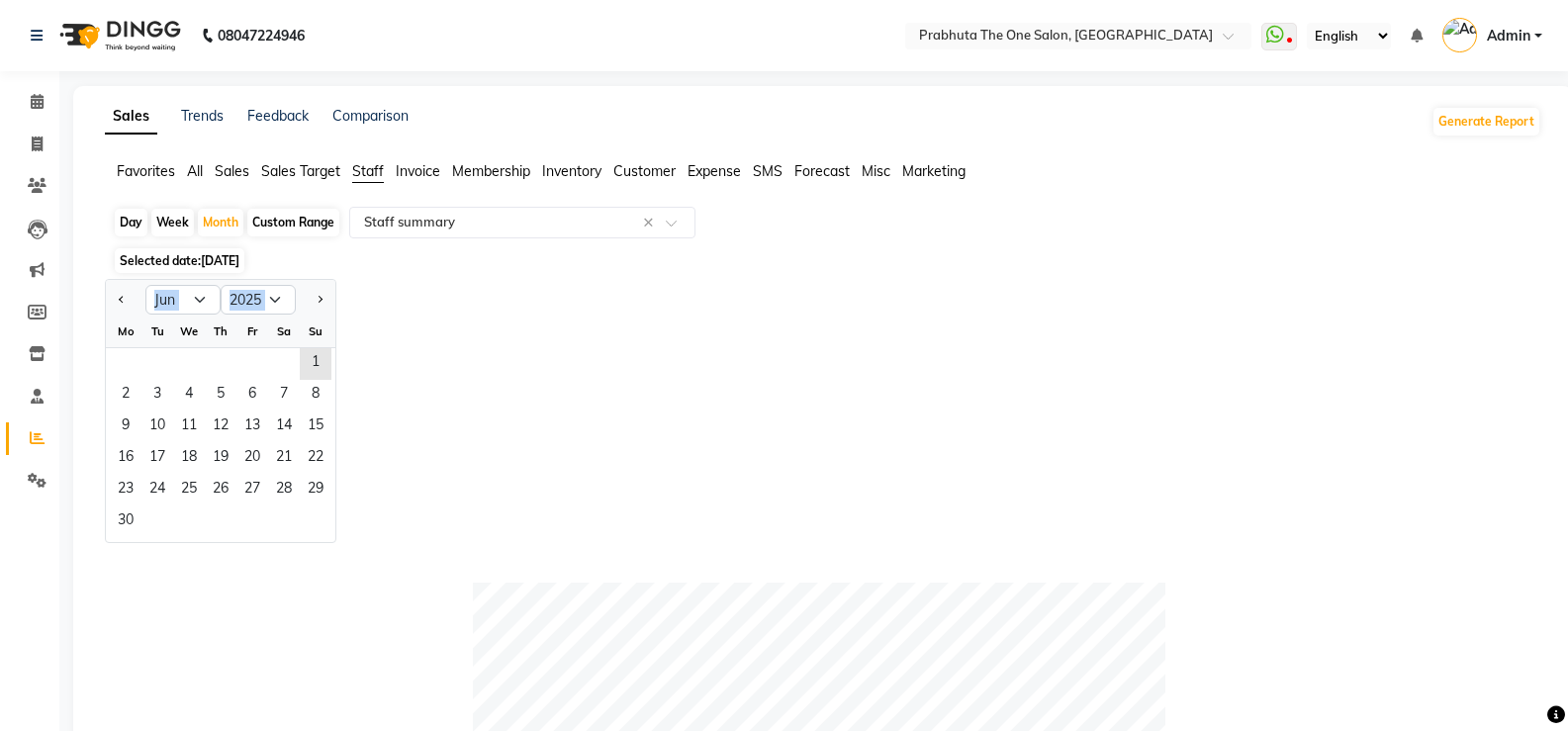 click 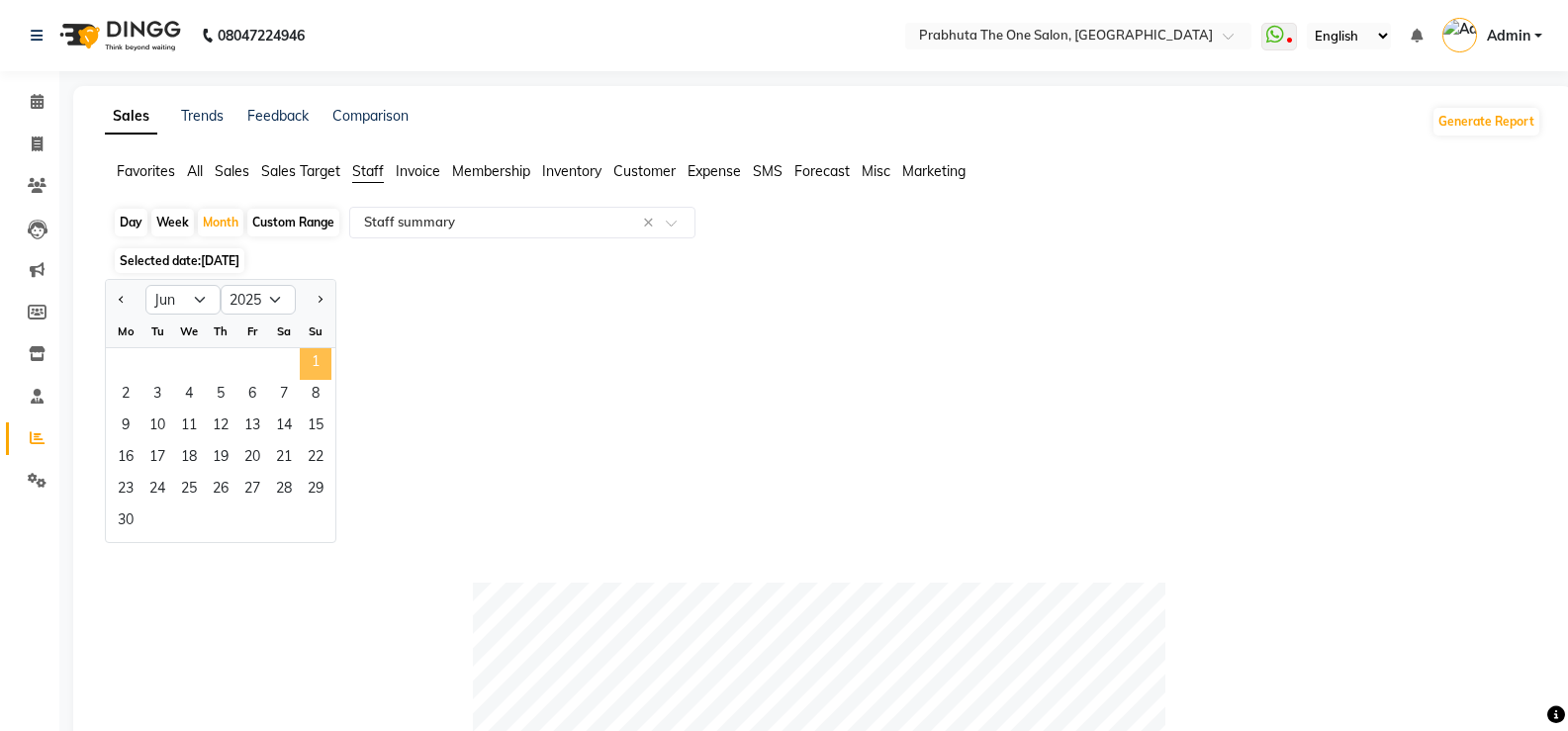 click on "1" 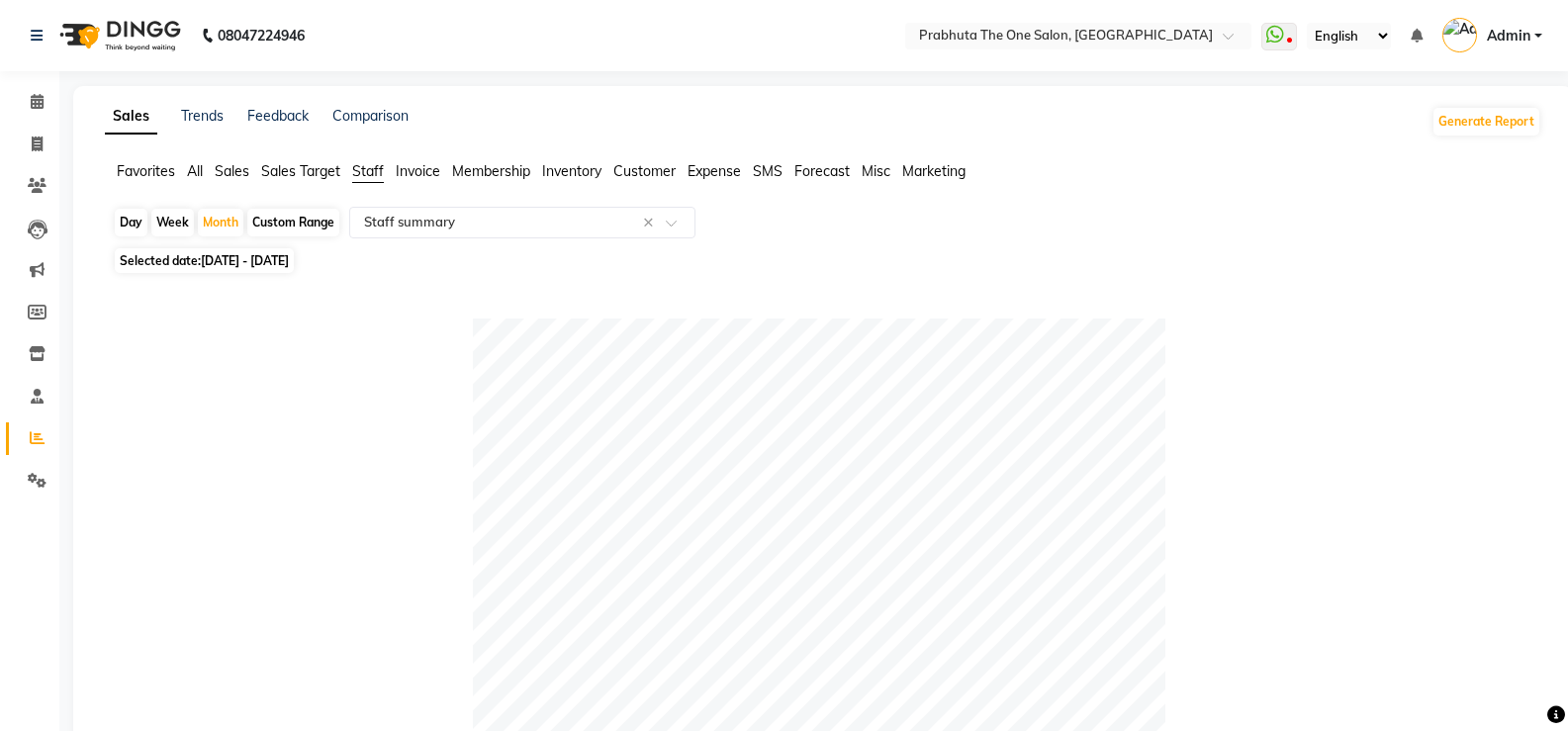 scroll, scrollTop: 1022, scrollLeft: 0, axis: vertical 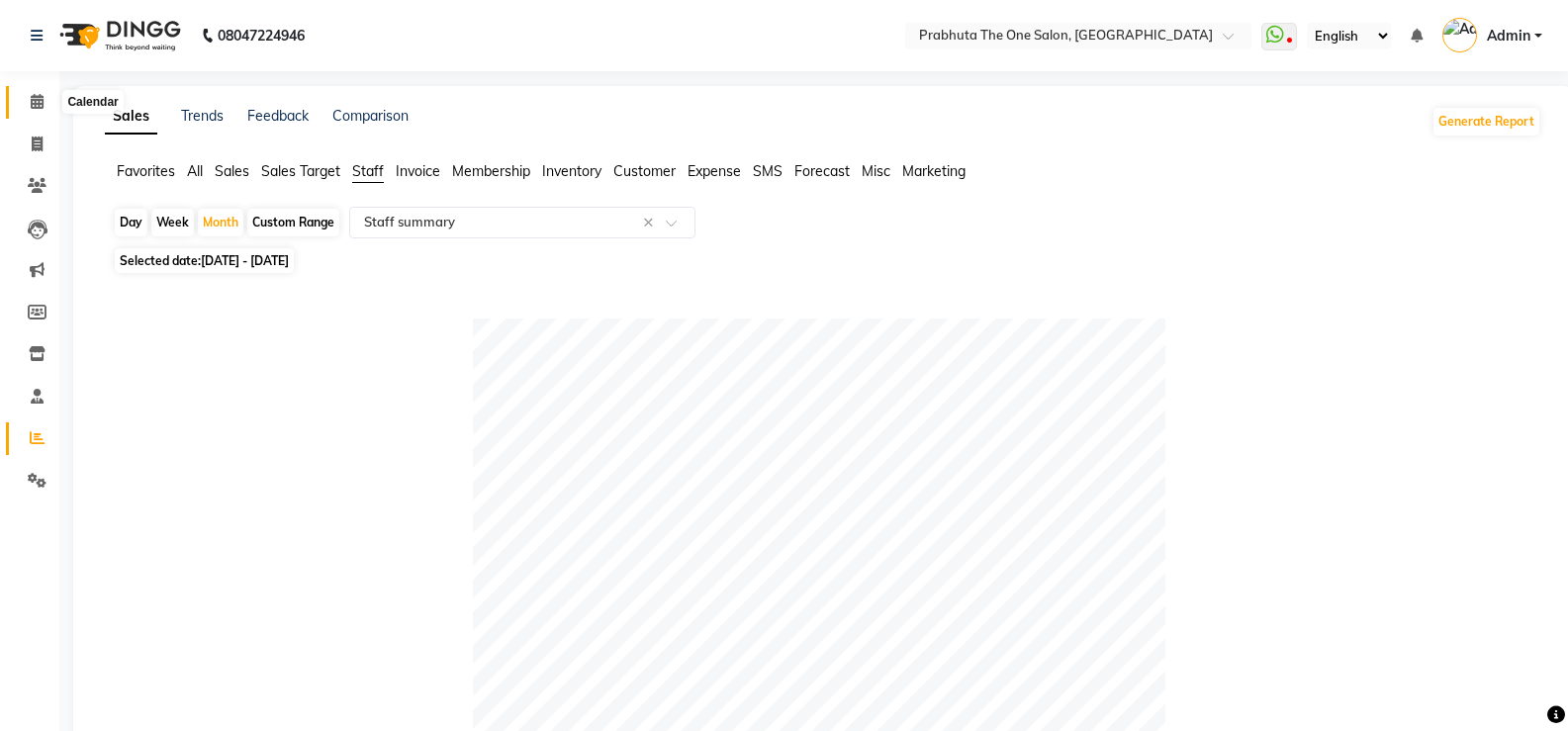 click 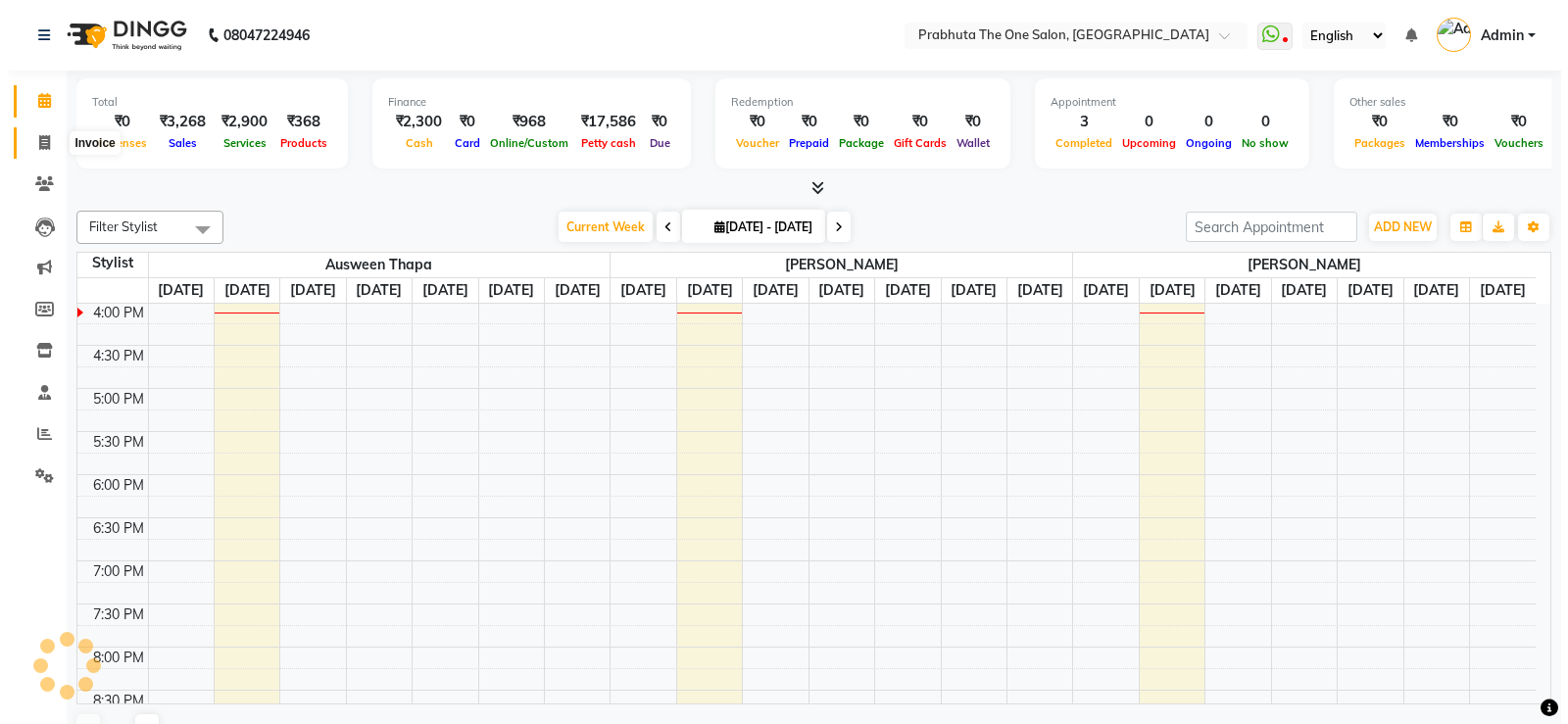 scroll, scrollTop: 0, scrollLeft: 0, axis: both 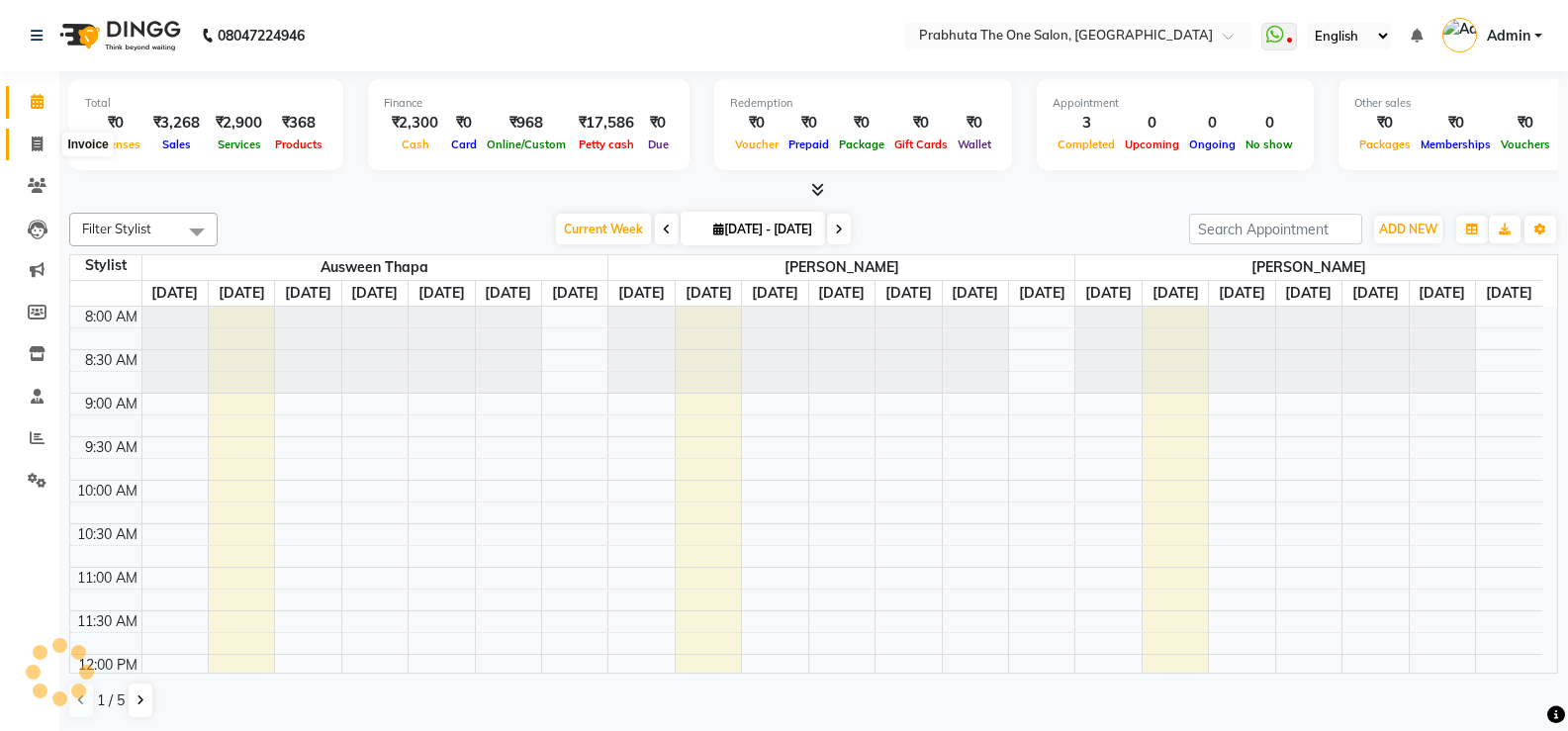 click 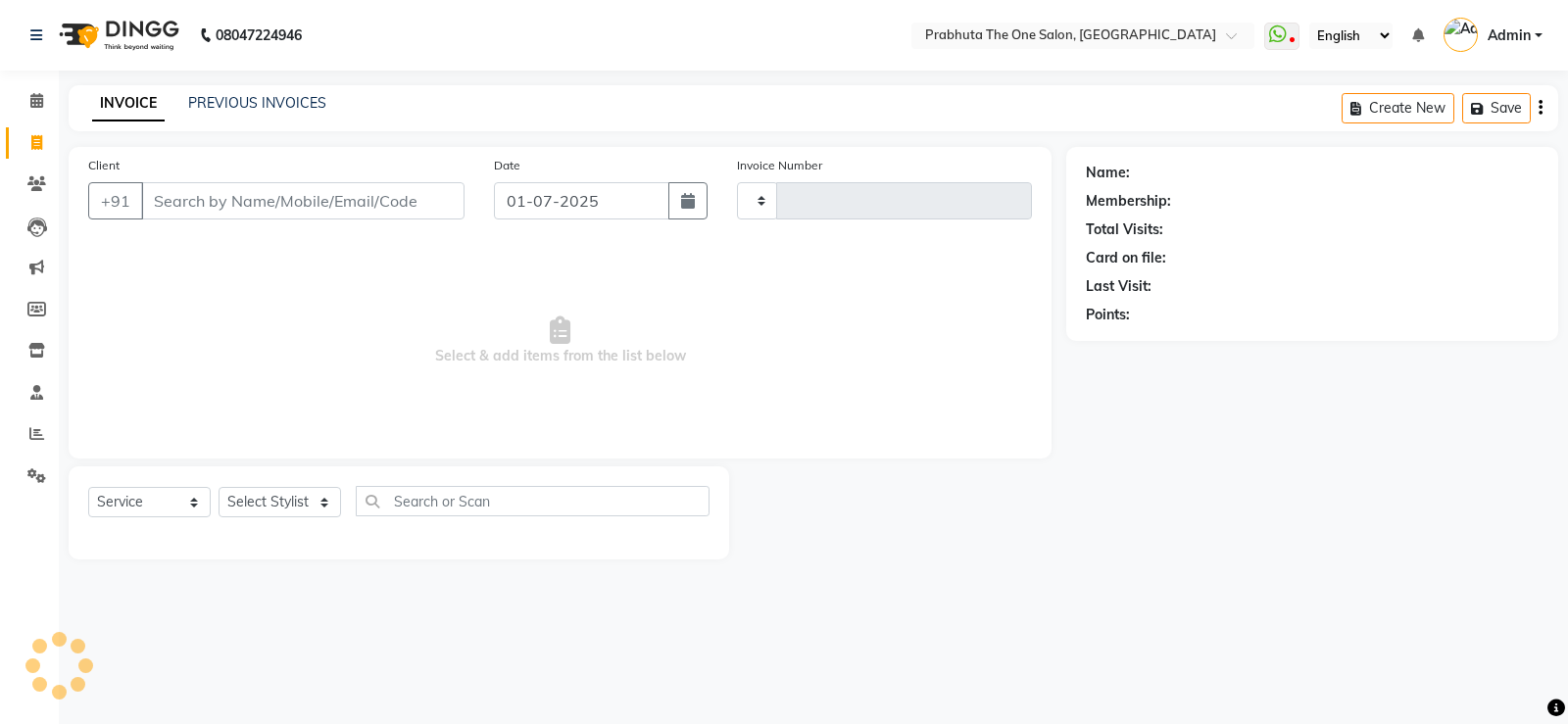 type on "0654" 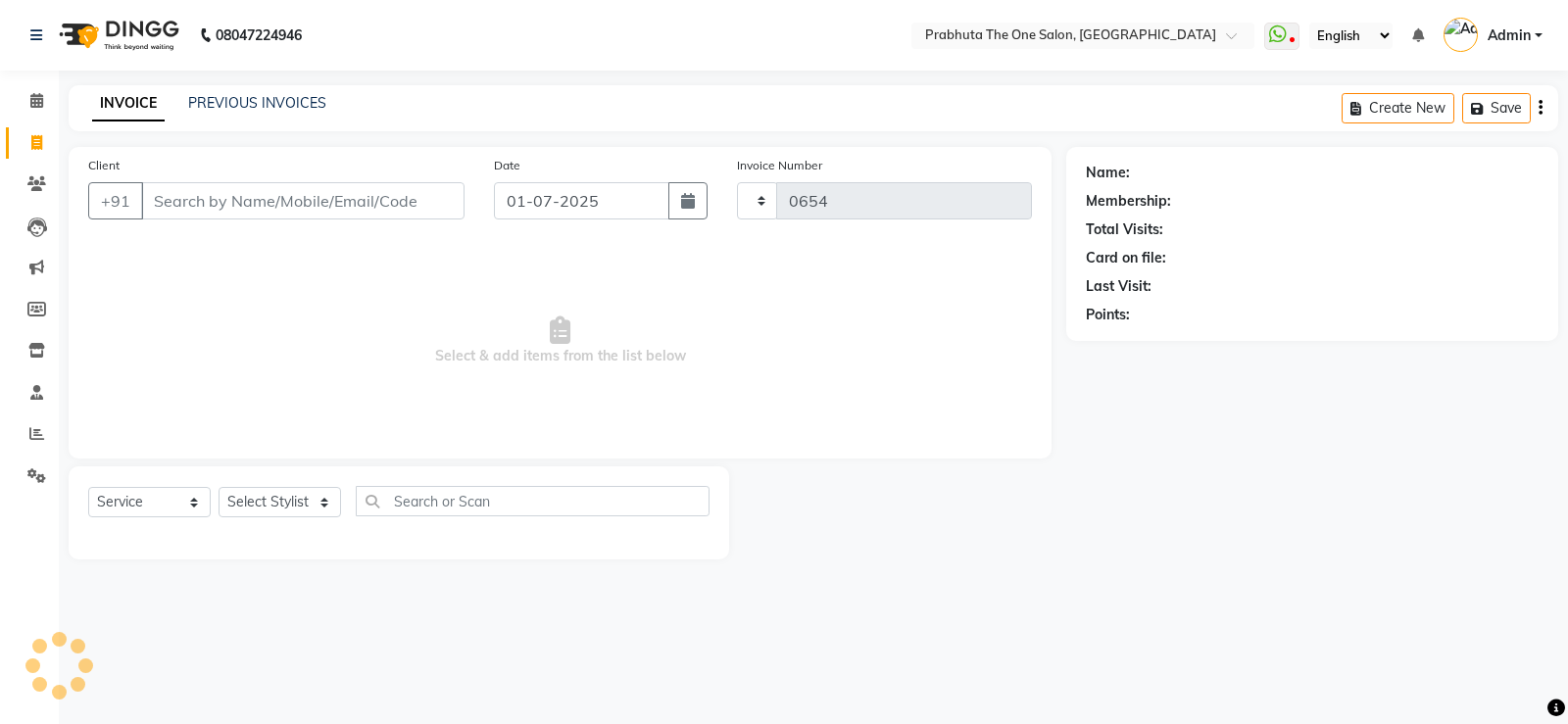 select on "5326" 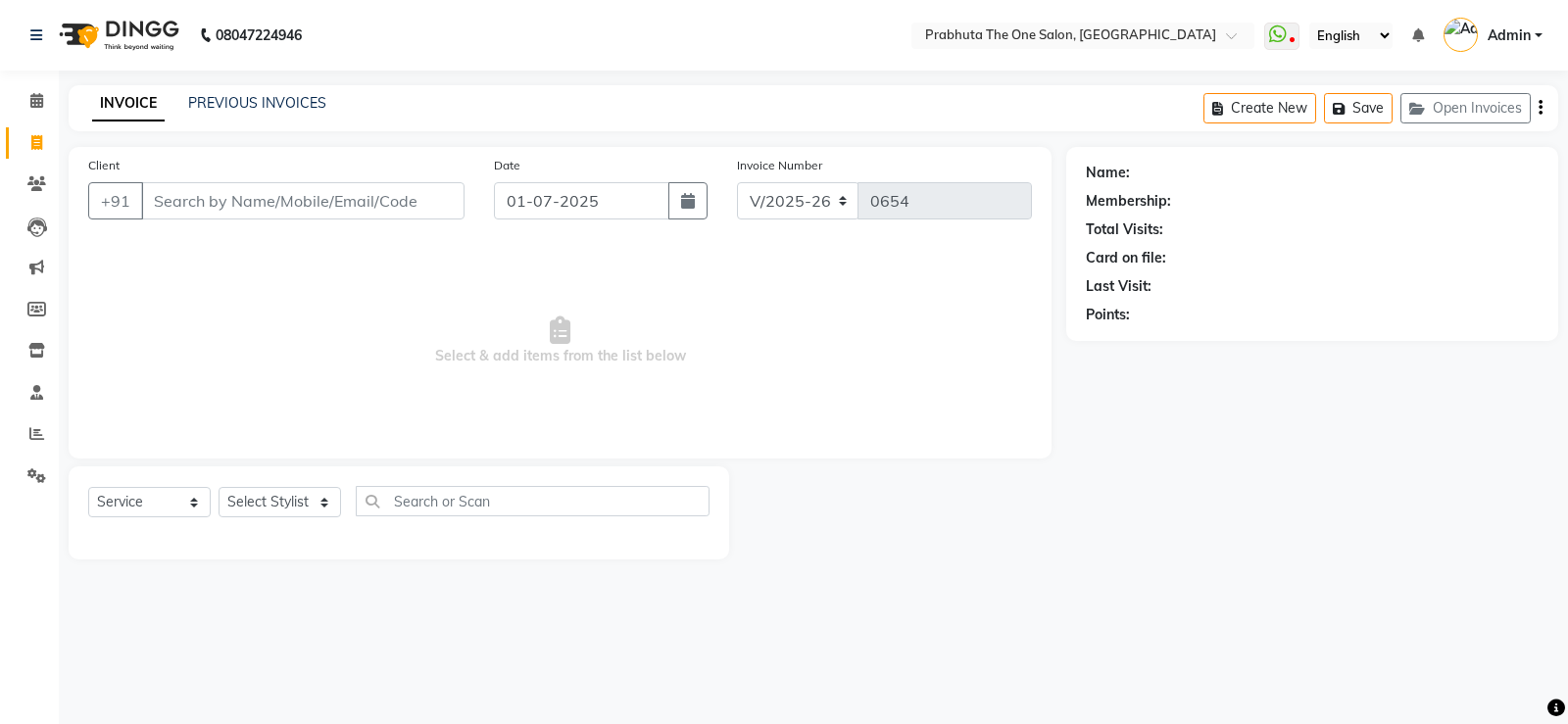 click on "Client" at bounding box center [303, 201] 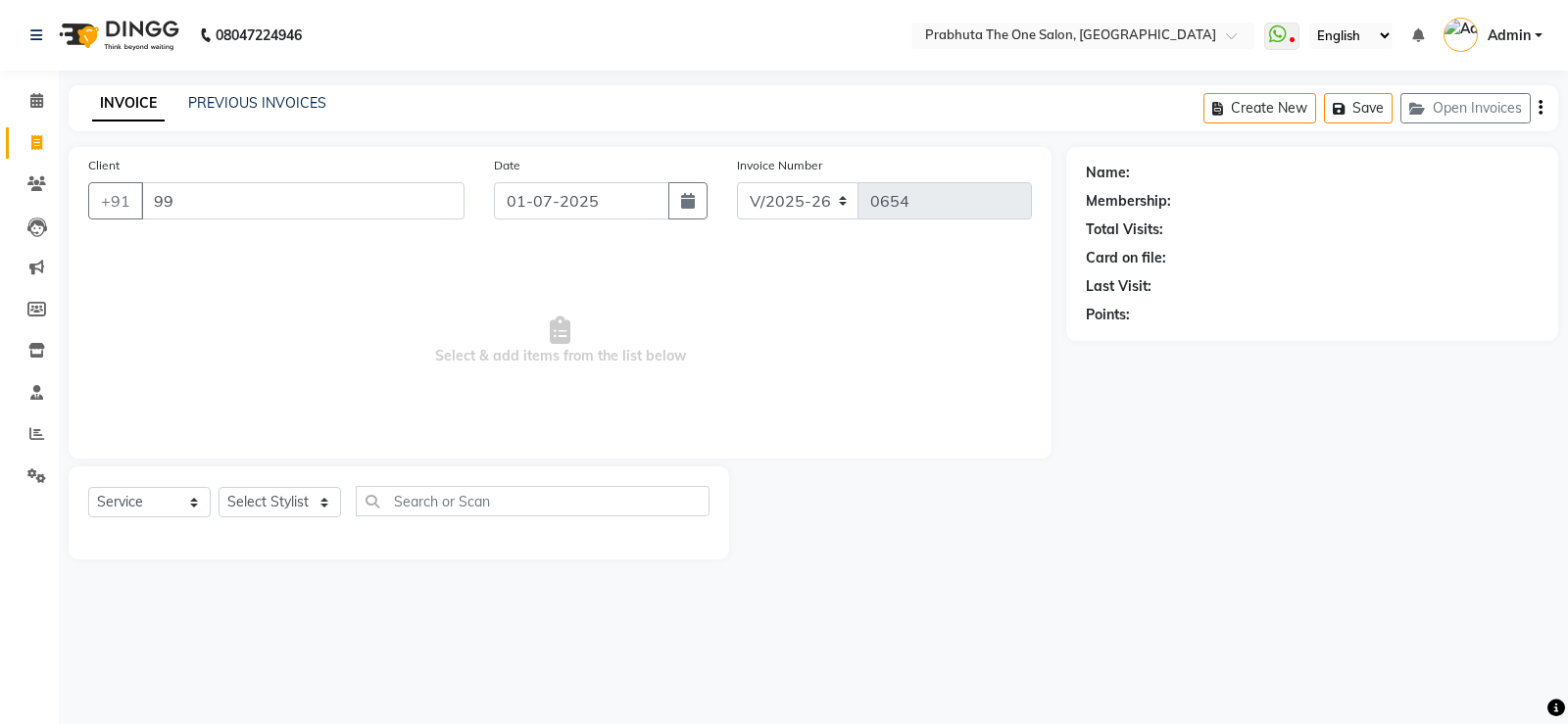type on "9" 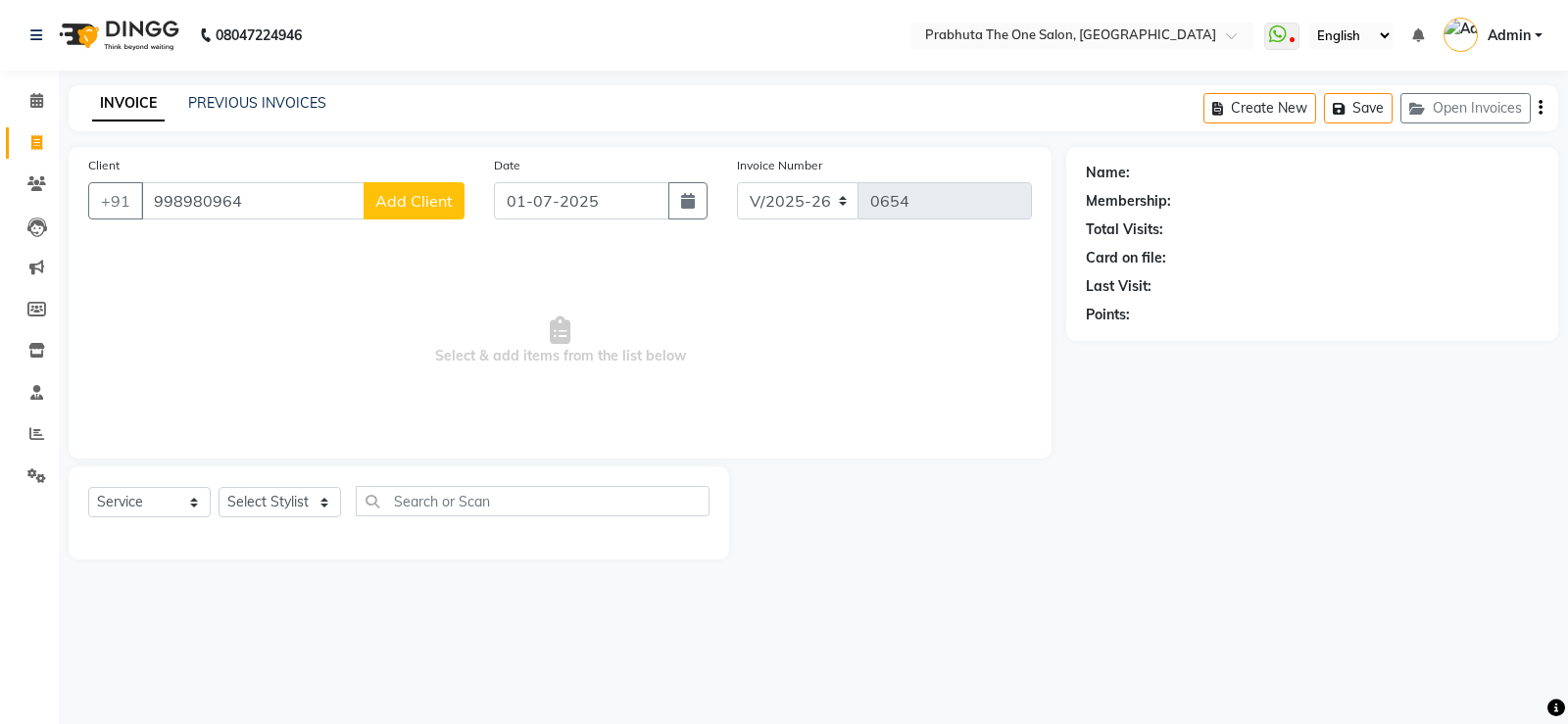 type on "998980964" 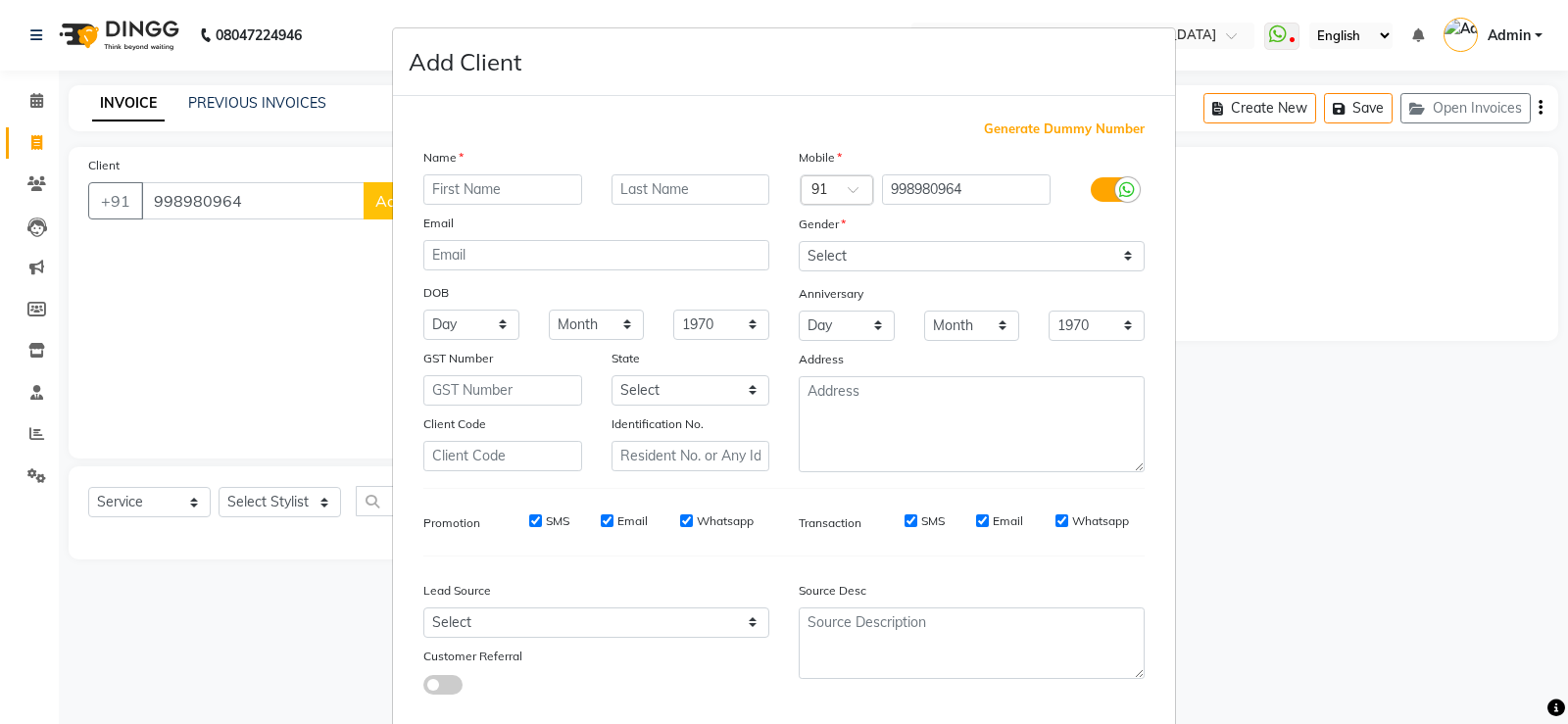 click at bounding box center (503, 189) 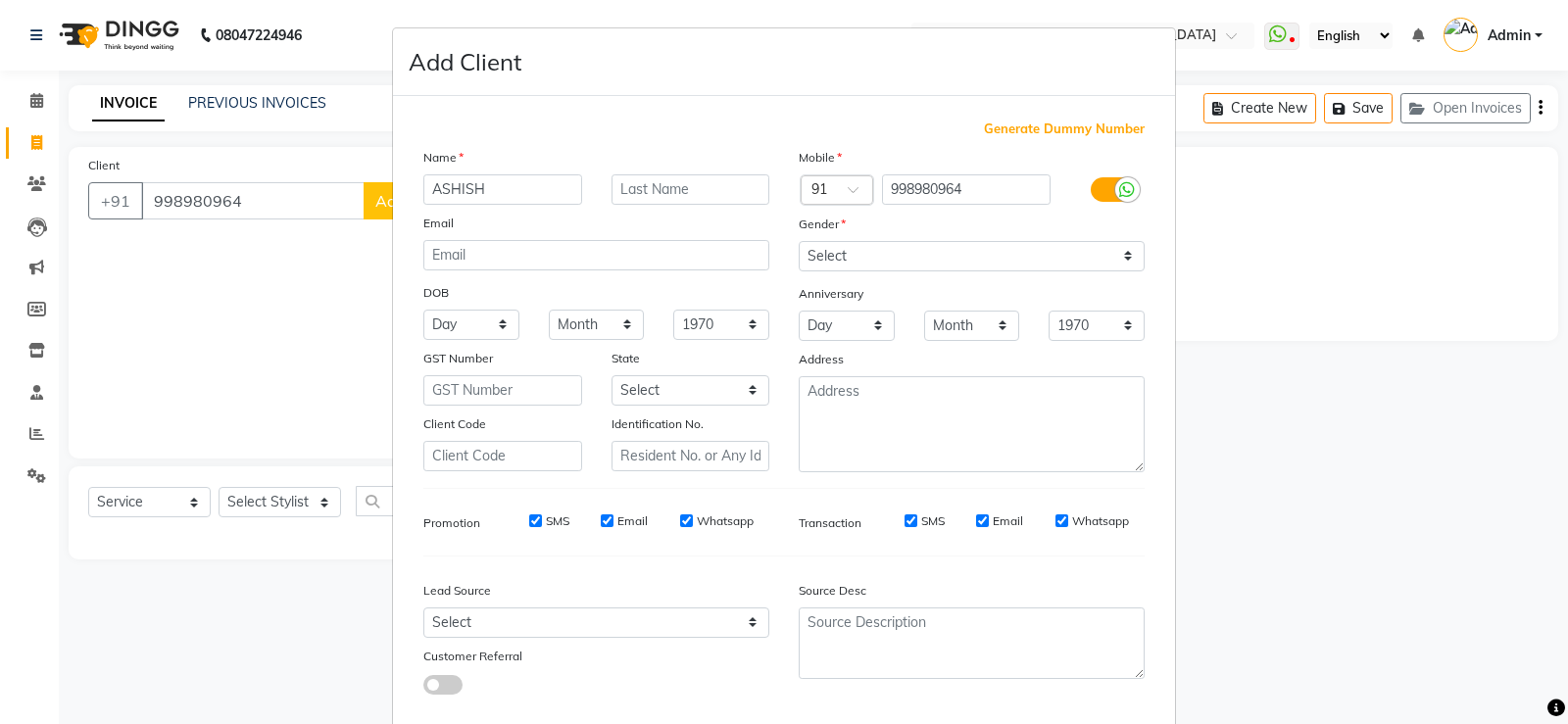 type on "ASHISH" 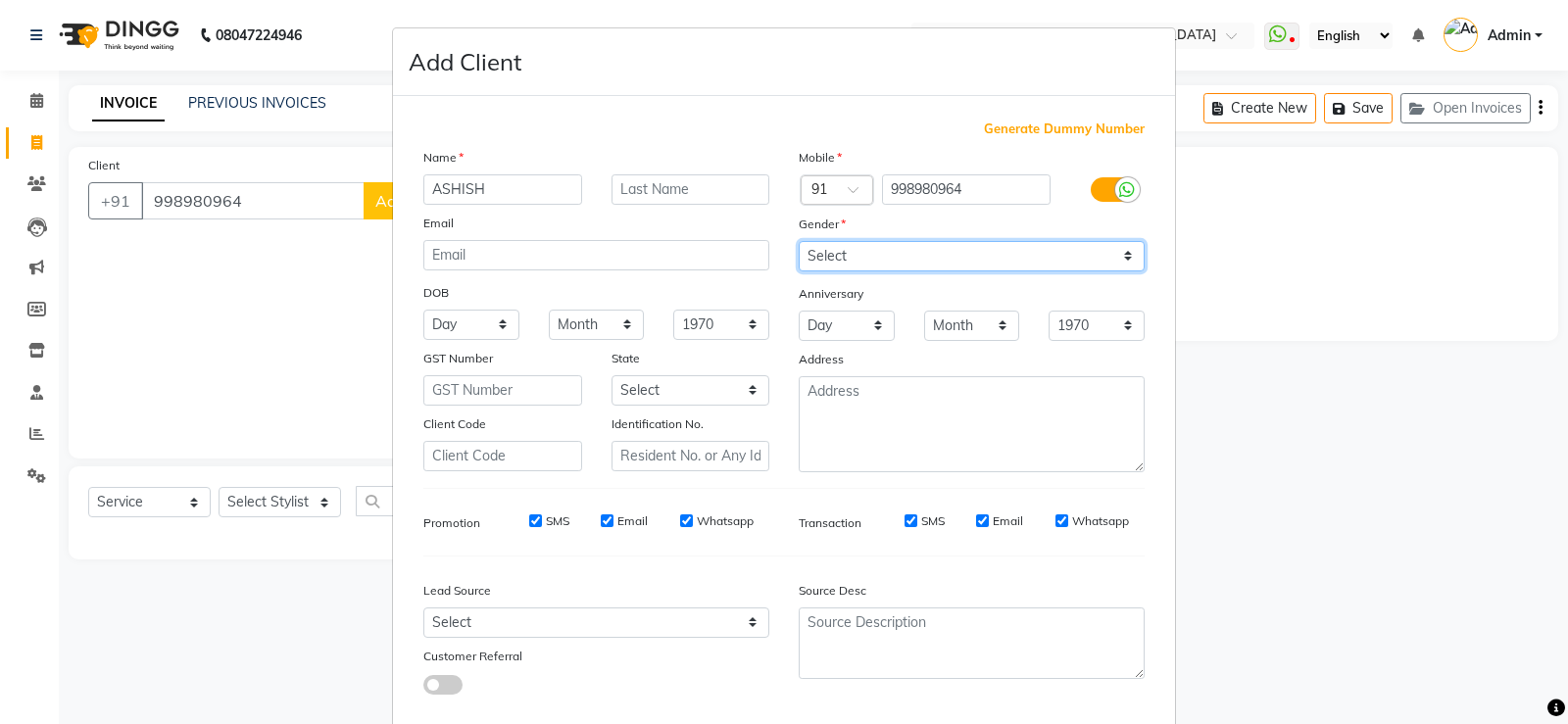 drag, startPoint x: 1097, startPoint y: 256, endPoint x: 1082, endPoint y: 268, distance: 19.209373 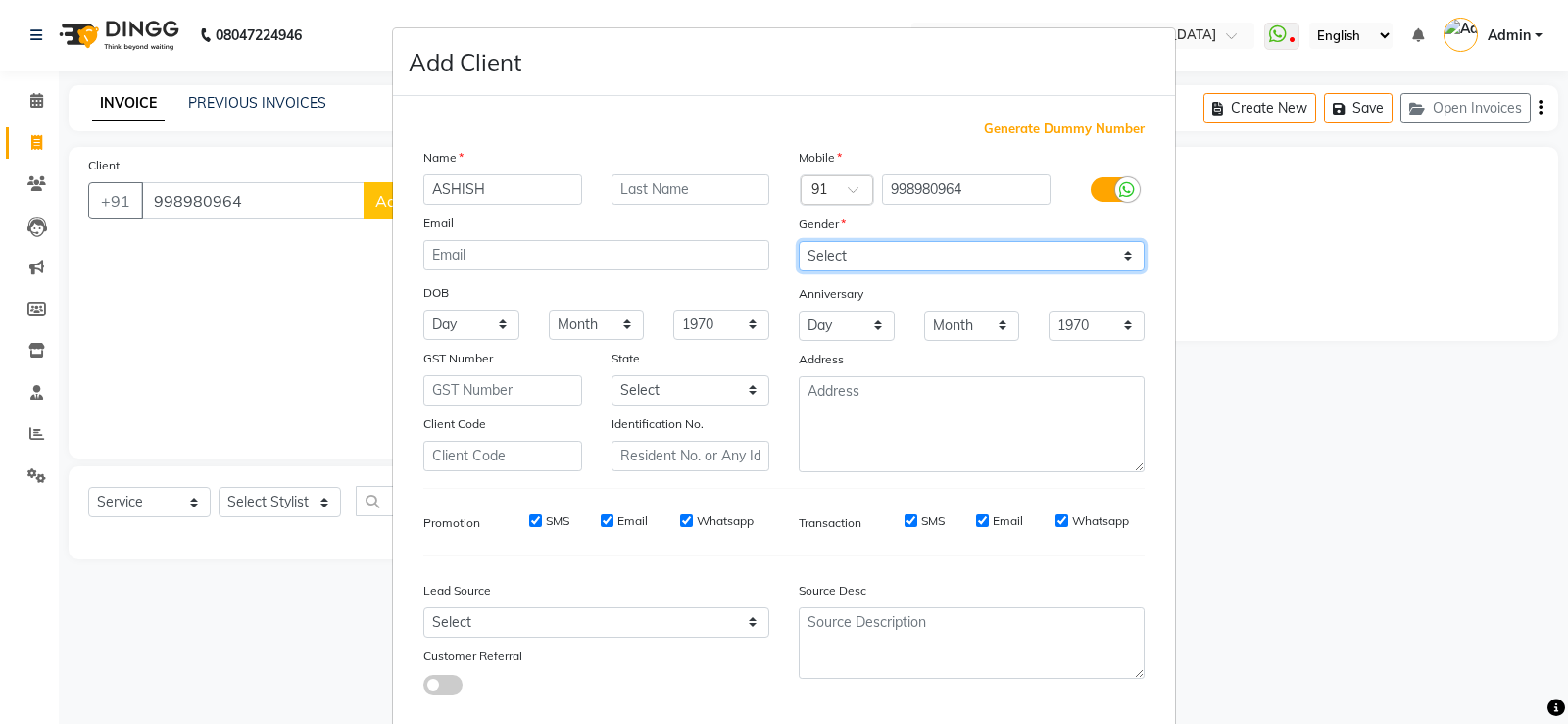 click on "Select [DEMOGRAPHIC_DATA] [DEMOGRAPHIC_DATA] Other Prefer Not To Say" at bounding box center [971, 256] 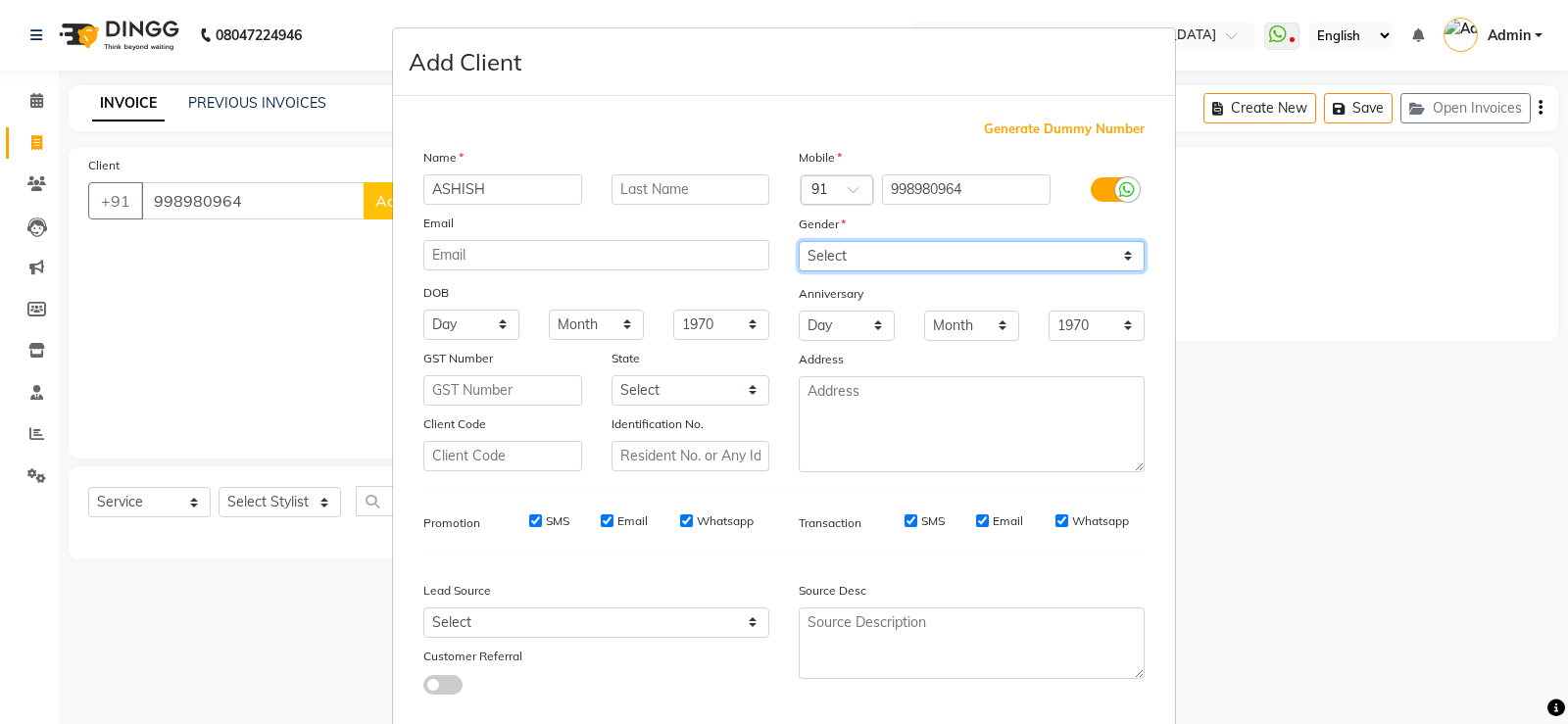 select on "[DEMOGRAPHIC_DATA]" 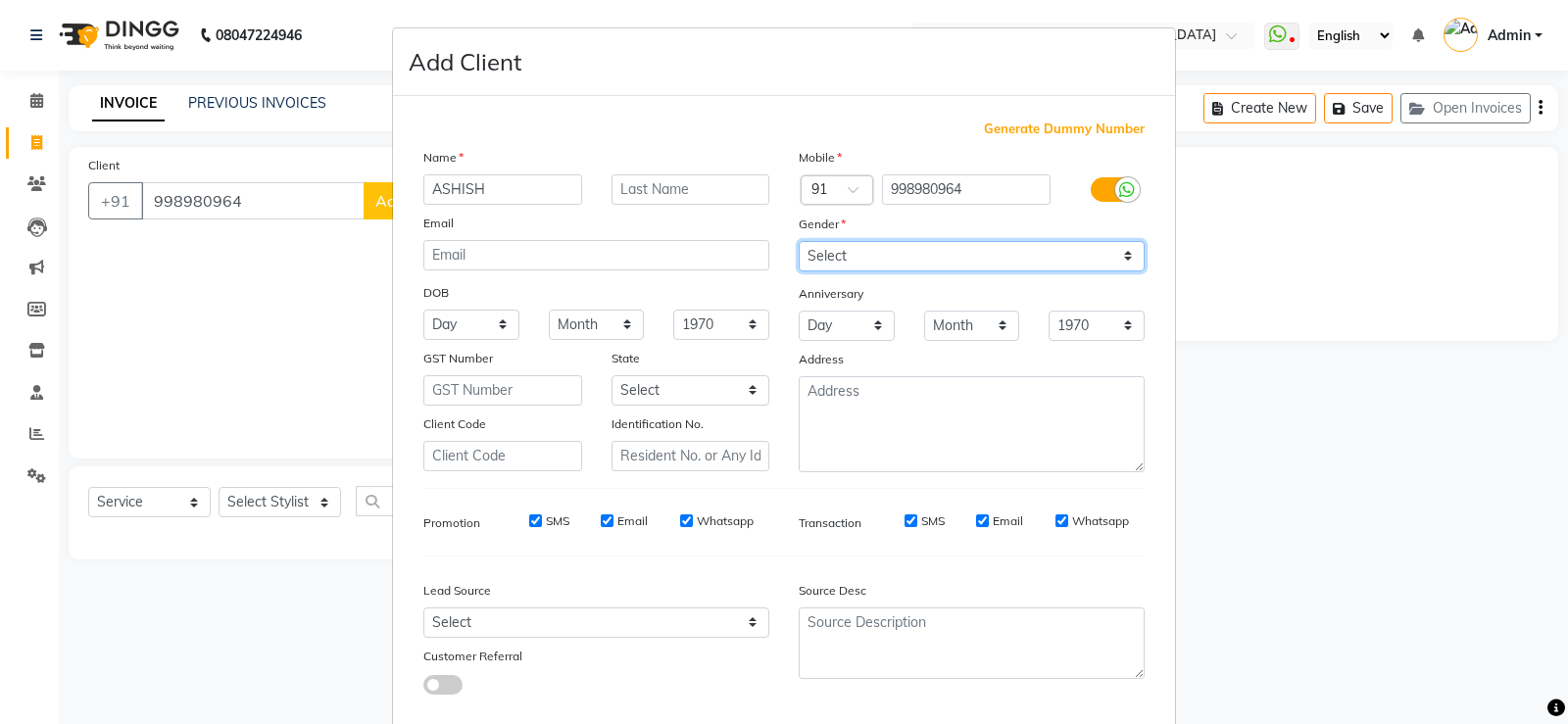 click on "Select [DEMOGRAPHIC_DATA] [DEMOGRAPHIC_DATA] Other Prefer Not To Say" at bounding box center (971, 256) 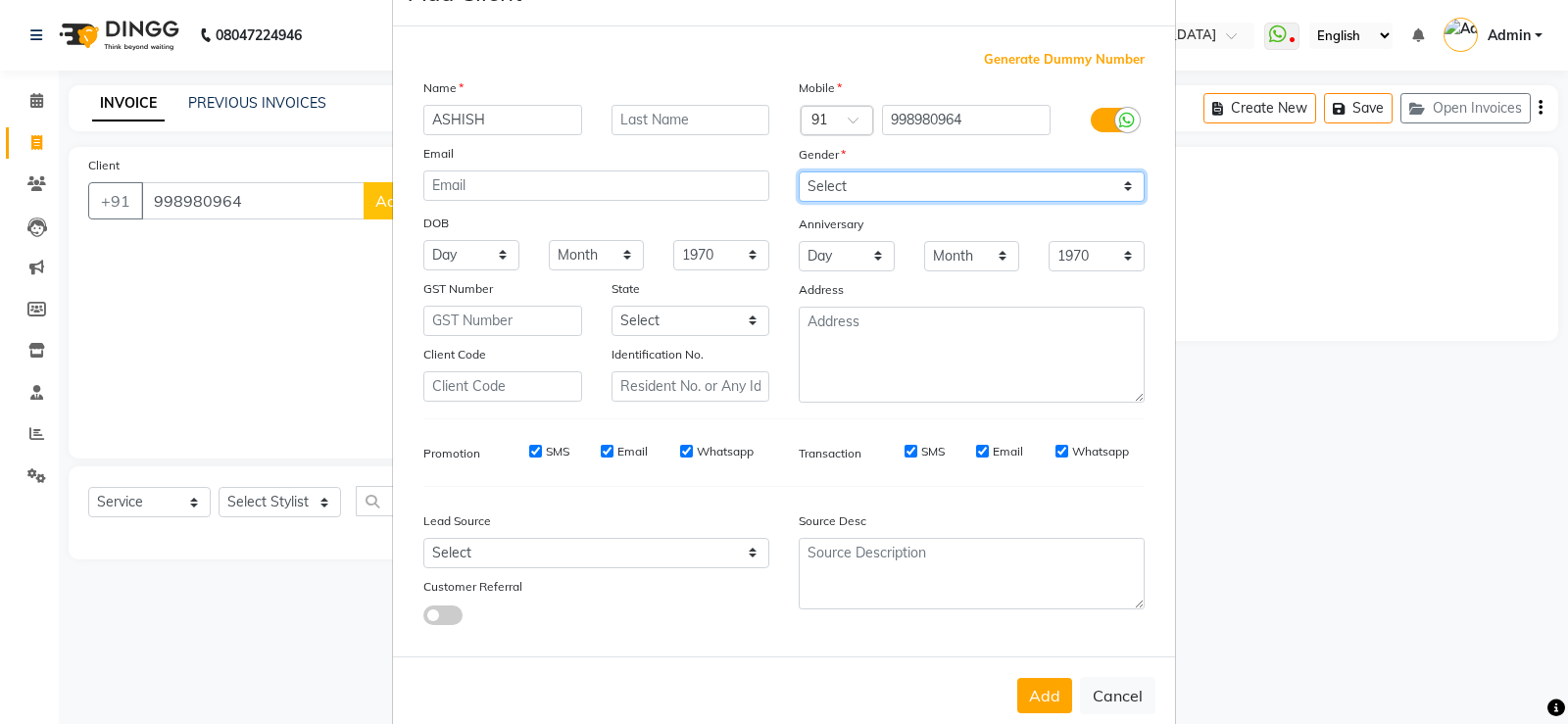 scroll, scrollTop: 108, scrollLeft: 0, axis: vertical 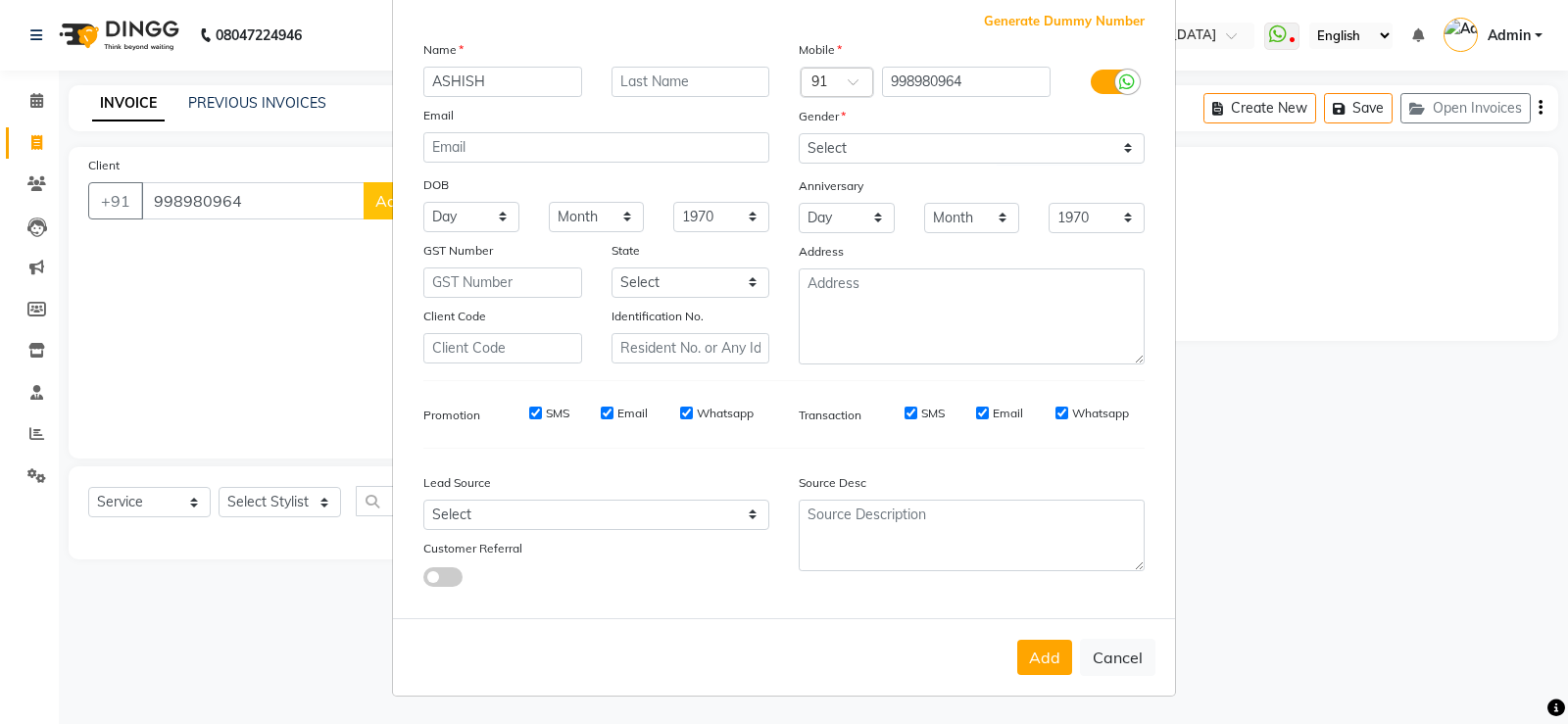 click on "Add" at bounding box center [1045, 657] 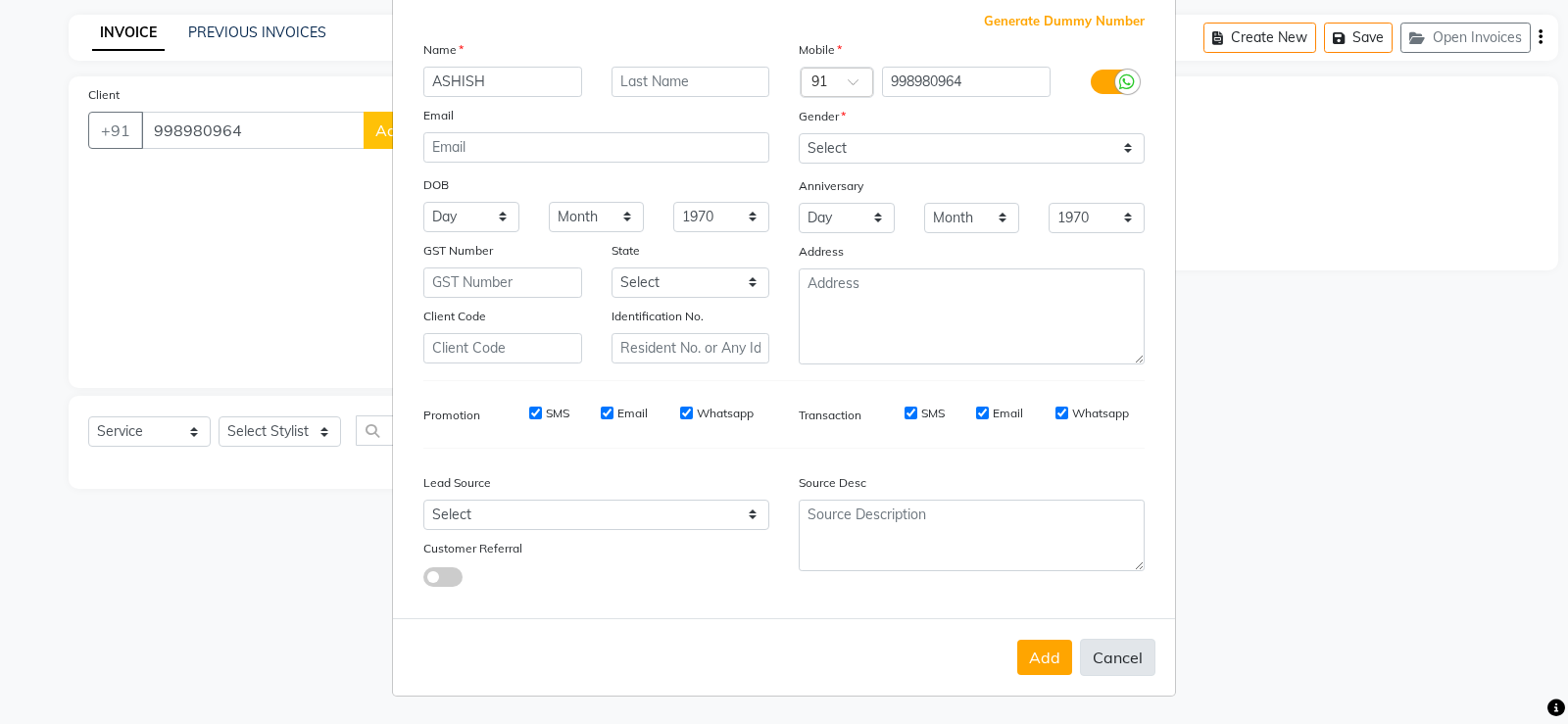 click on "Cancel" at bounding box center [1117, 657] 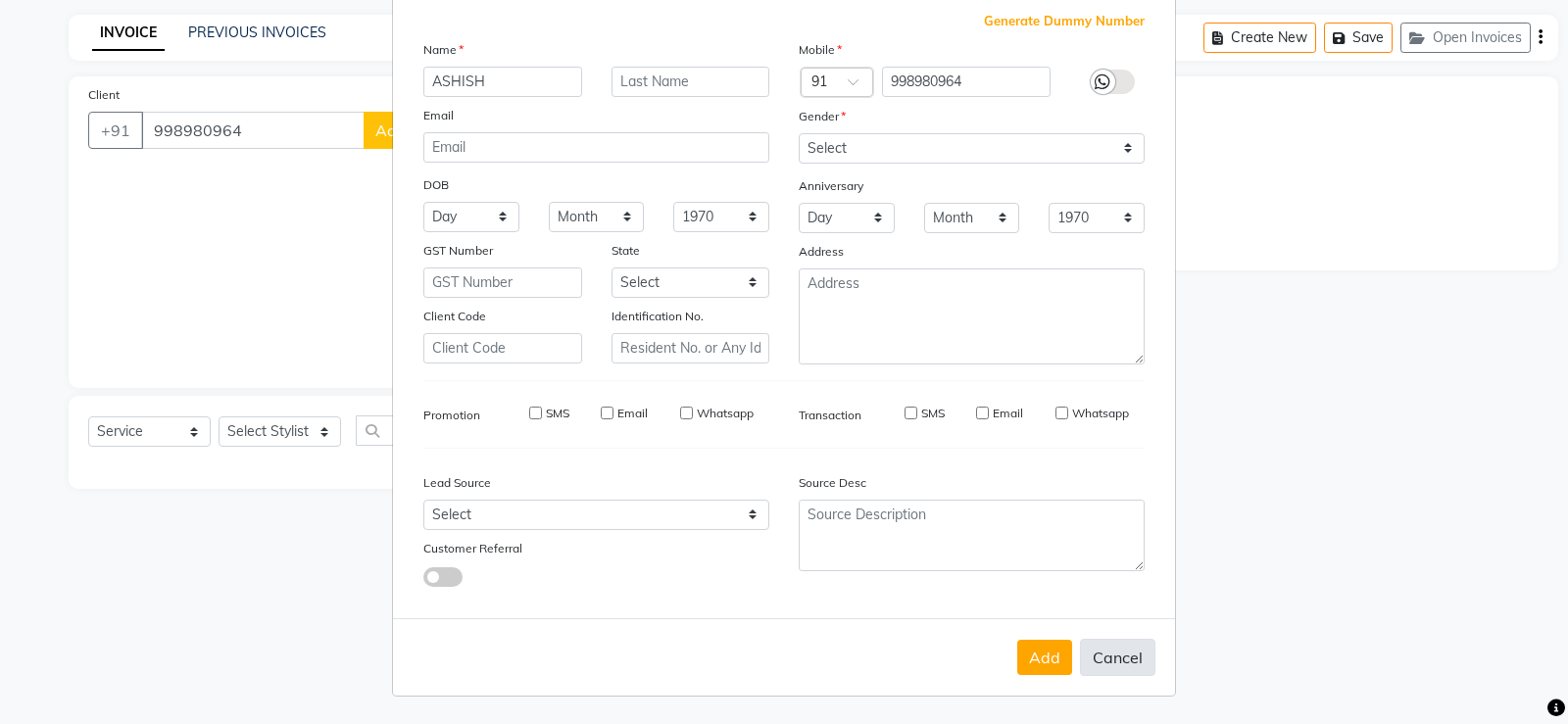 type 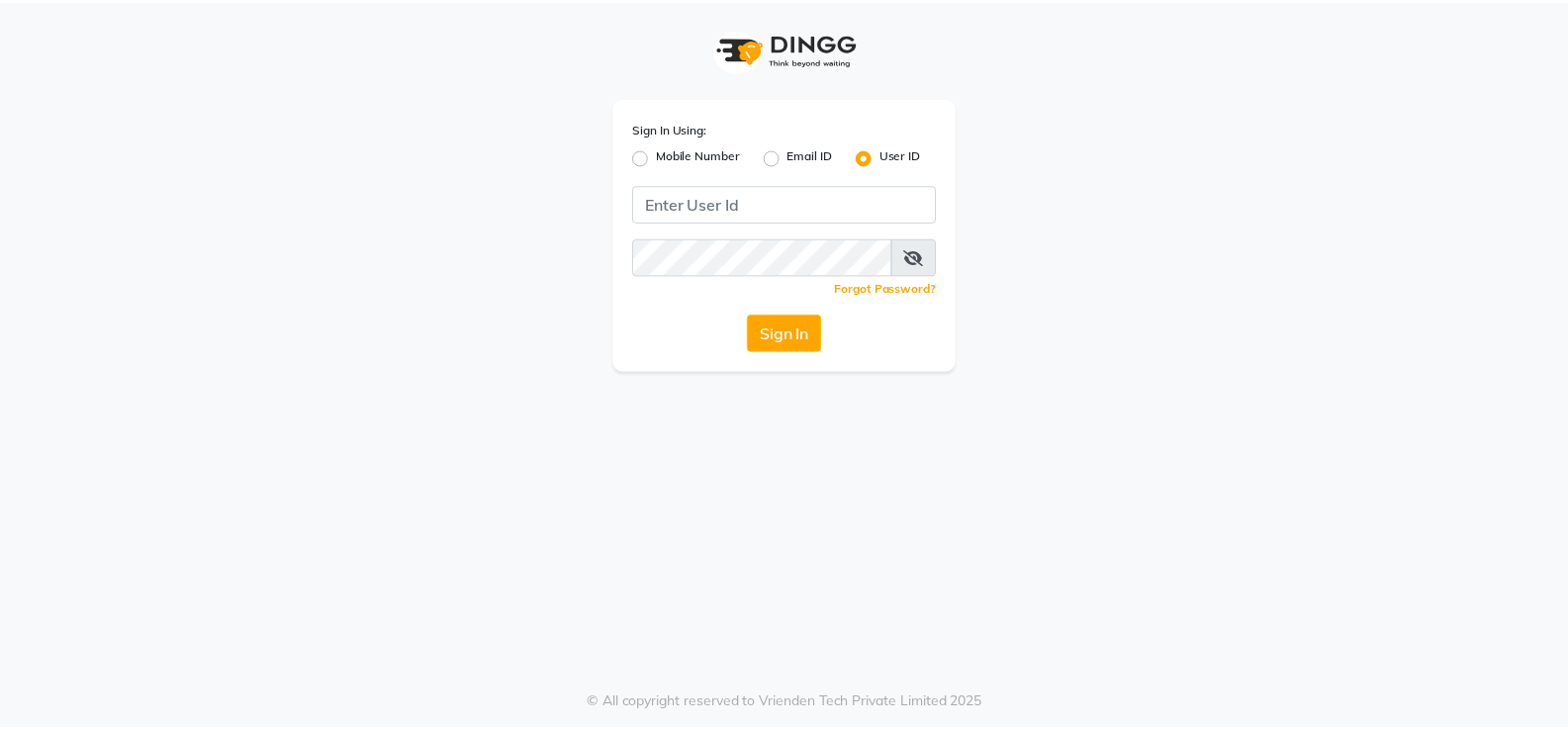 scroll, scrollTop: 0, scrollLeft: 0, axis: both 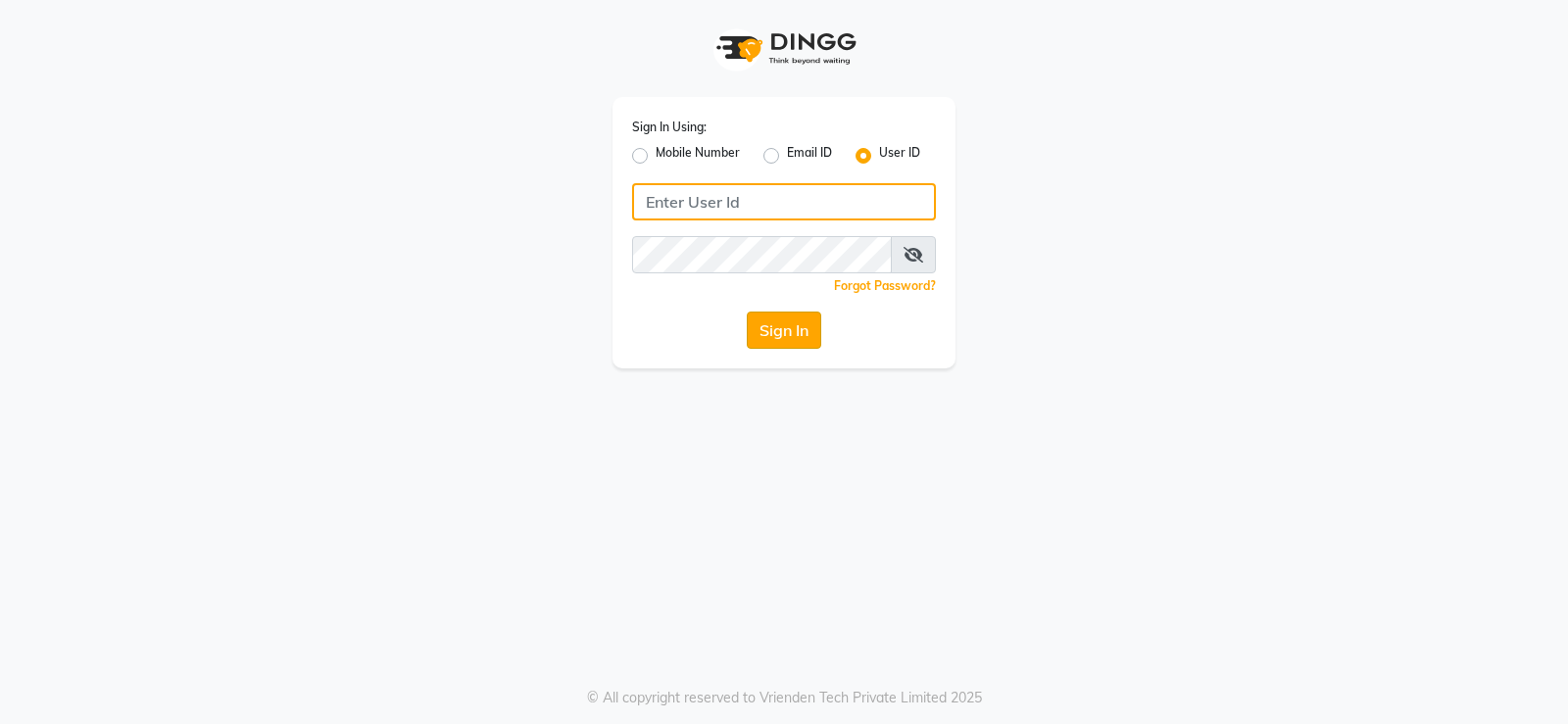 type on "prabhutasalon" 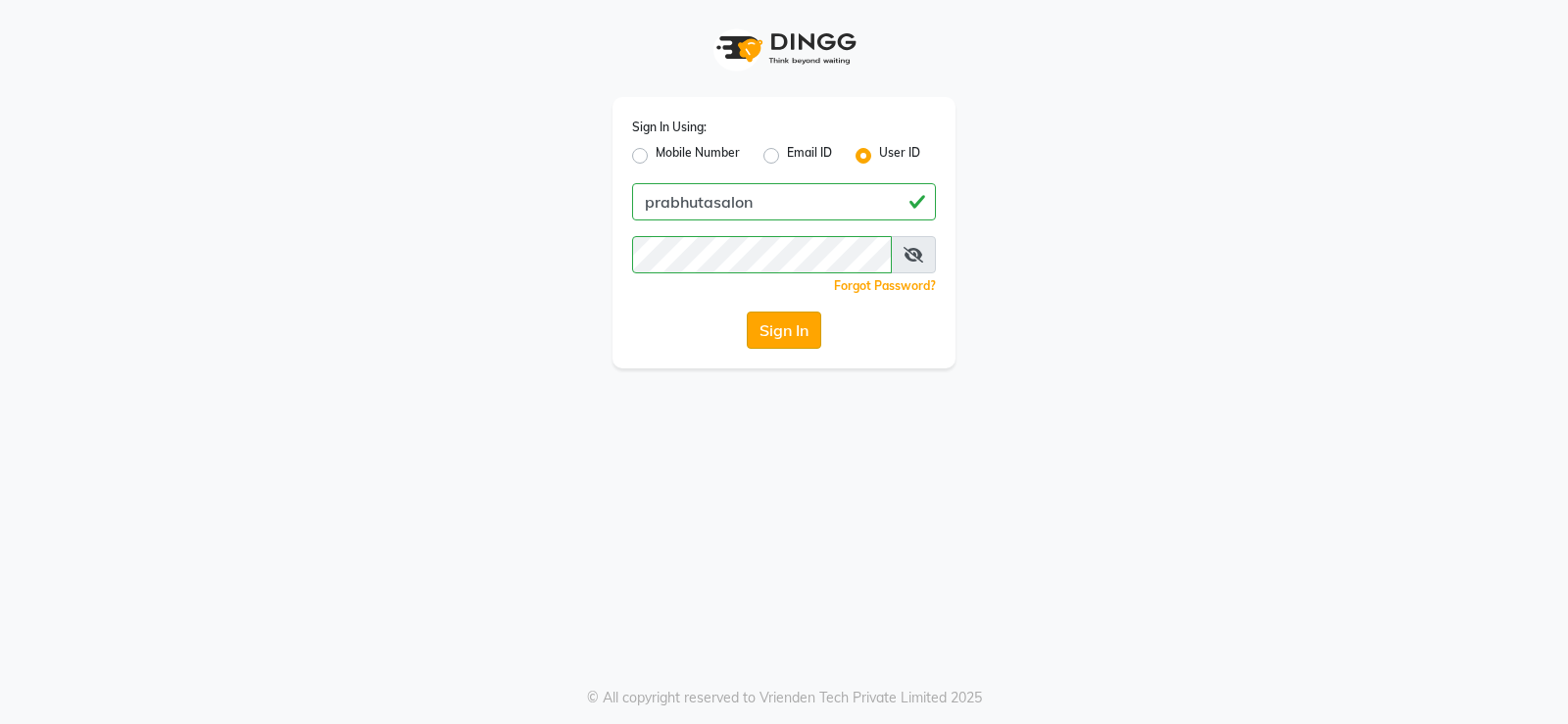 click on "Sign In" 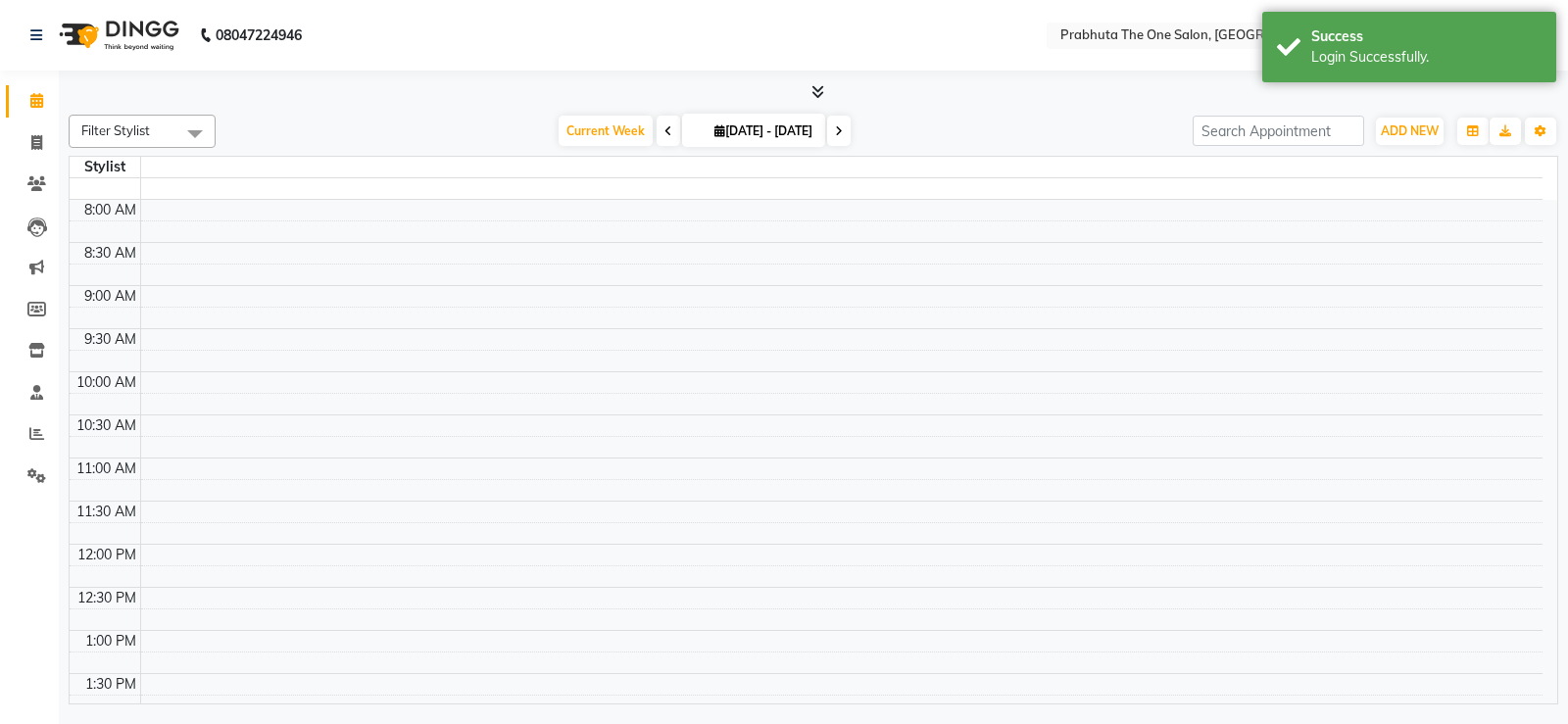 select on "en" 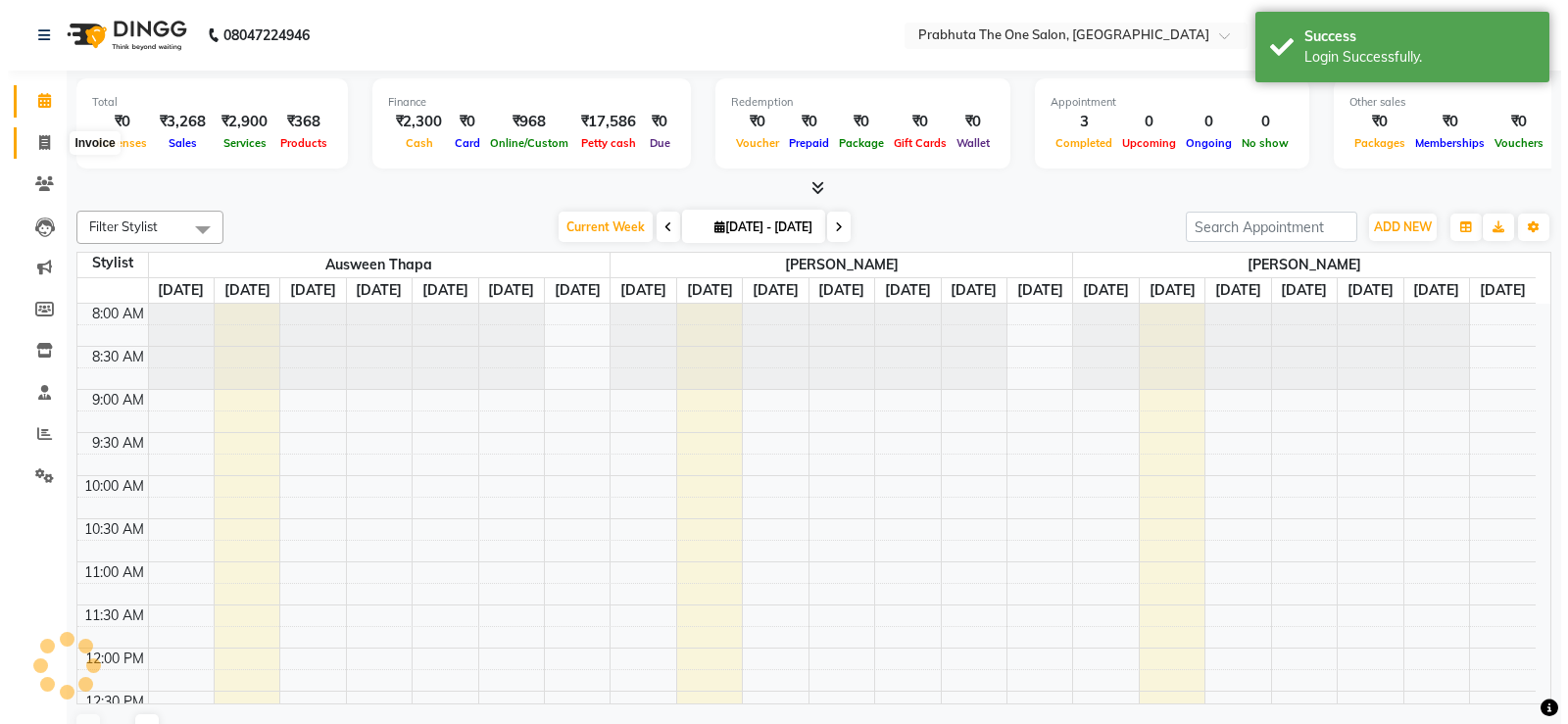 scroll, scrollTop: 0, scrollLeft: 0, axis: both 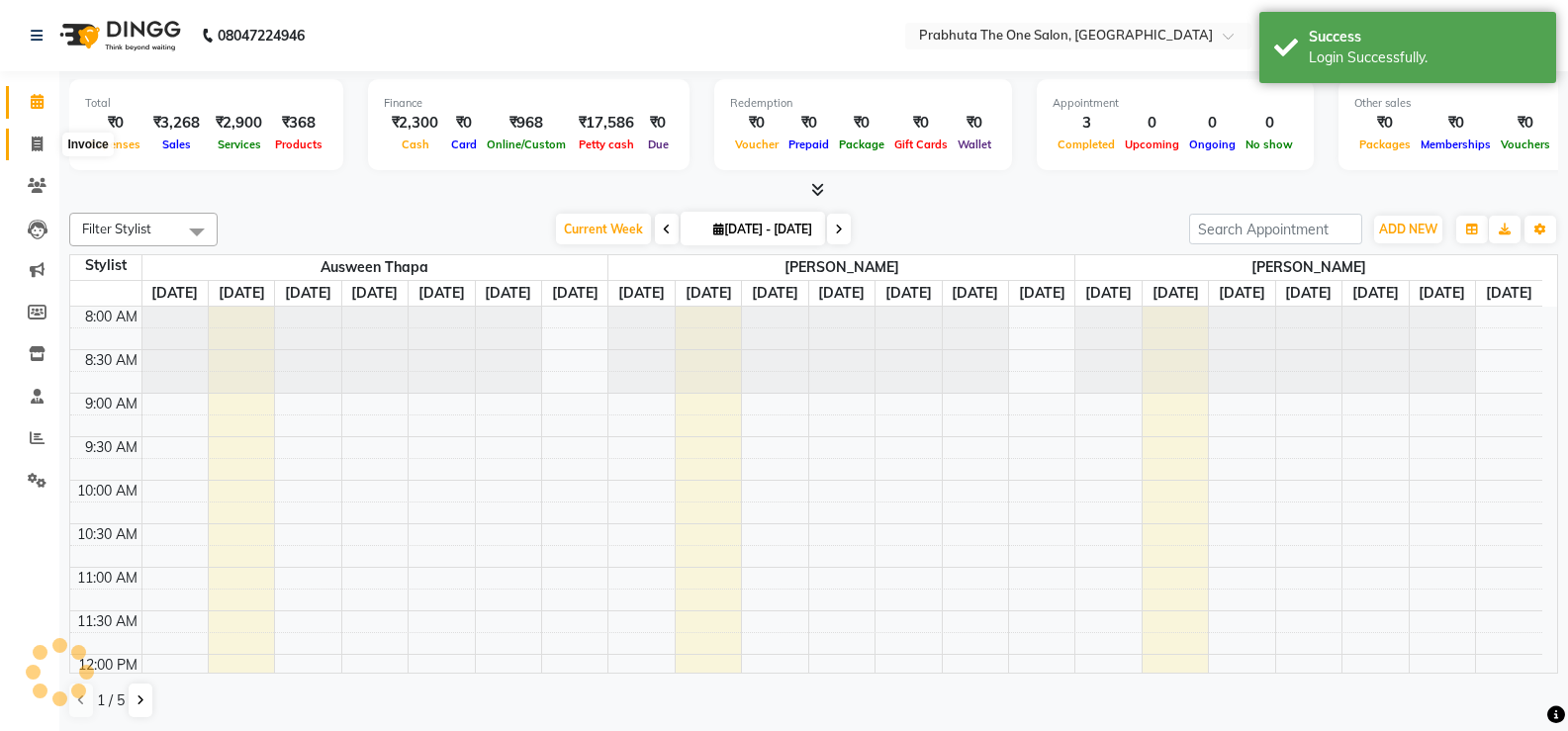 click 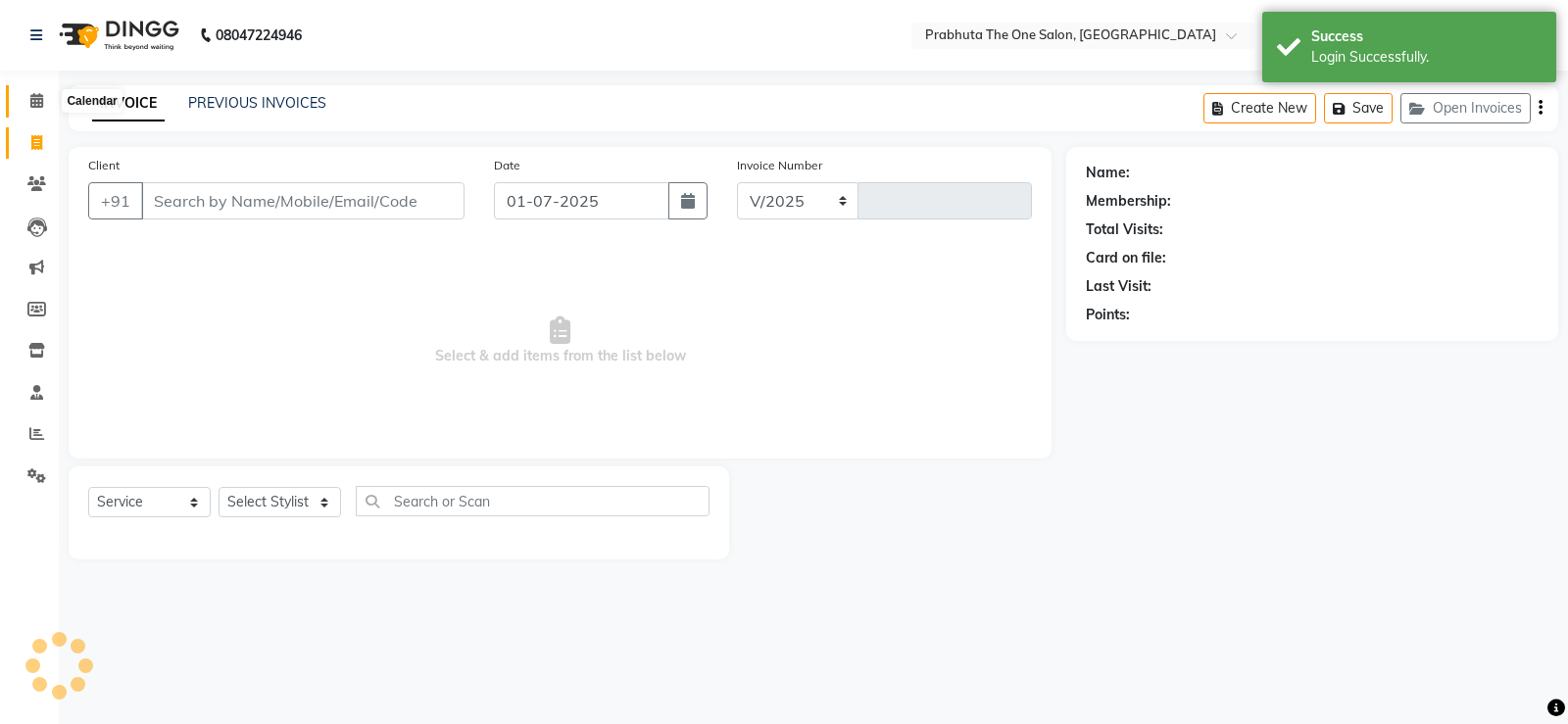 select on "5326" 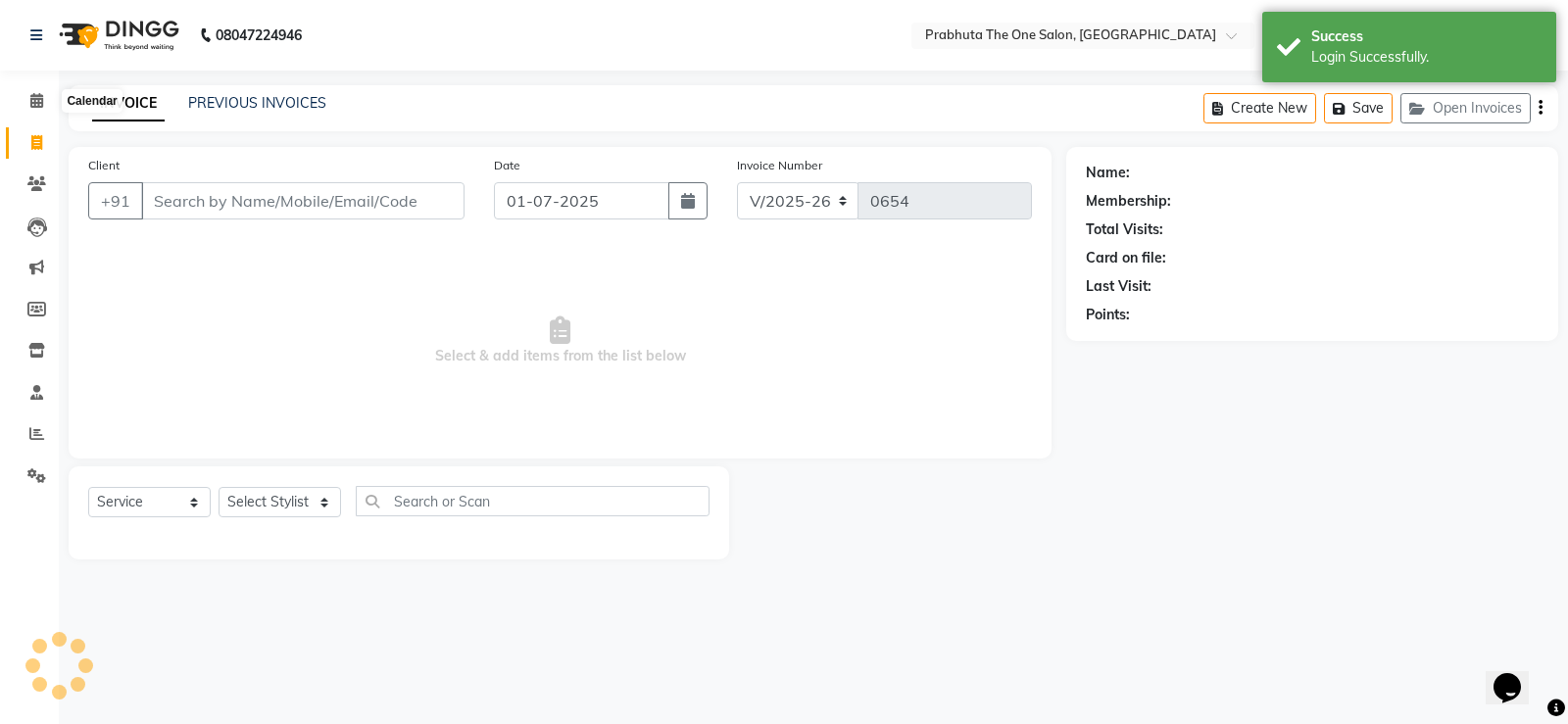 scroll, scrollTop: 0, scrollLeft: 0, axis: both 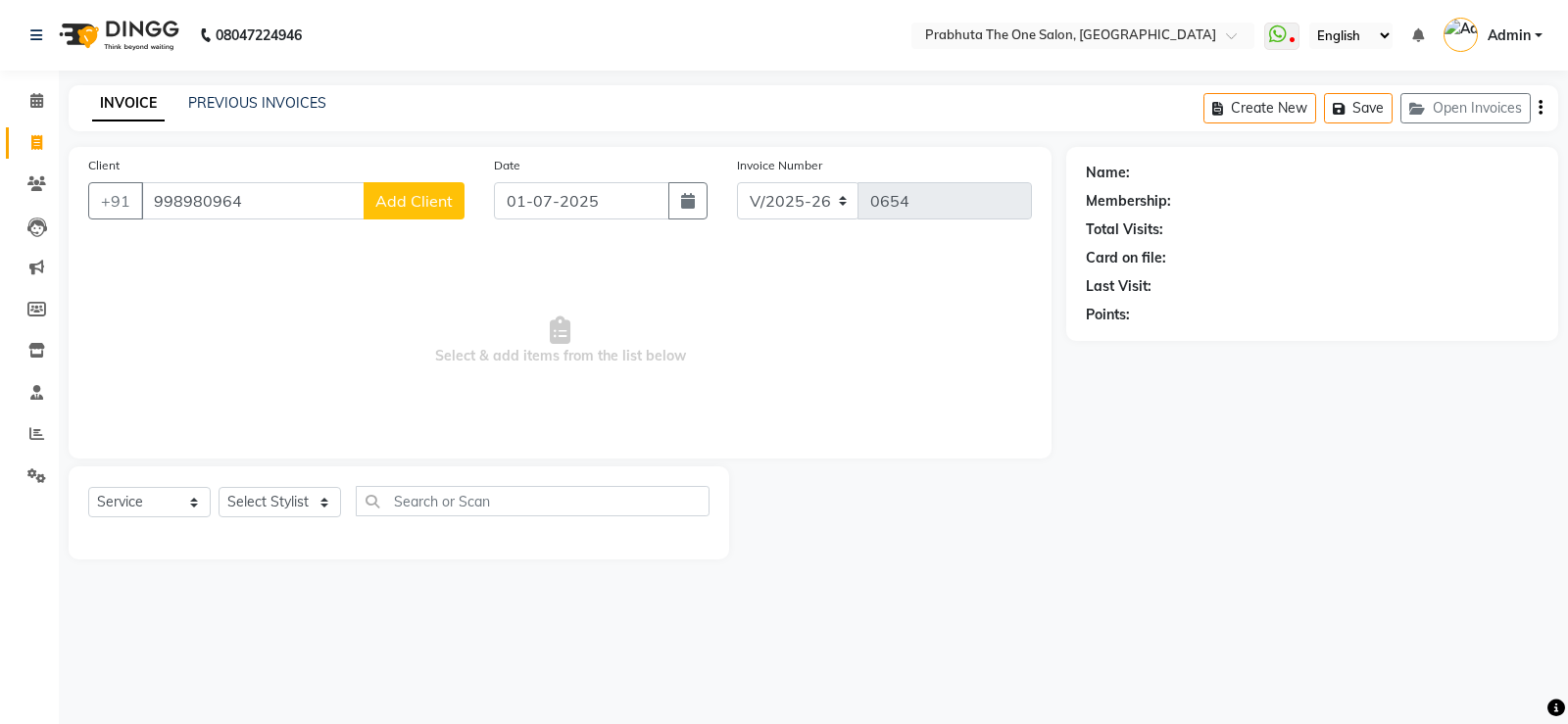 type on "998980964" 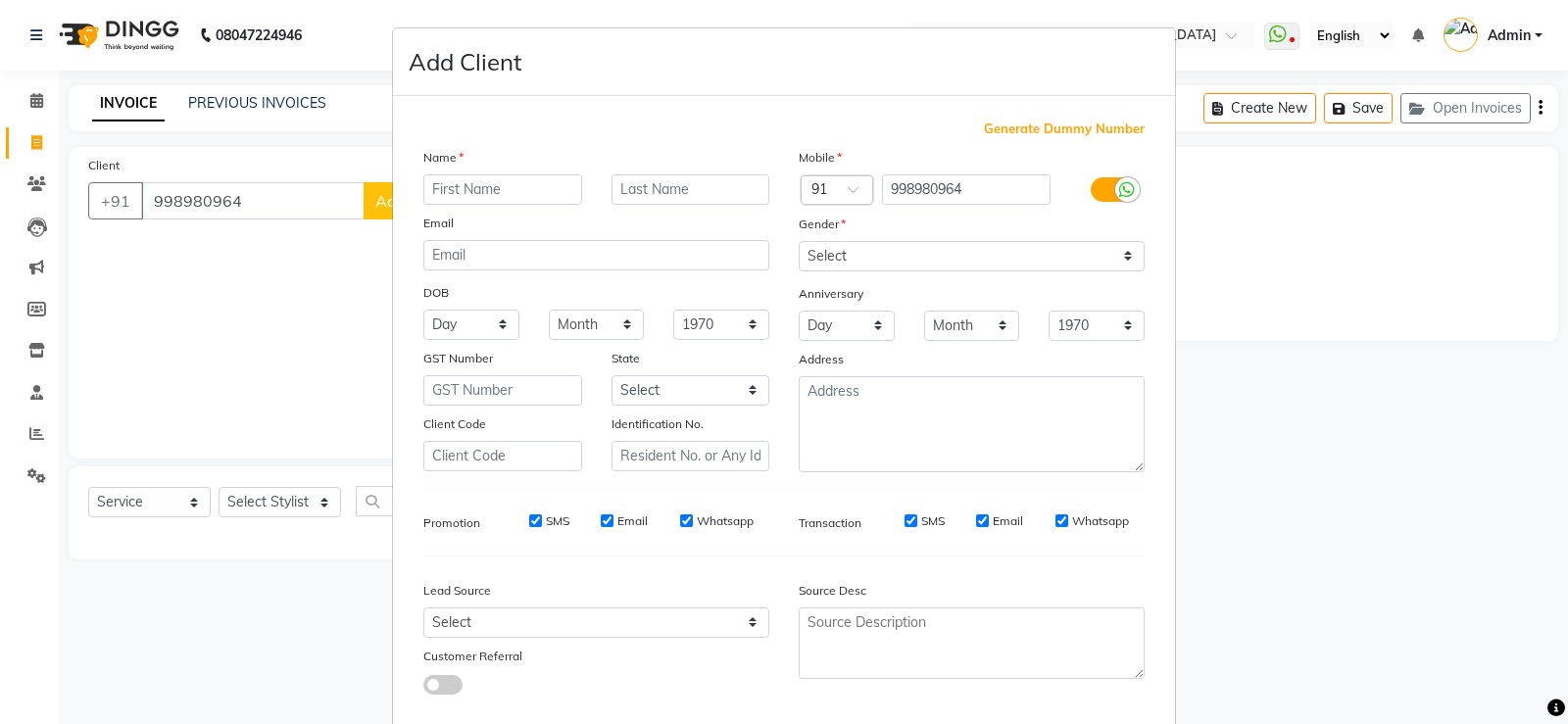 click at bounding box center [503, 189] 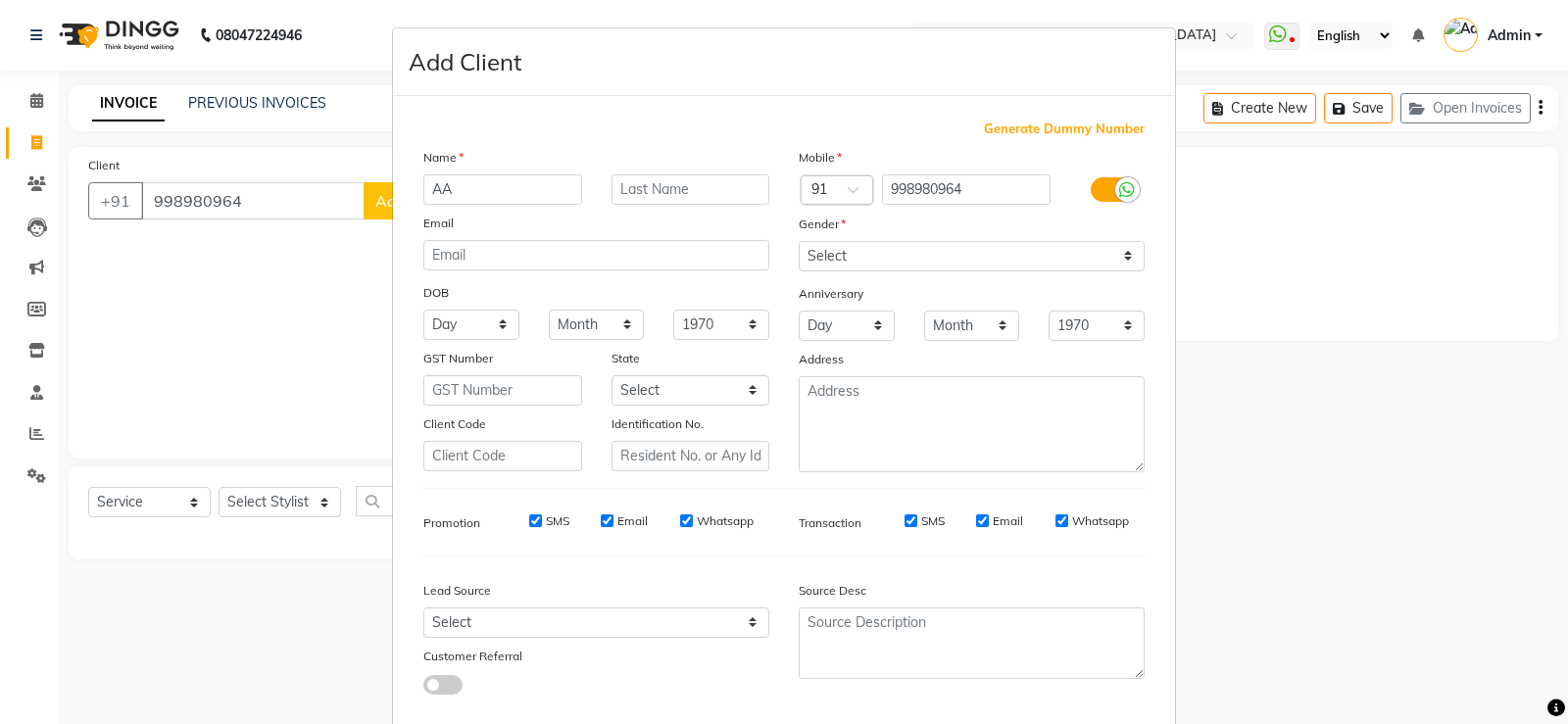 type on "A" 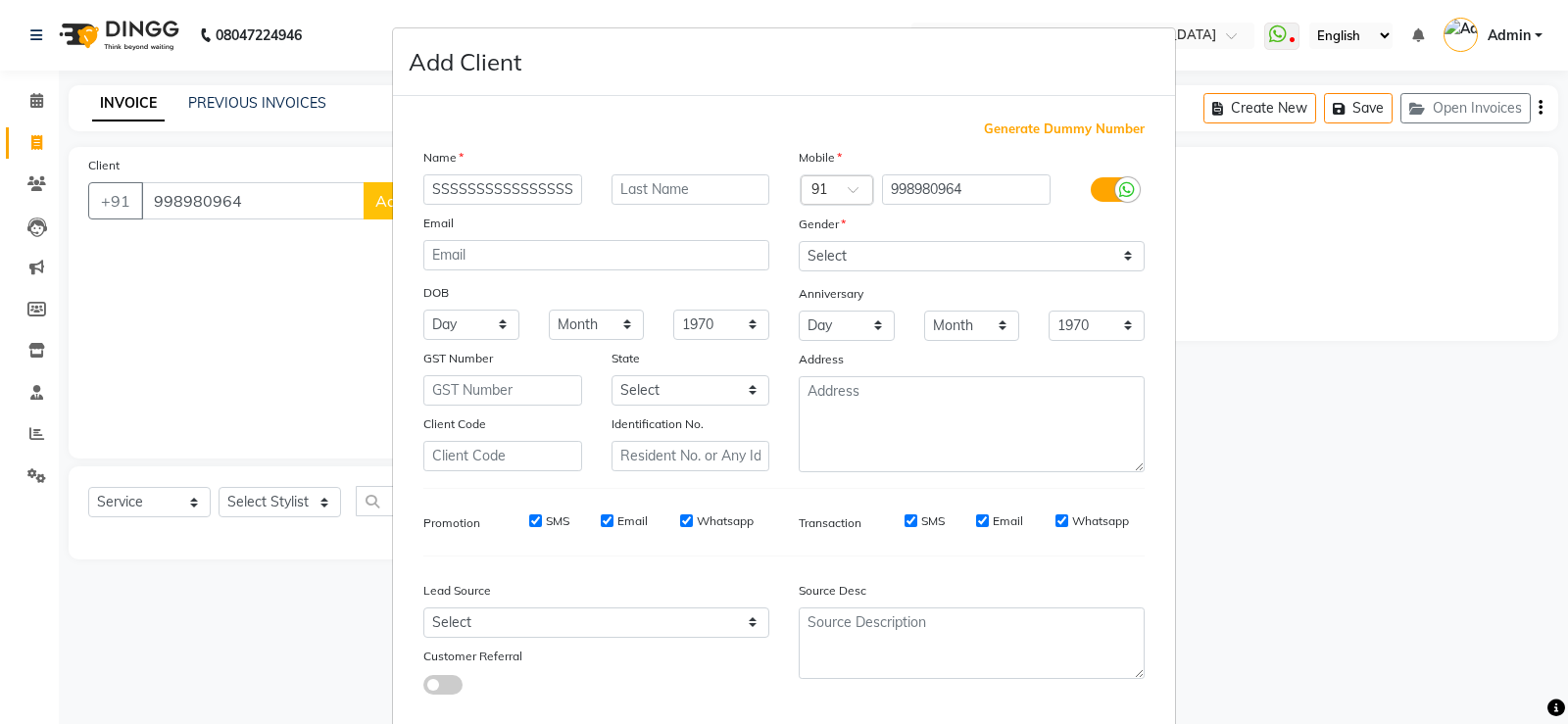 scroll, scrollTop: 0, scrollLeft: 0, axis: both 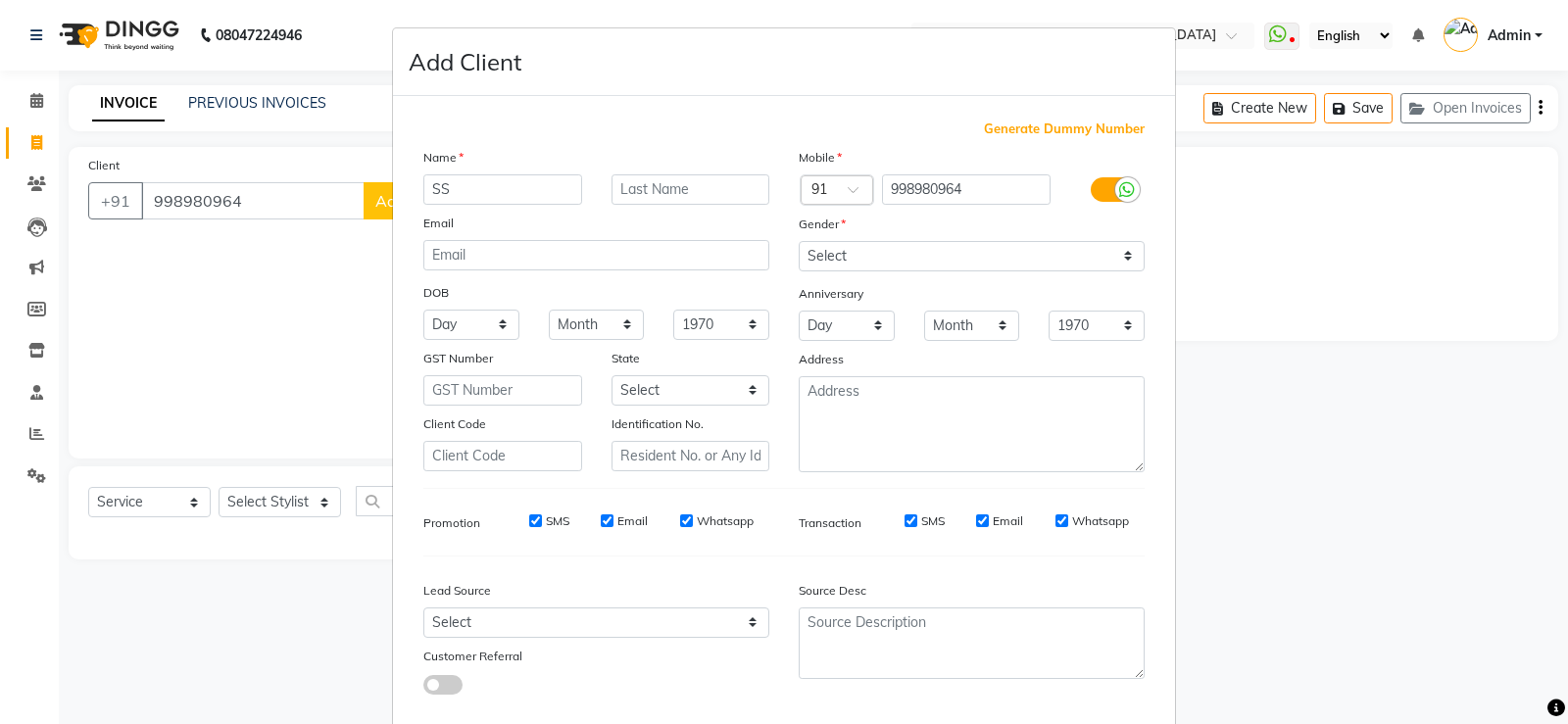 type on "S" 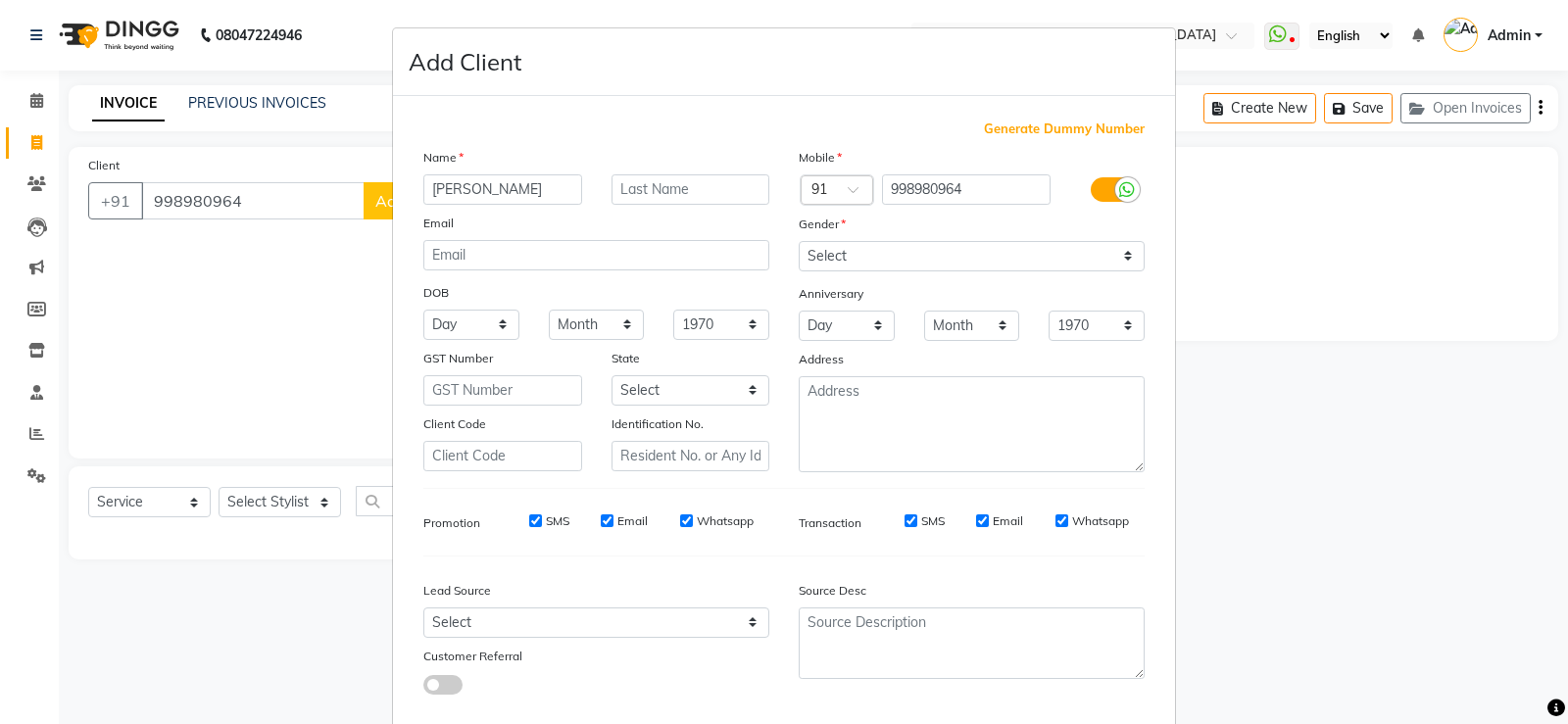 type on "AHISH" 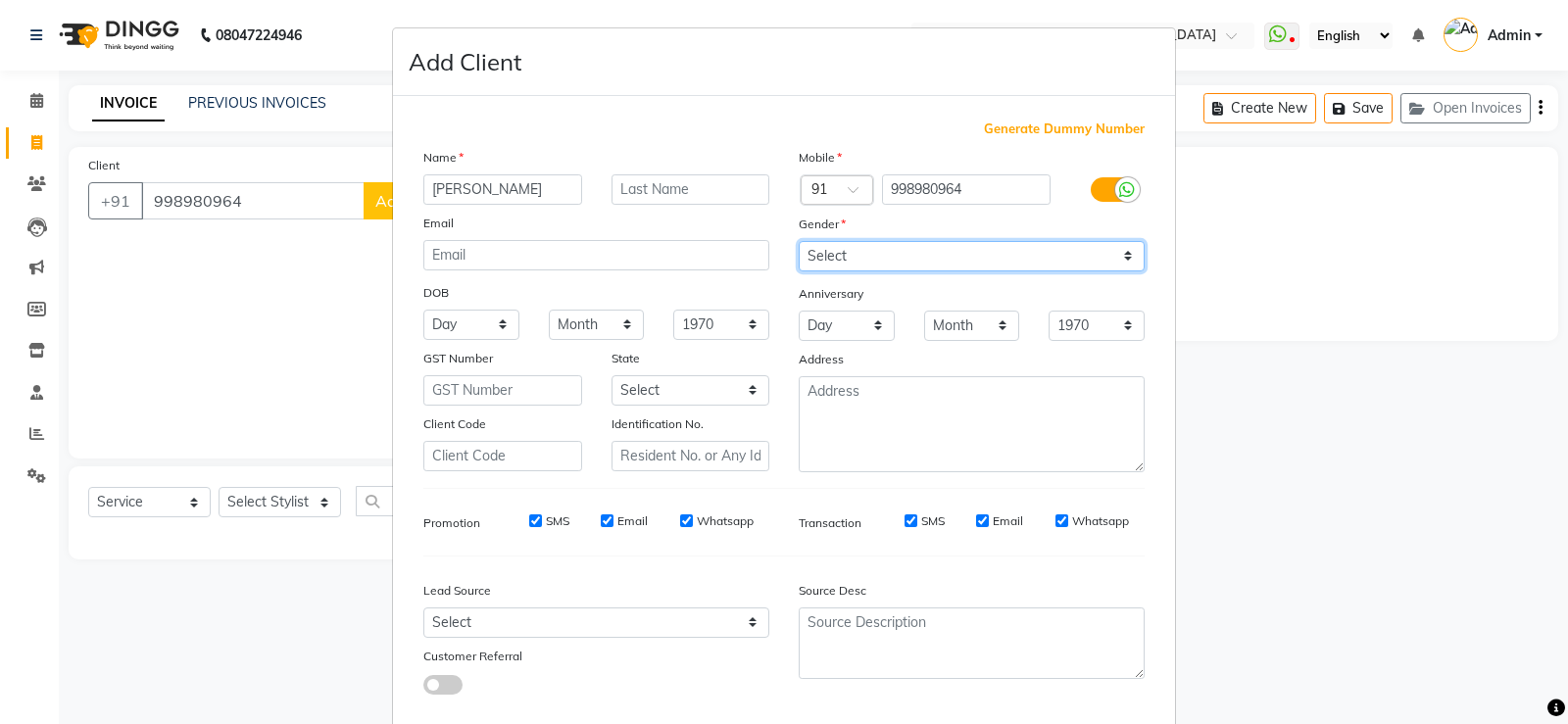 click on "Select [DEMOGRAPHIC_DATA] [DEMOGRAPHIC_DATA] Other Prefer Not To Say" at bounding box center [971, 256] 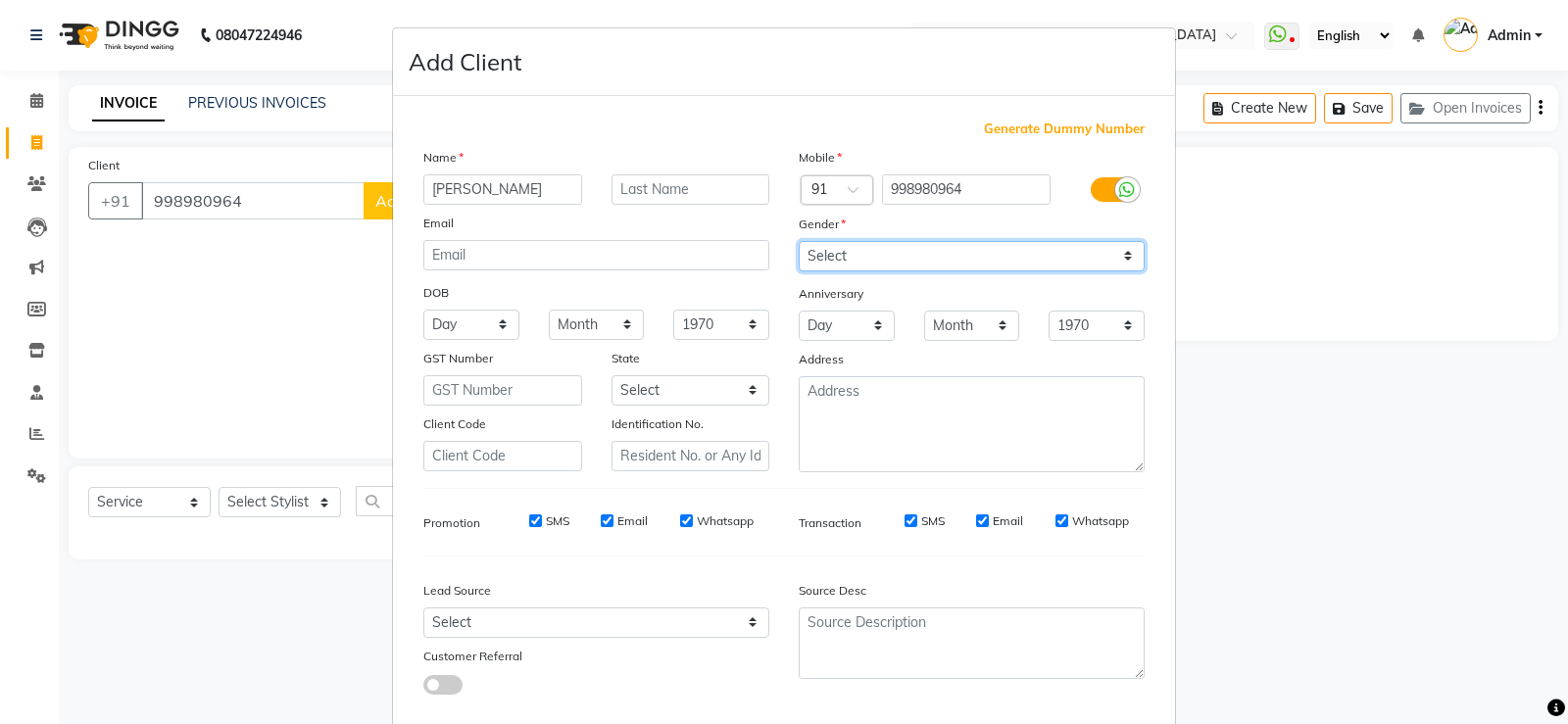 select on "[DEMOGRAPHIC_DATA]" 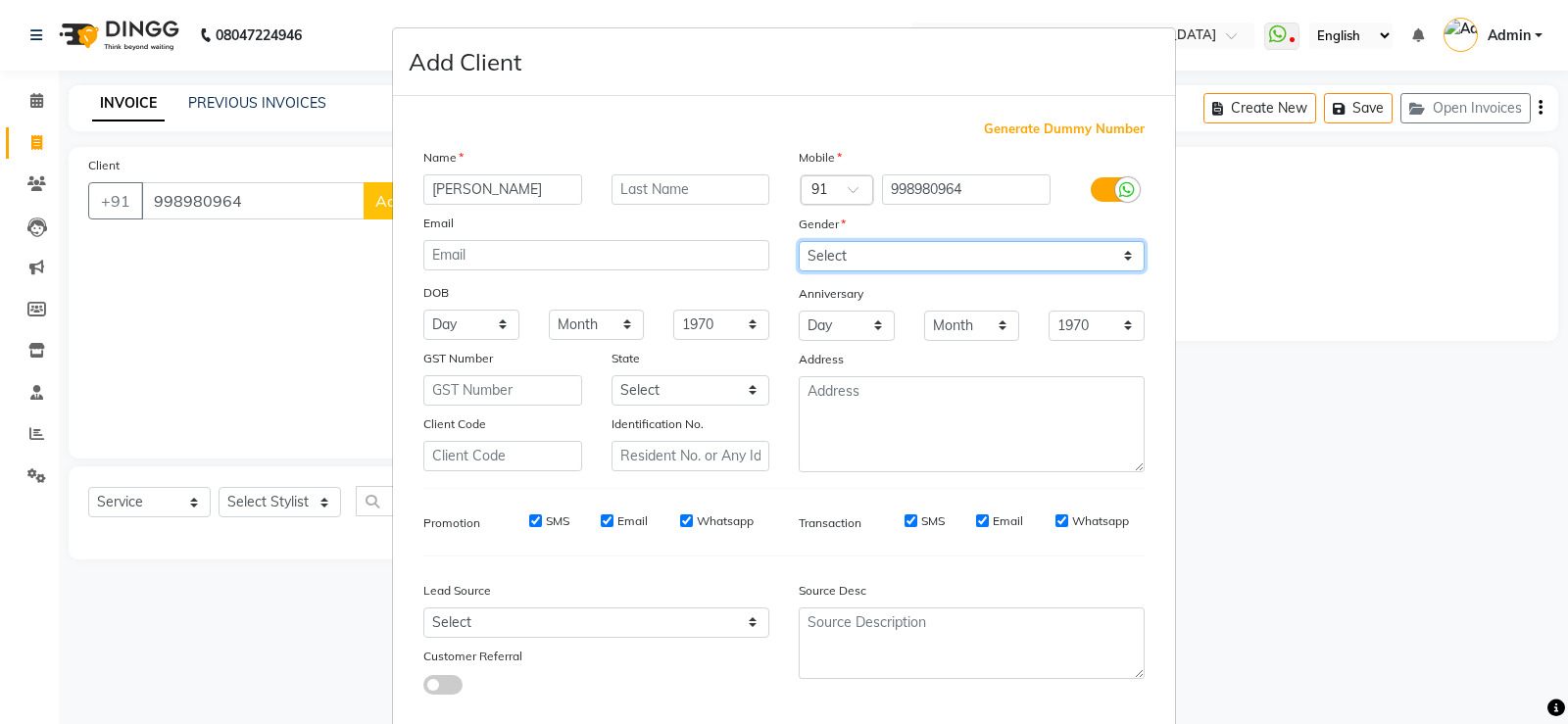 click on "Select [DEMOGRAPHIC_DATA] [DEMOGRAPHIC_DATA] Other Prefer Not To Say" at bounding box center [971, 256] 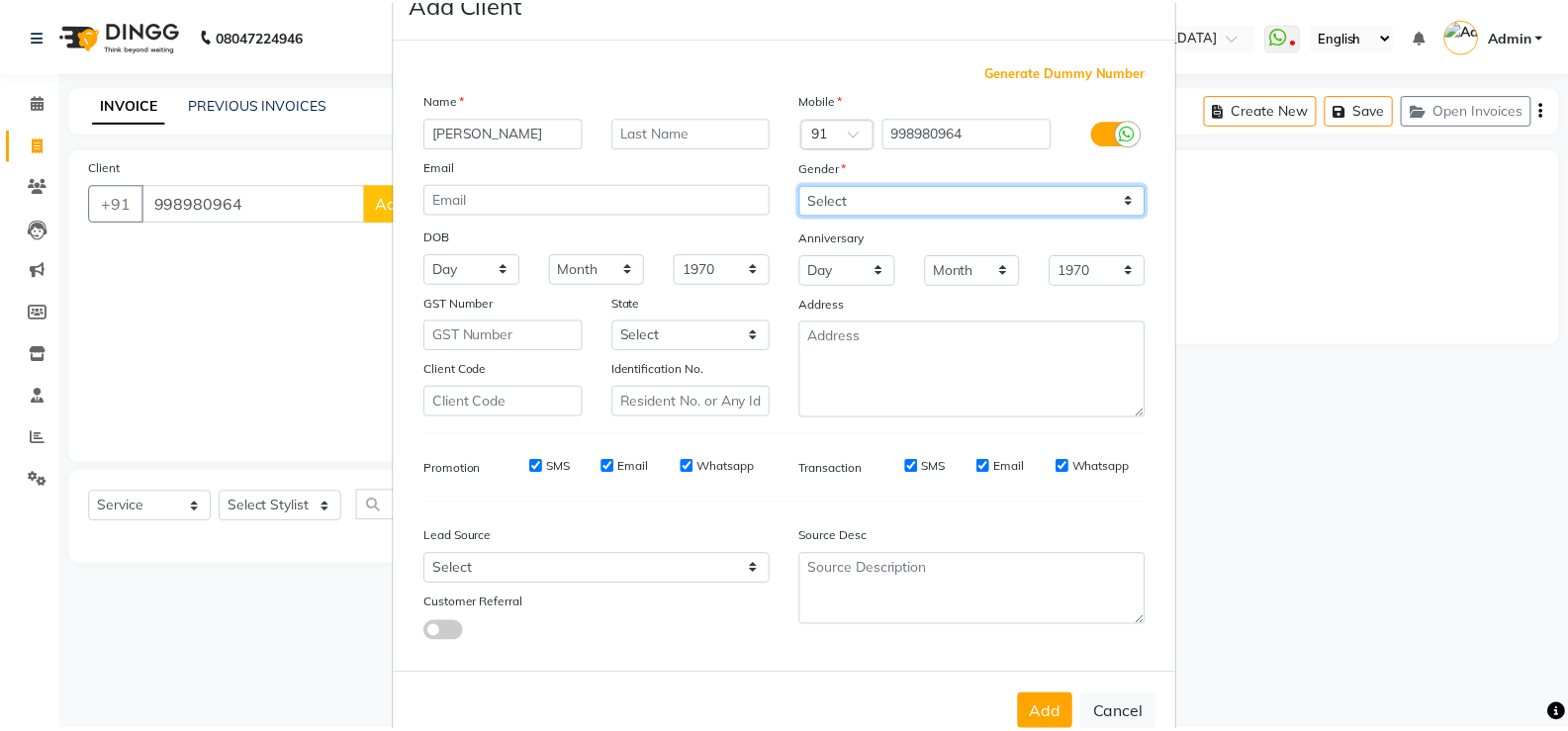 scroll, scrollTop: 109, scrollLeft: 0, axis: vertical 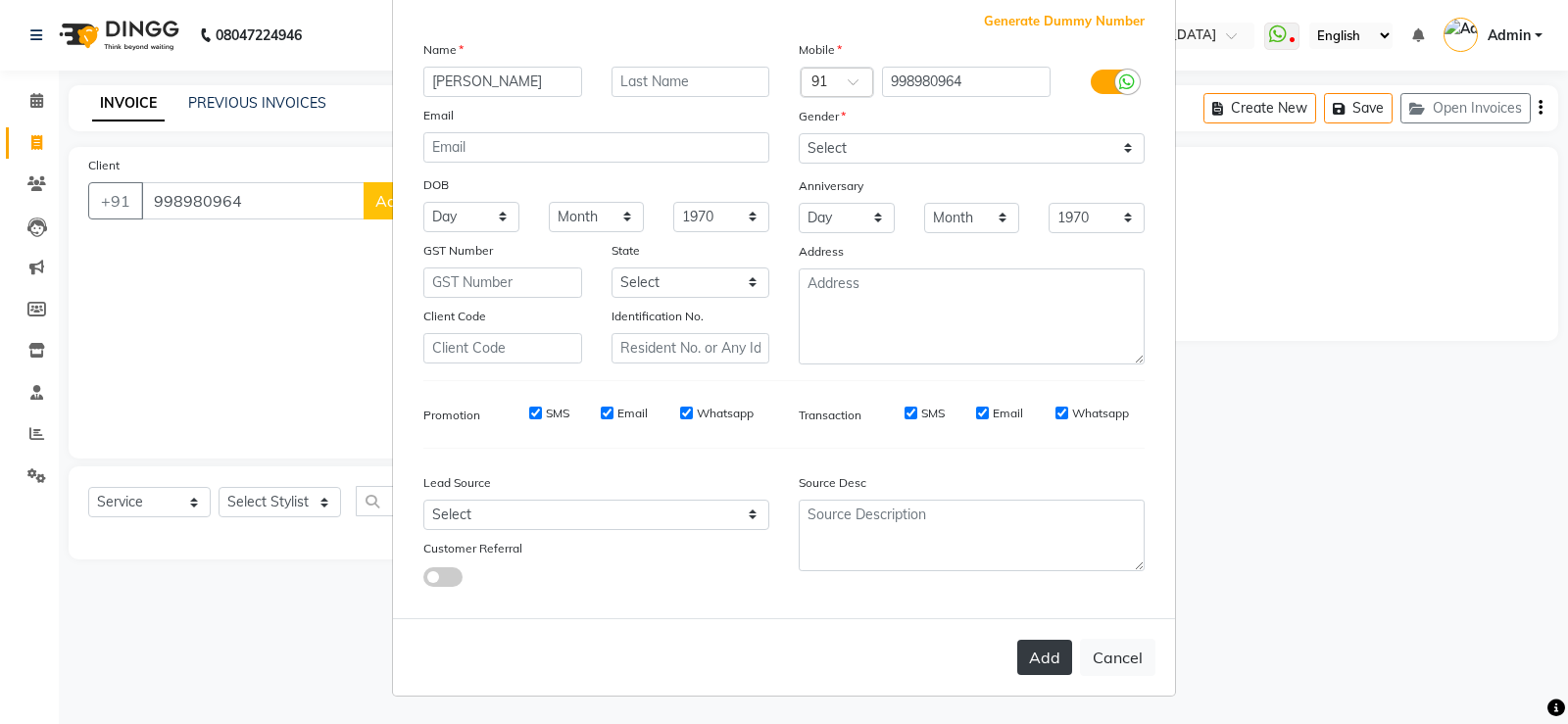 click on "Add" at bounding box center [1045, 657] 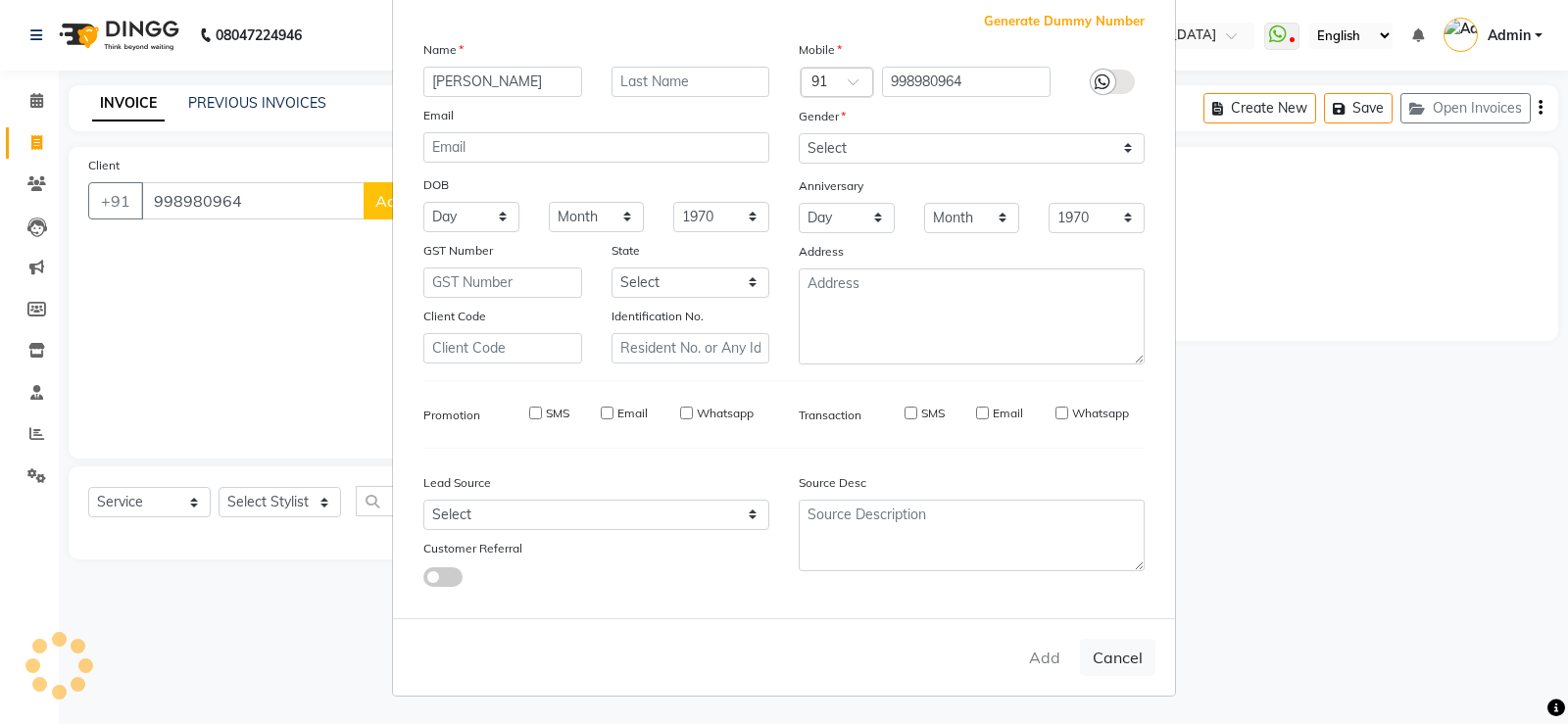 type 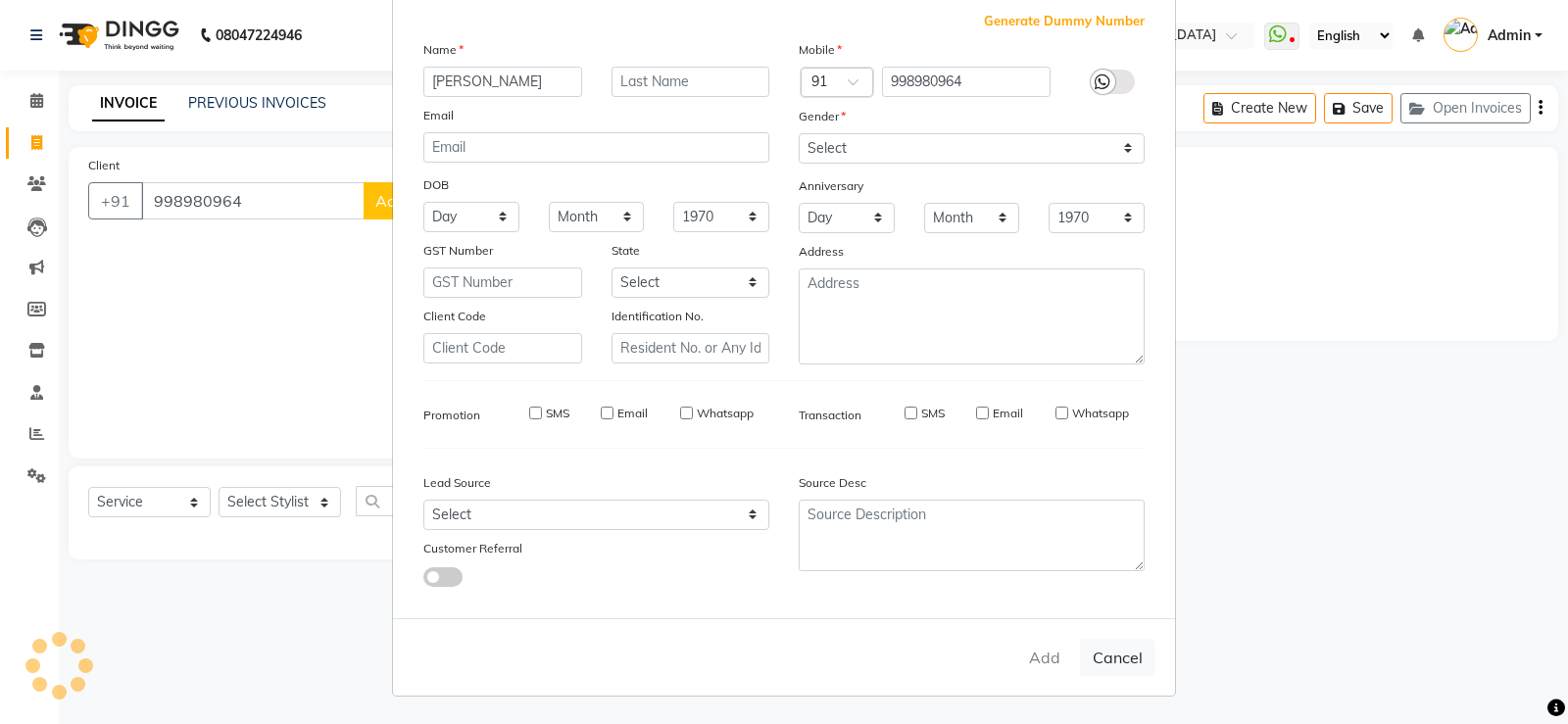select 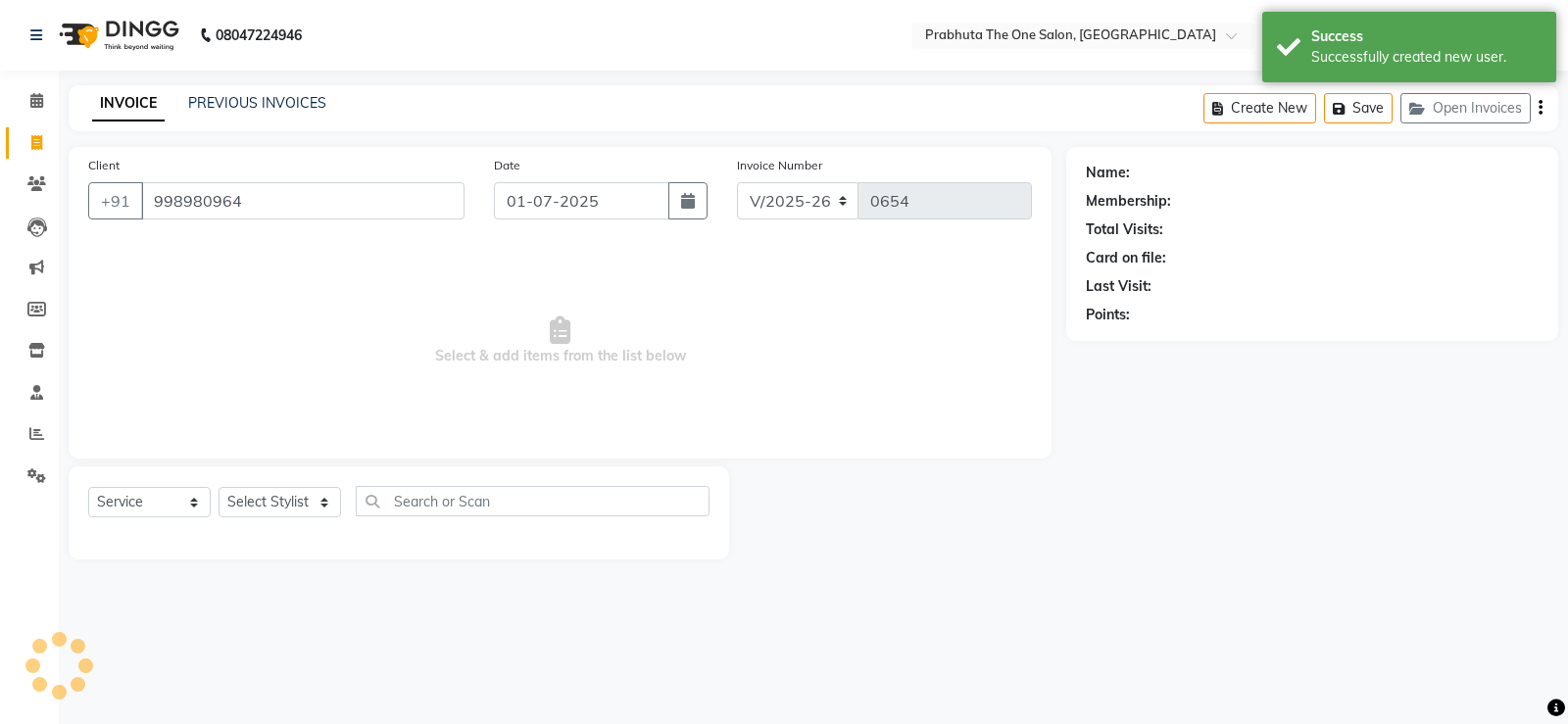 select on "1: Object" 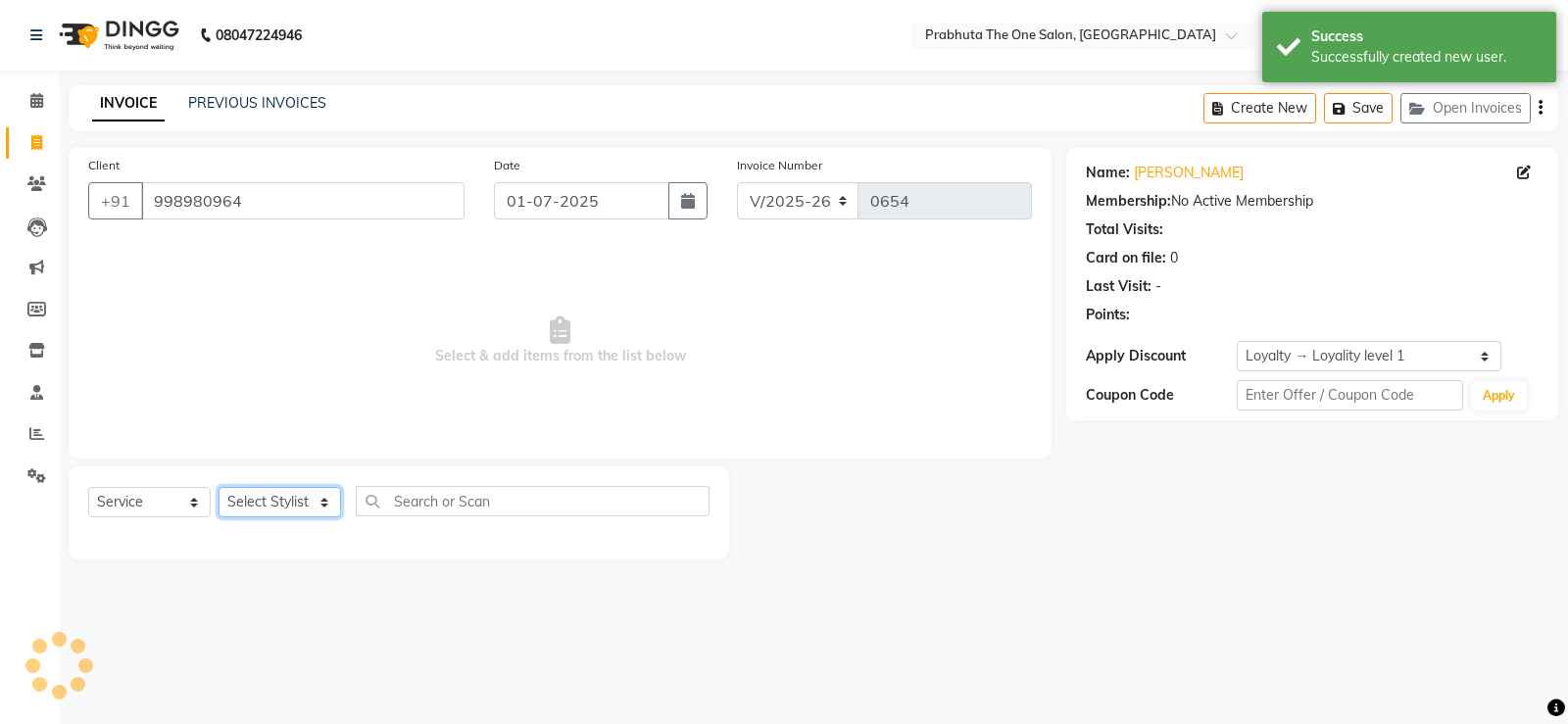 click on "Select Stylist anamika ausween thapa devika Divya kashyap  Gurmeet kasim mohit Nishal Priyanka  roshan thakur Rossy shubham sonali" 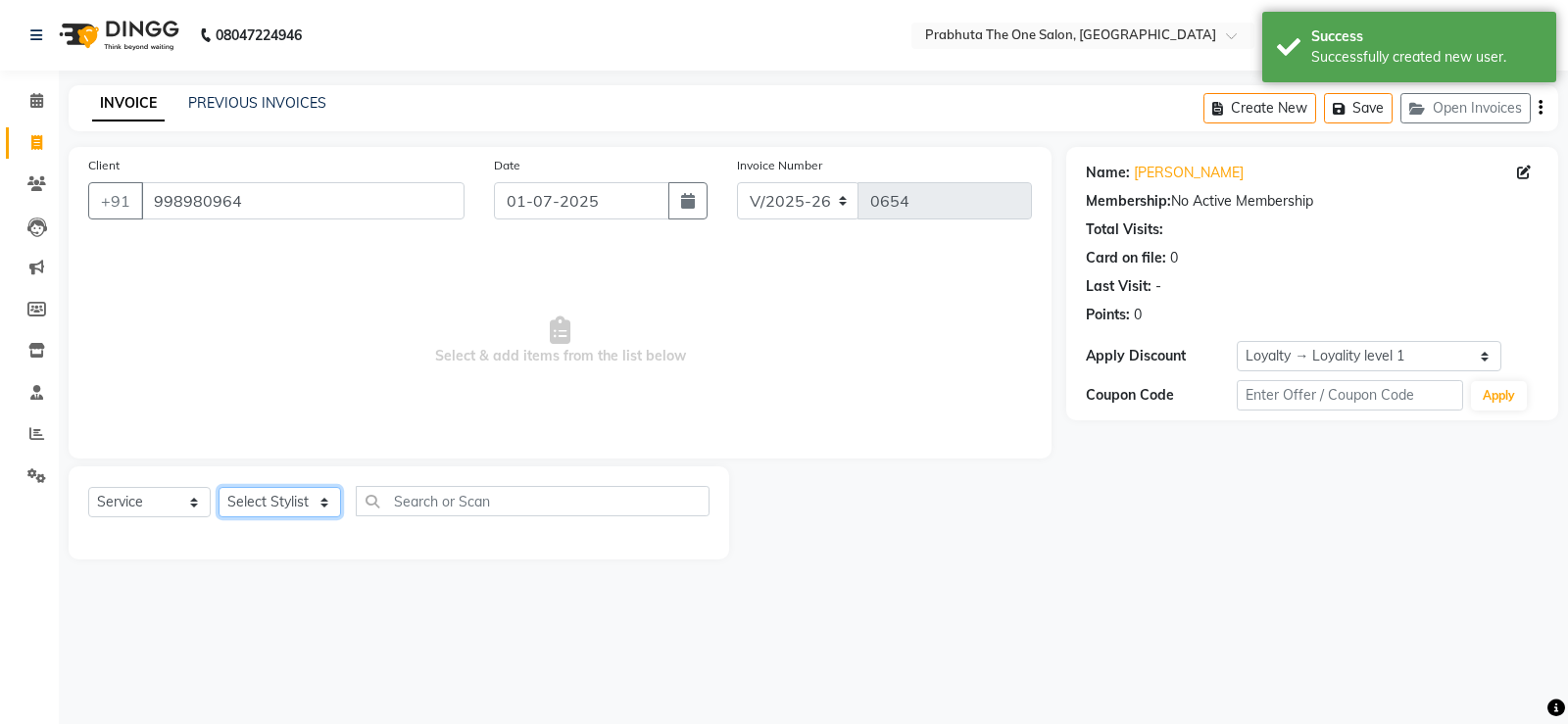 select on "84991" 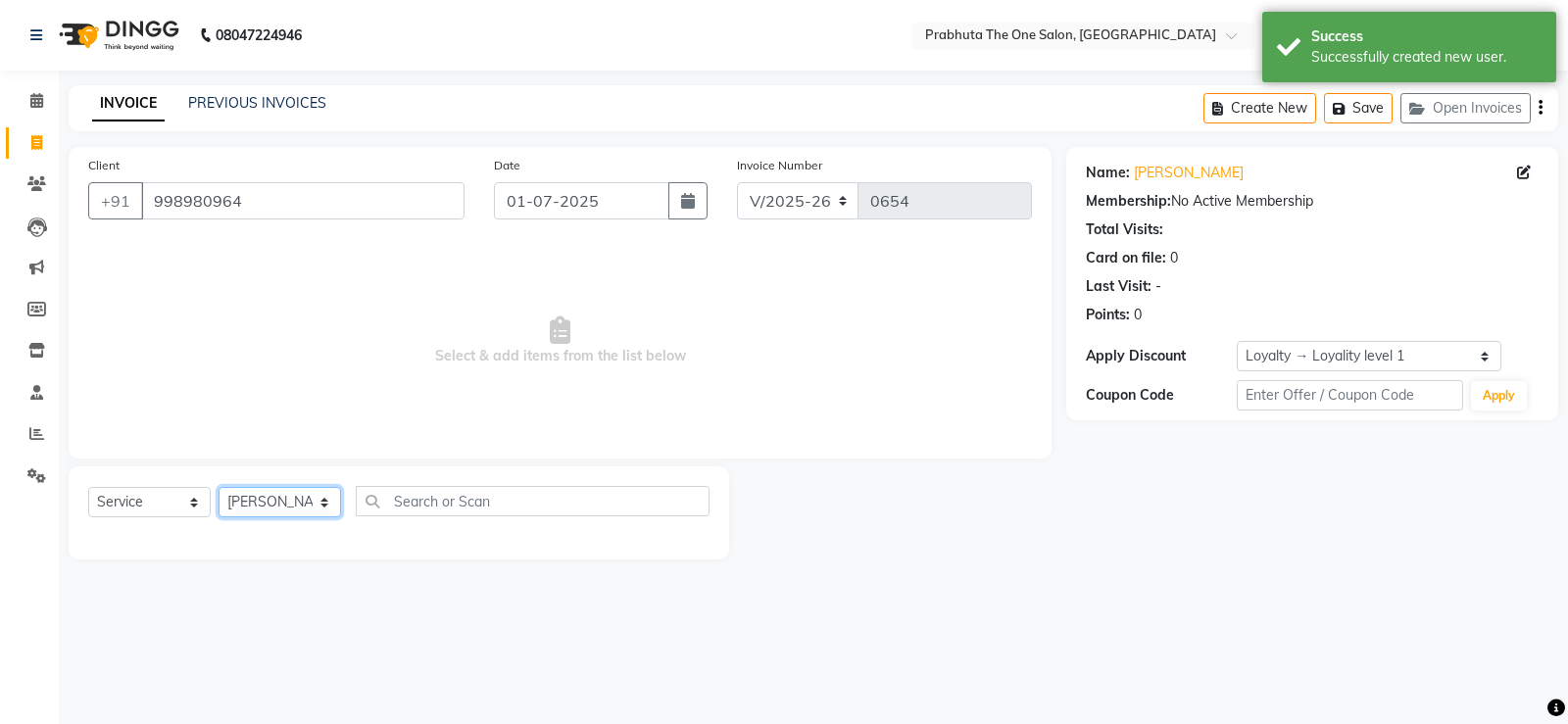 click on "Select Stylist anamika ausween thapa devika Divya kashyap  Gurmeet kasim mohit Nishal Priyanka  roshan thakur Rossy shubham sonali" 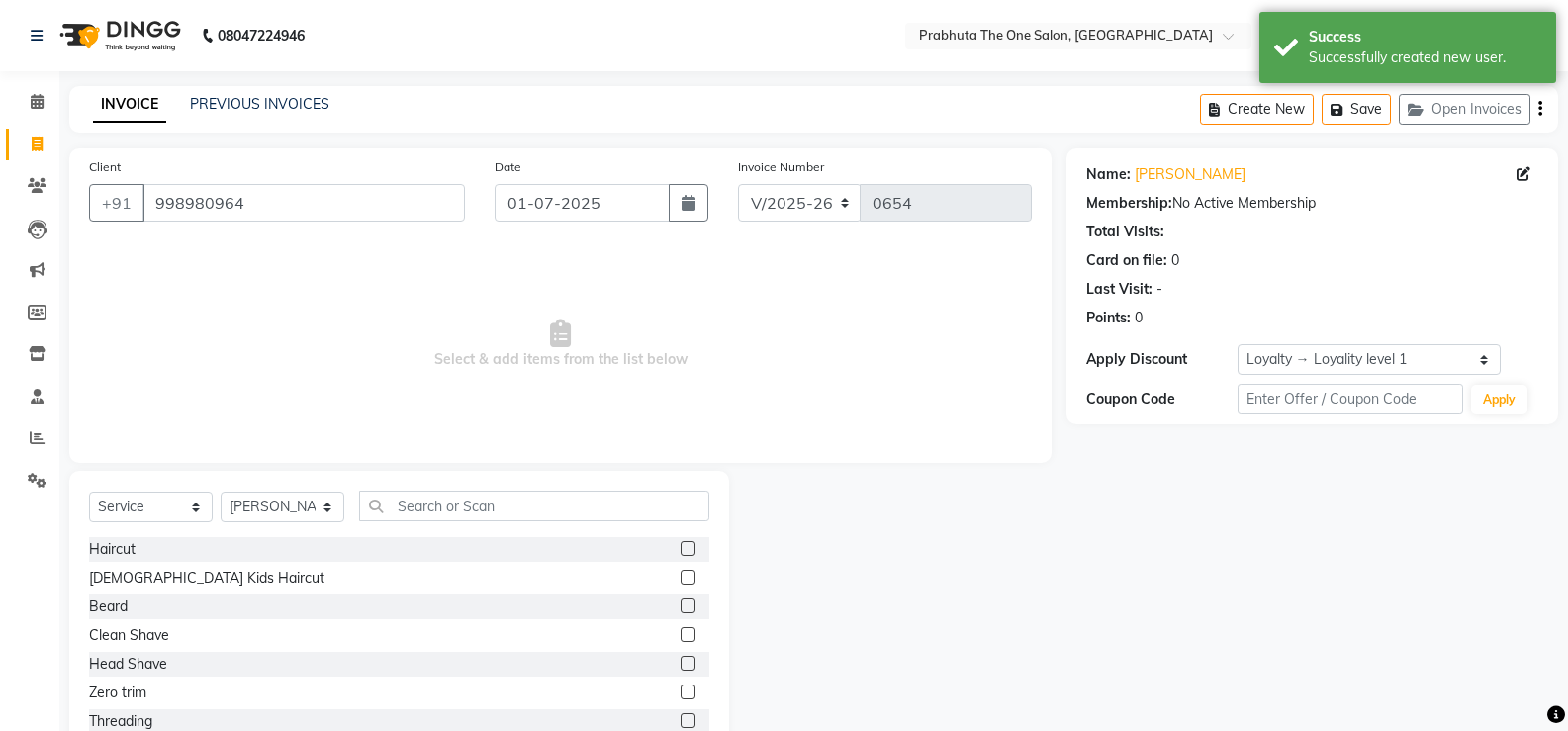 click 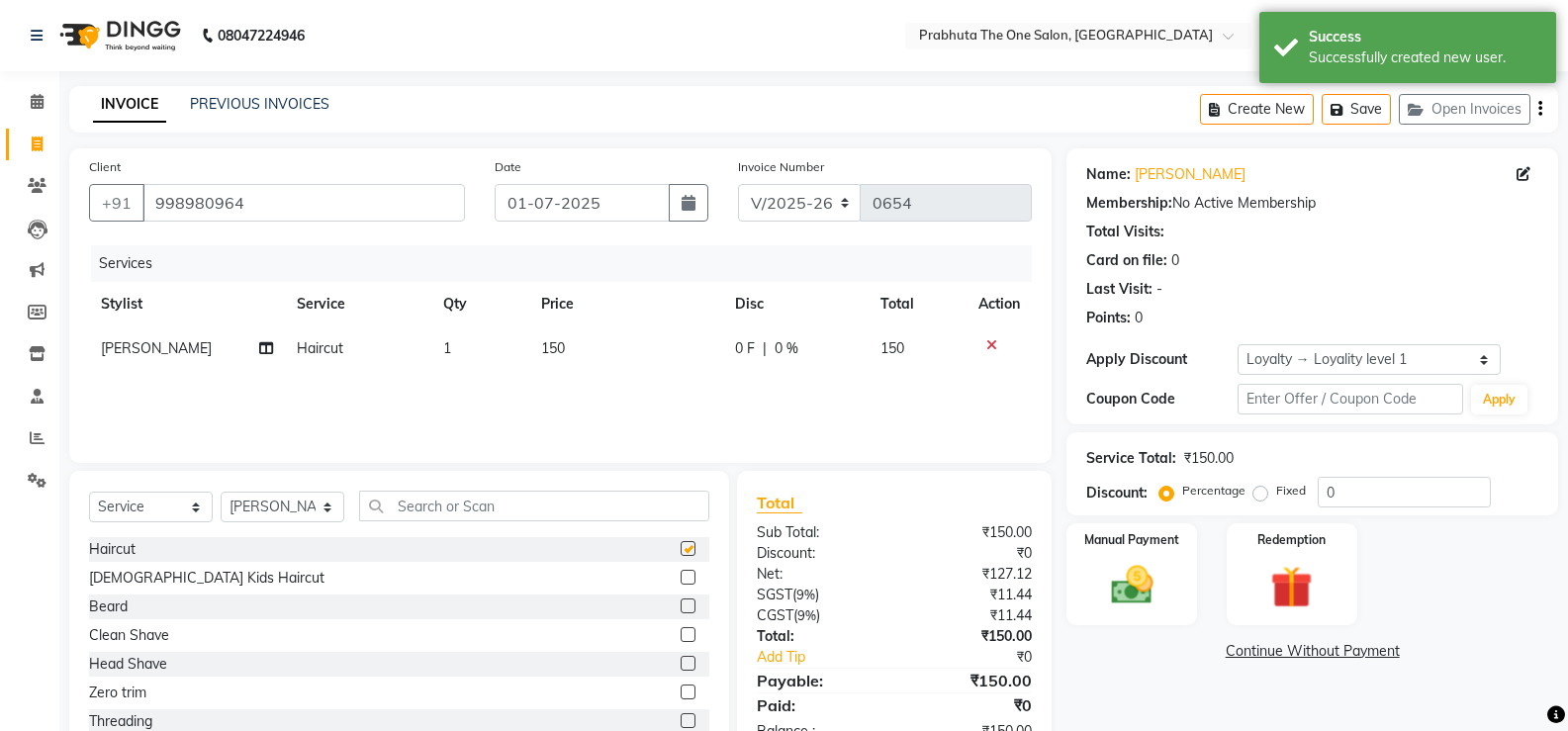 checkbox on "false" 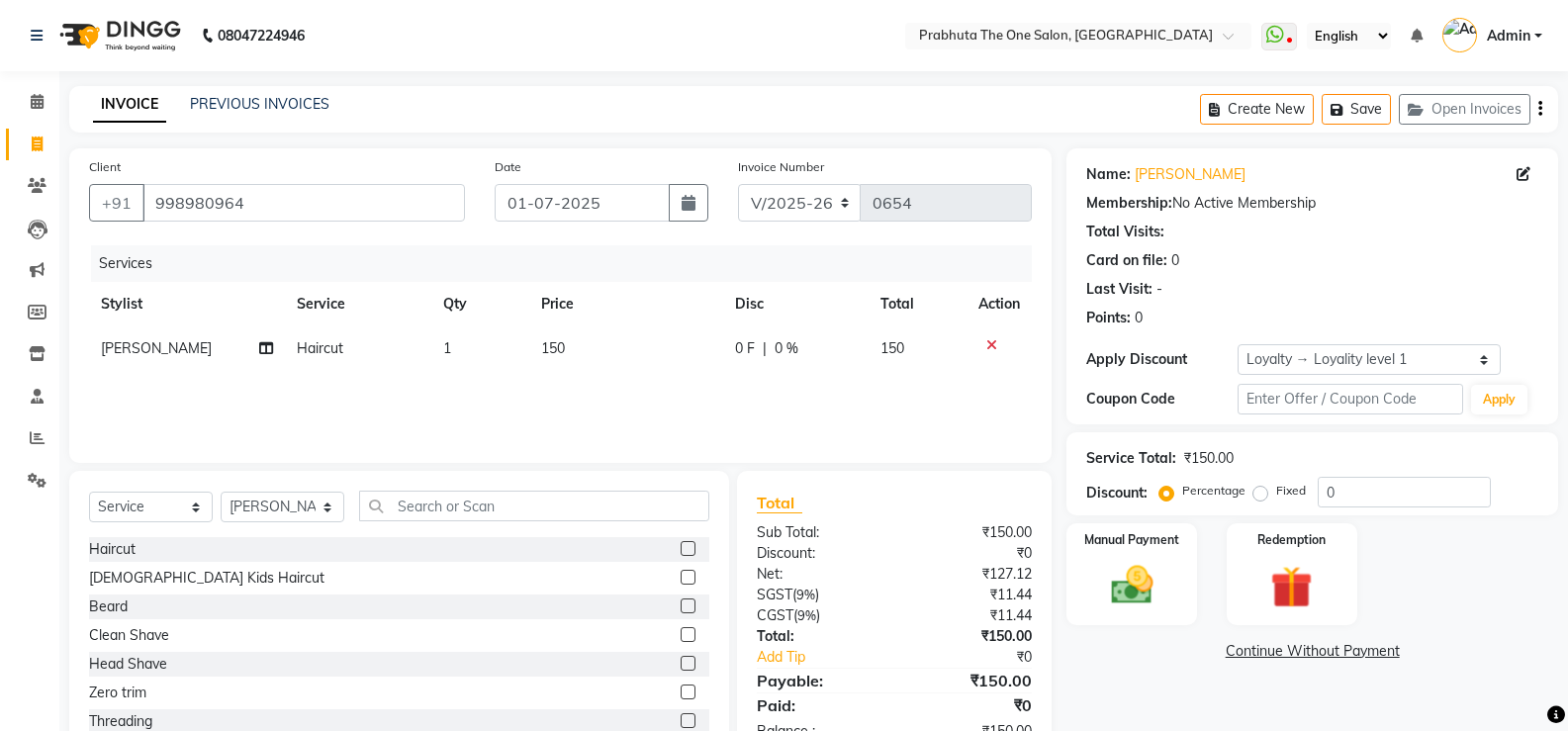click 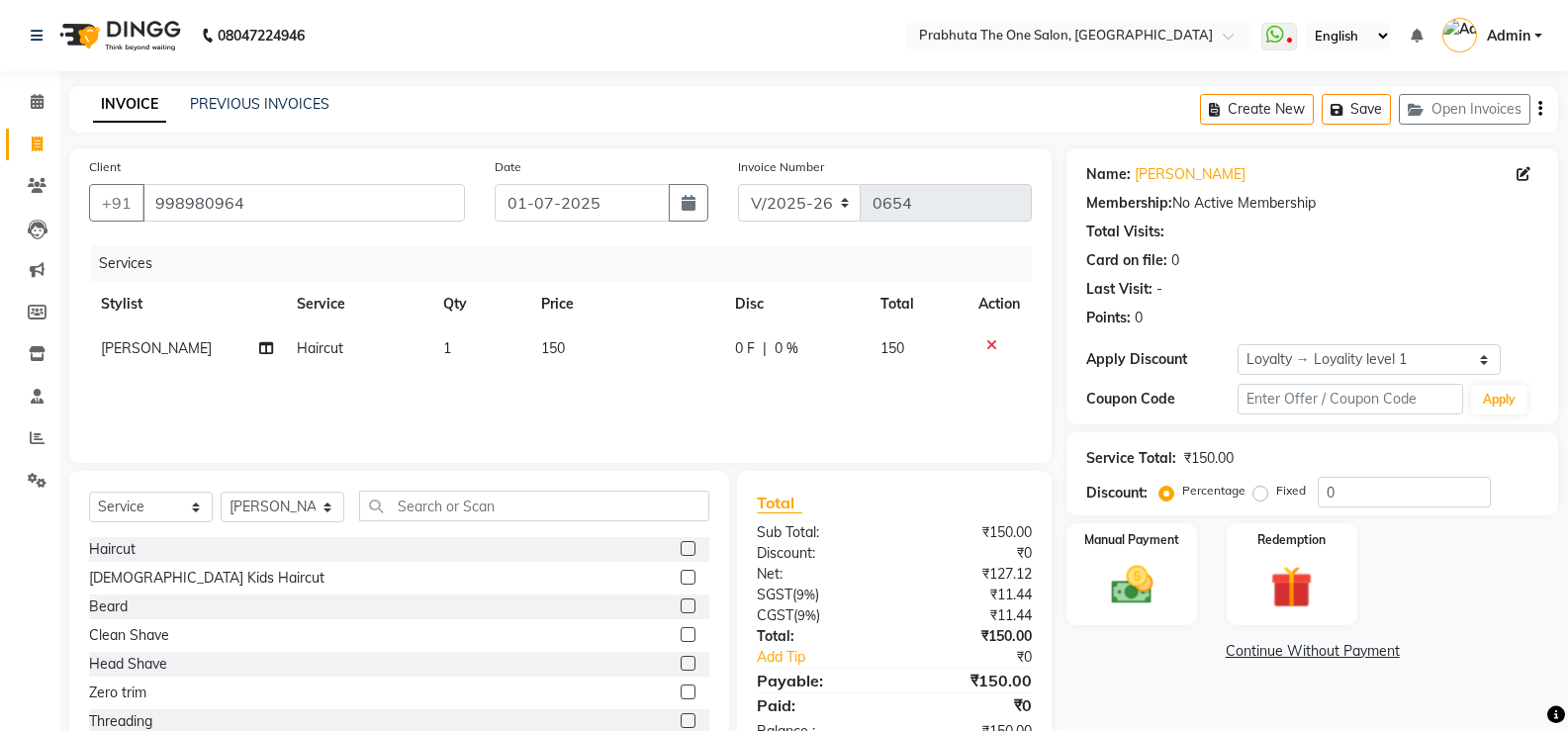 click at bounding box center [687, 606] 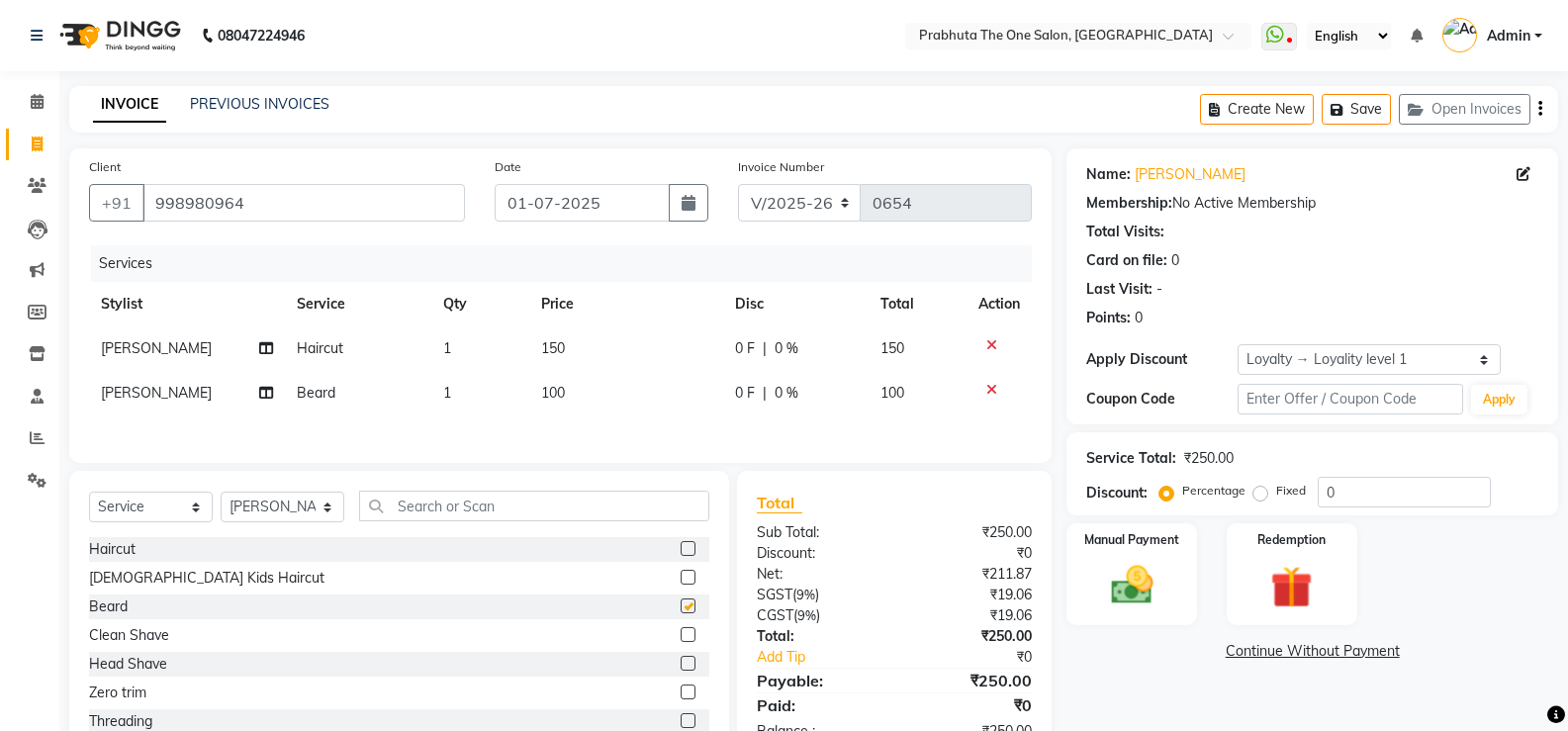 checkbox on "false" 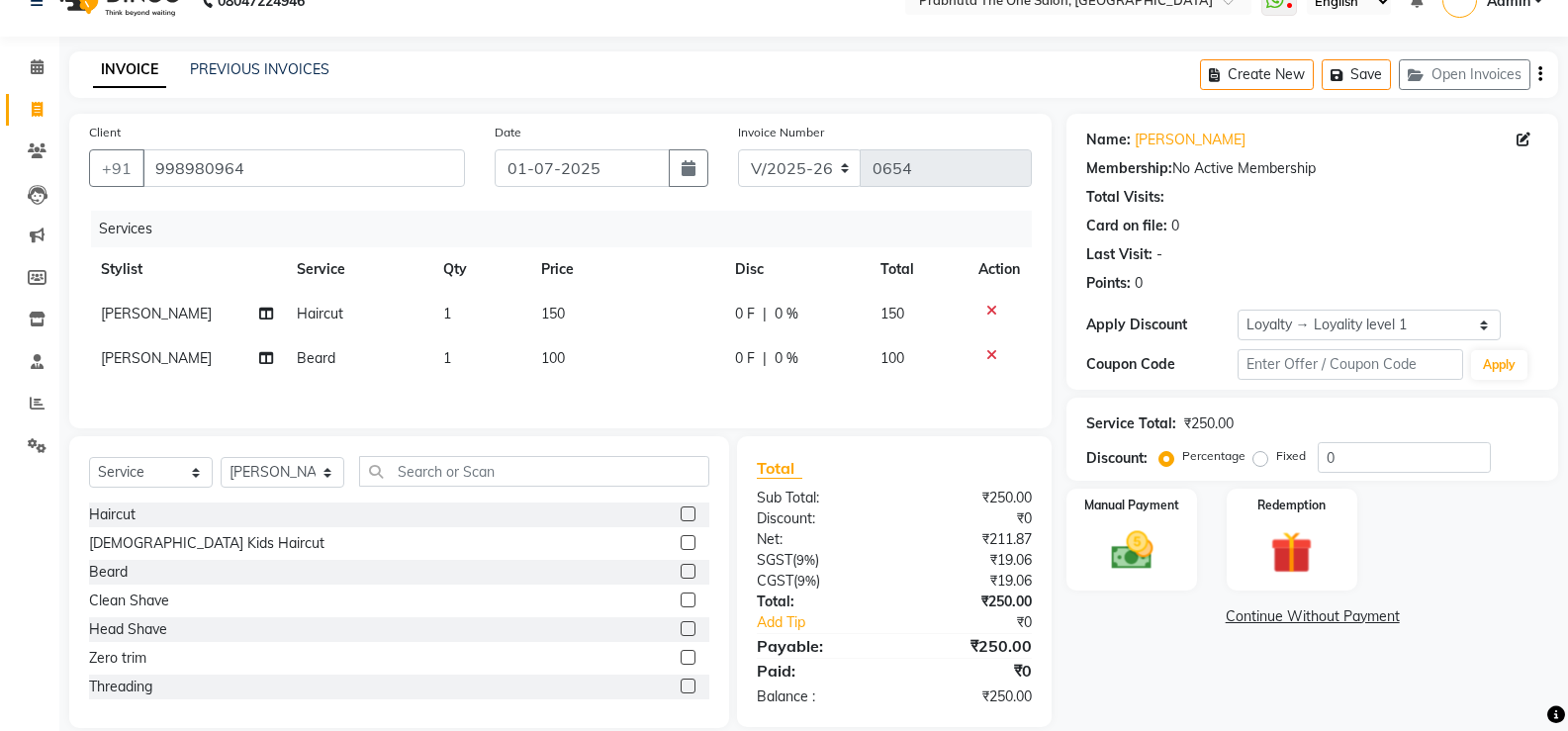 scroll, scrollTop: 64, scrollLeft: 0, axis: vertical 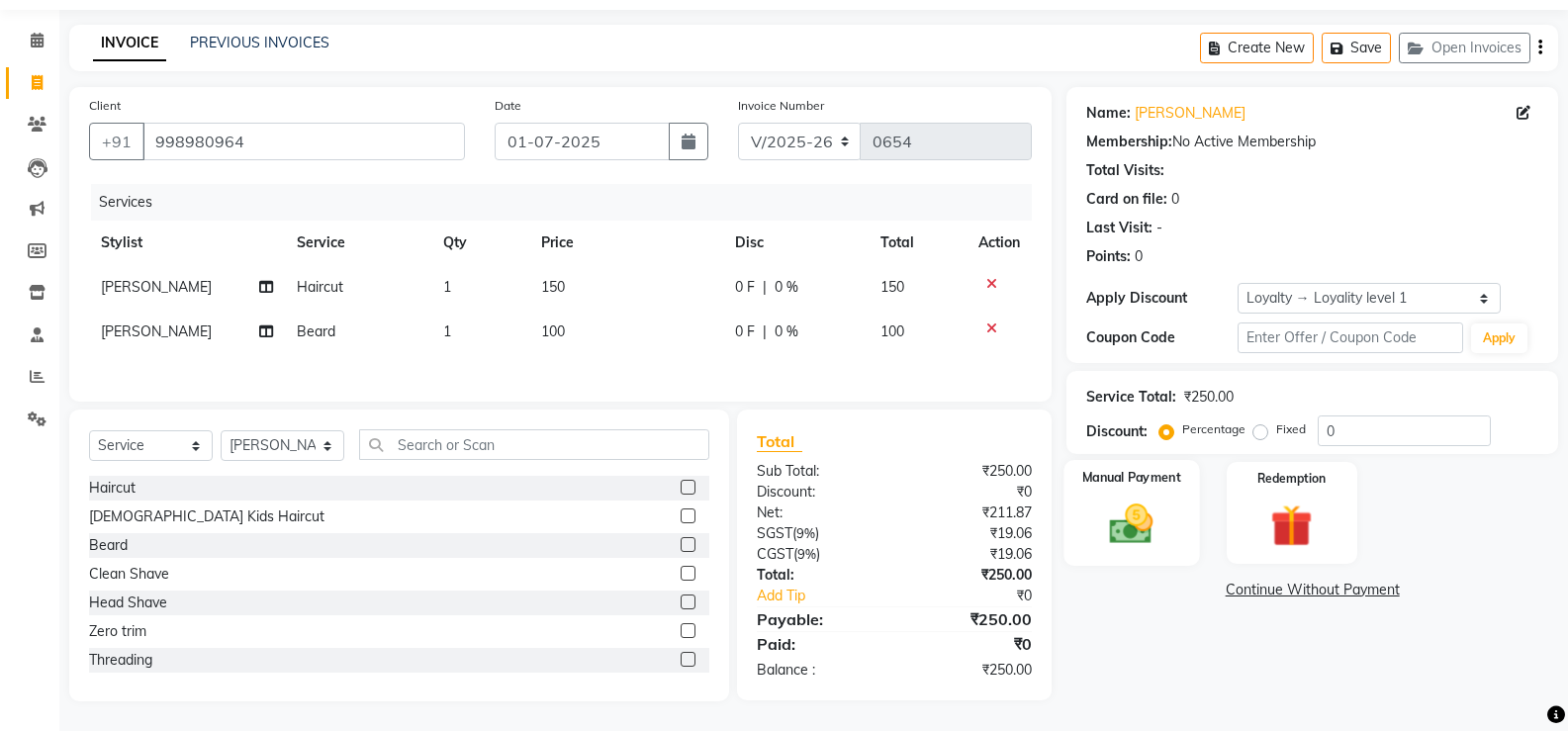 click on "Manual Payment" 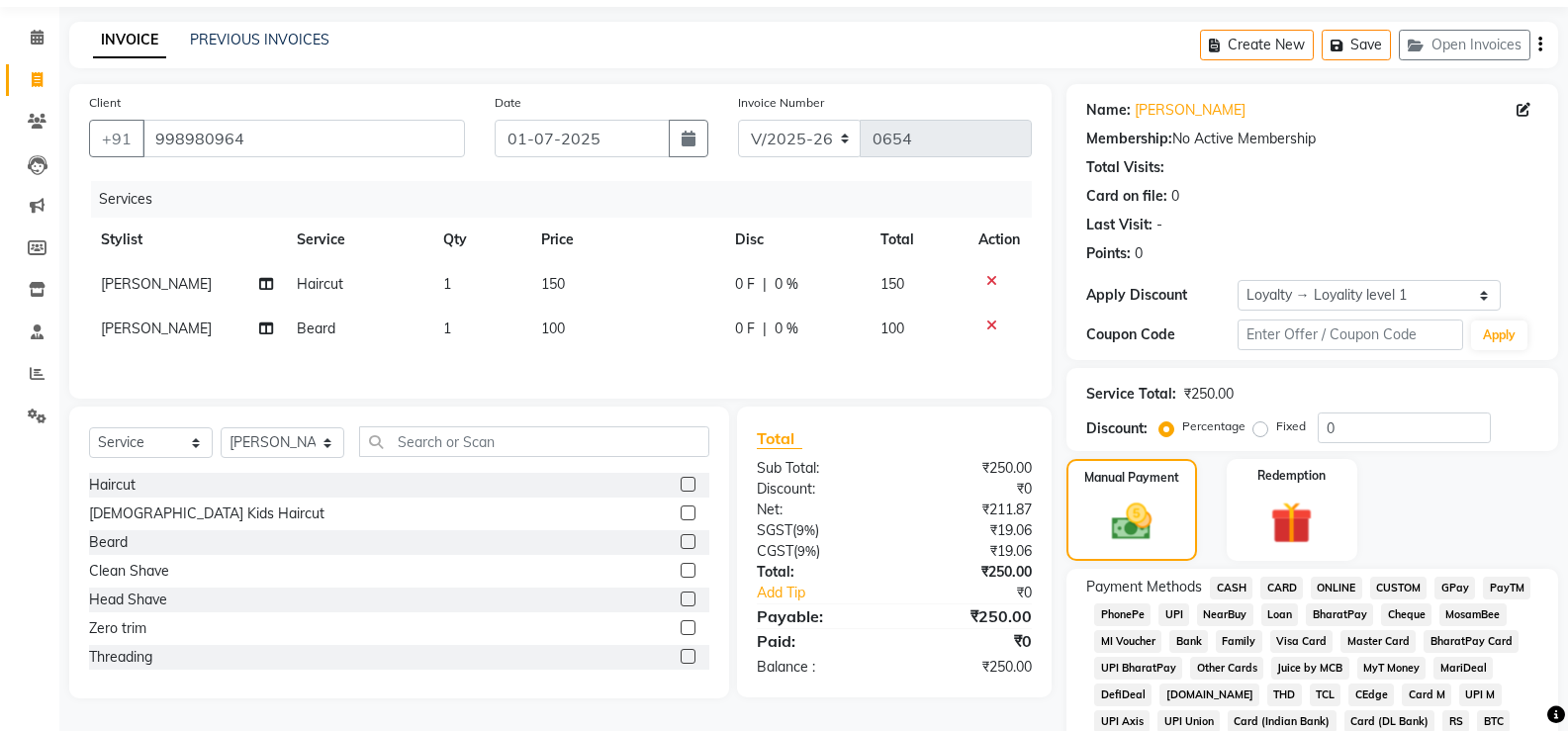 click on "GPay" 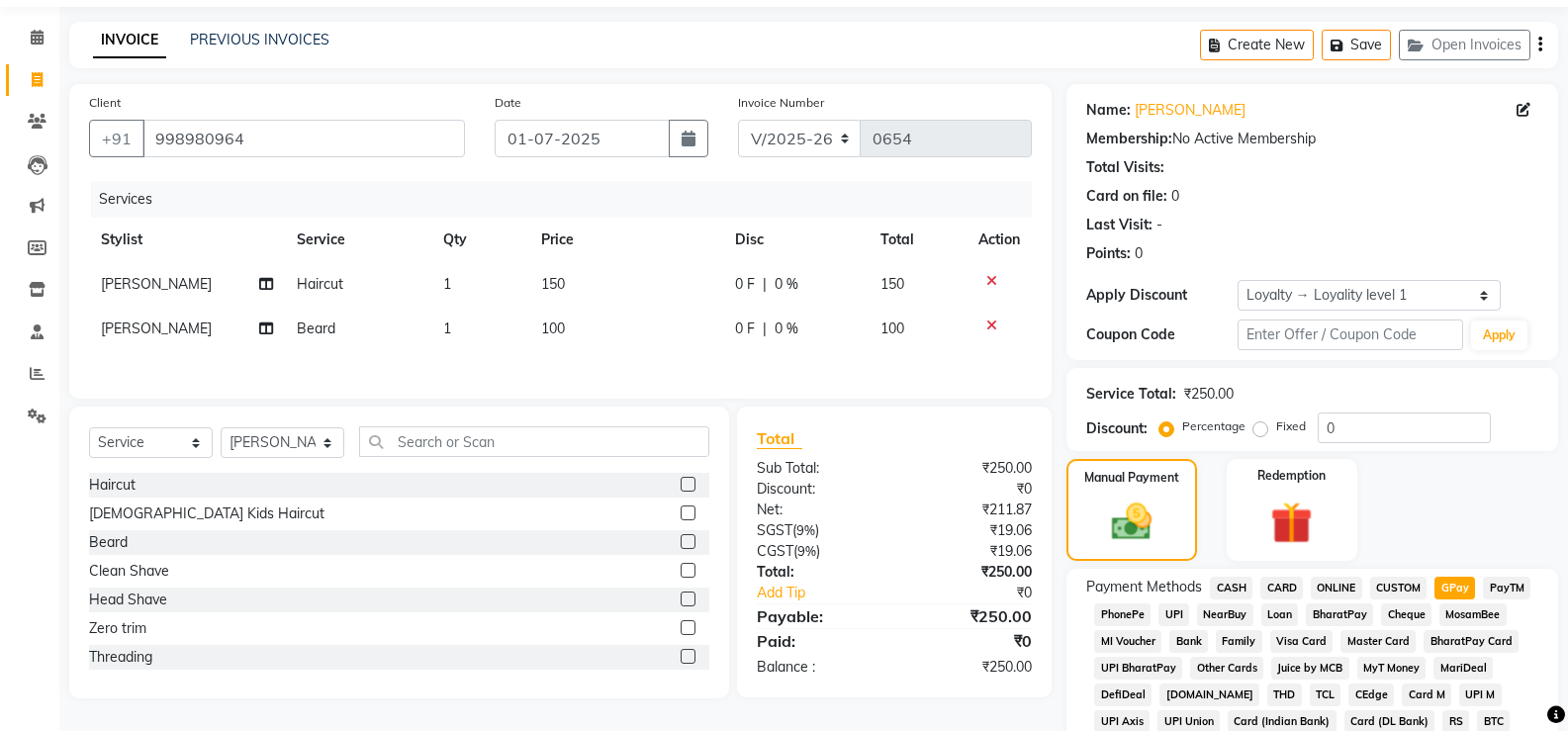 scroll, scrollTop: 649, scrollLeft: 0, axis: vertical 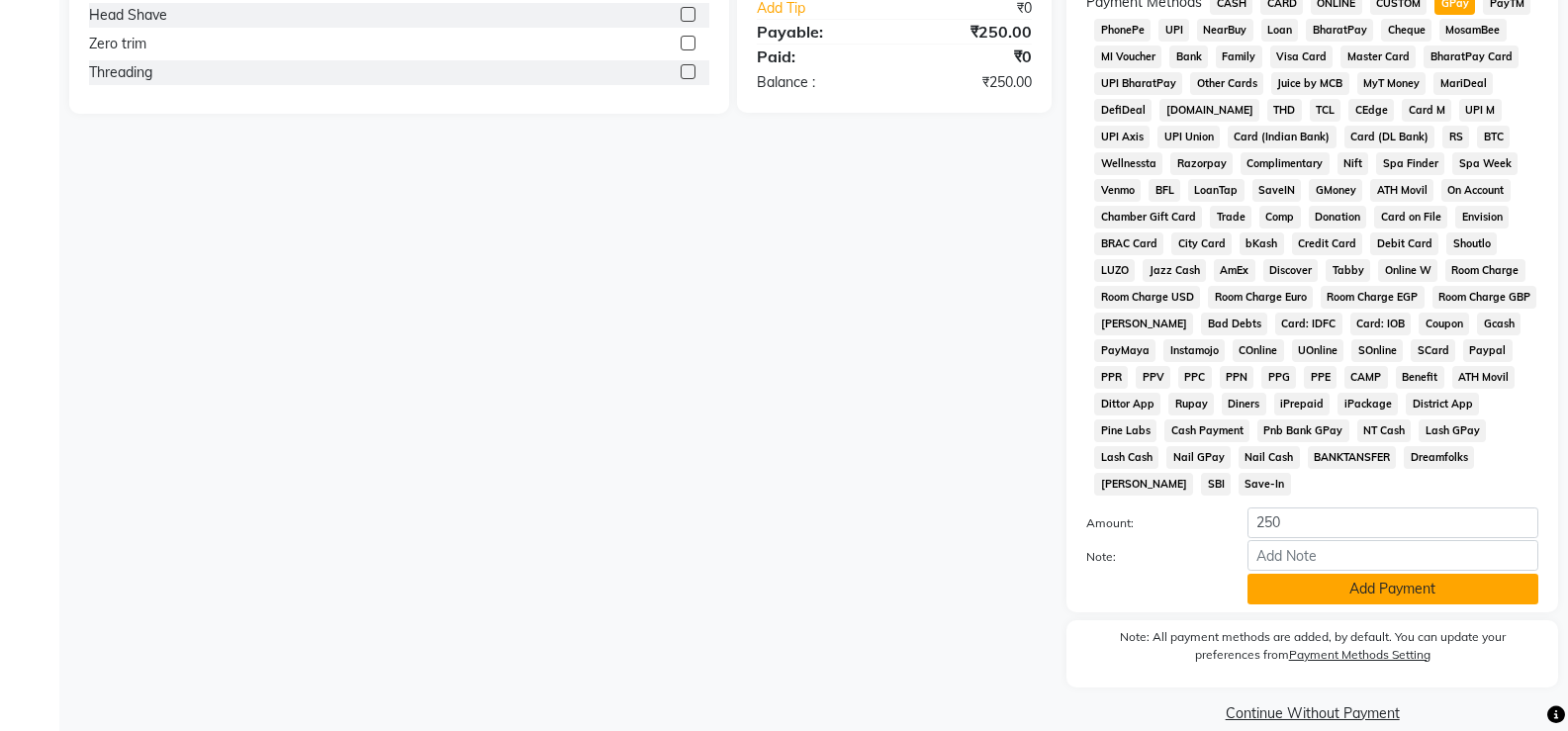click on "Add Payment" 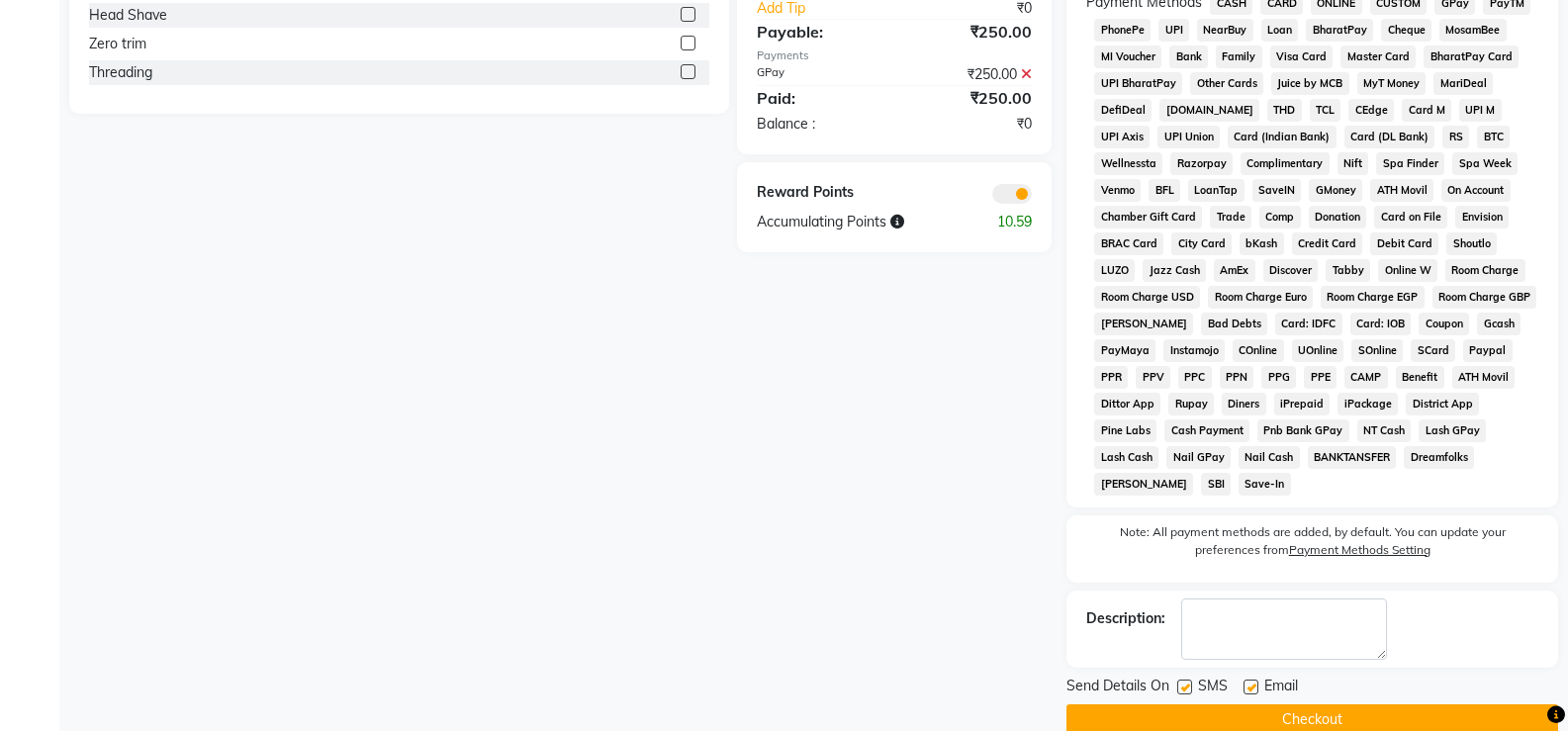 click on "Checkout" 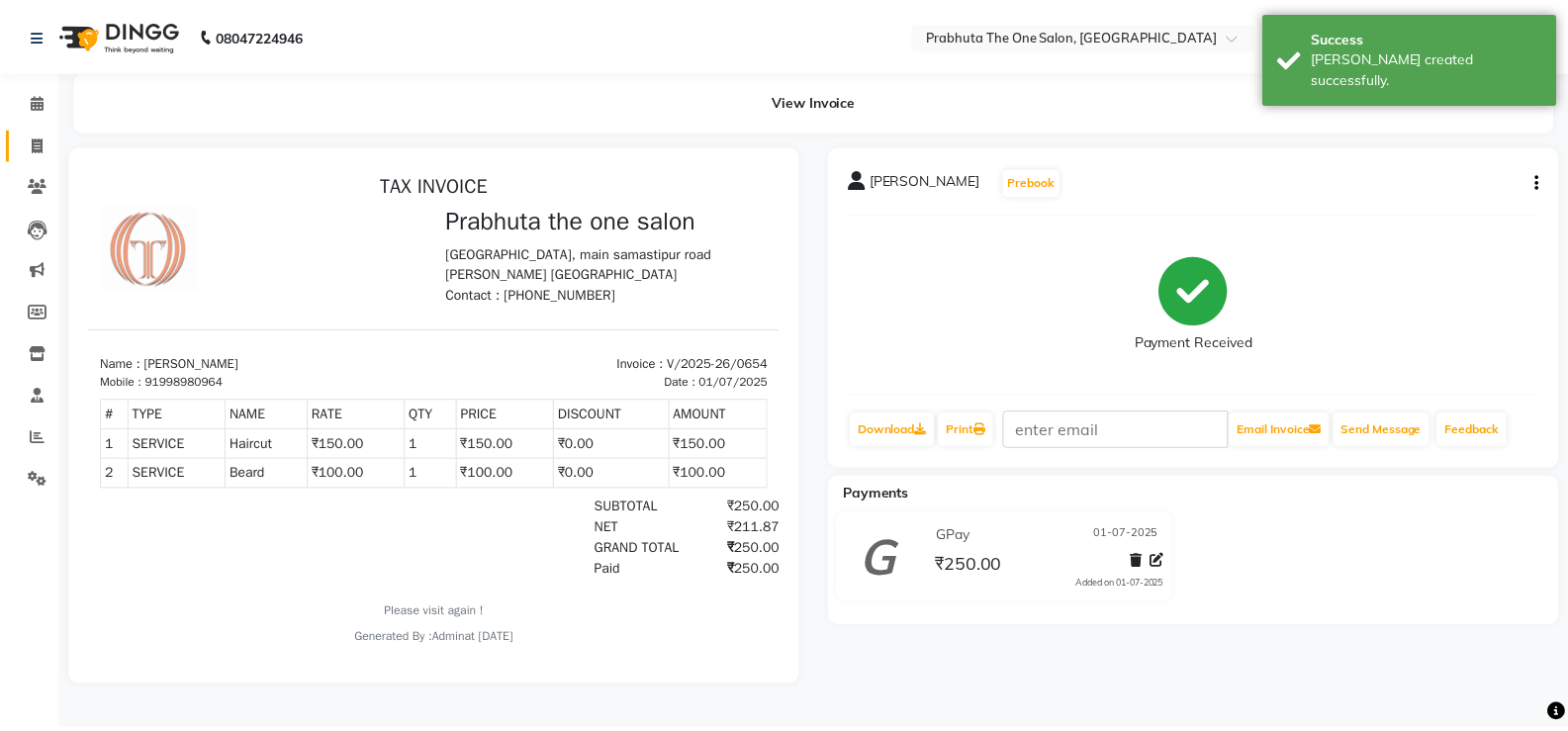 scroll, scrollTop: 0, scrollLeft: 0, axis: both 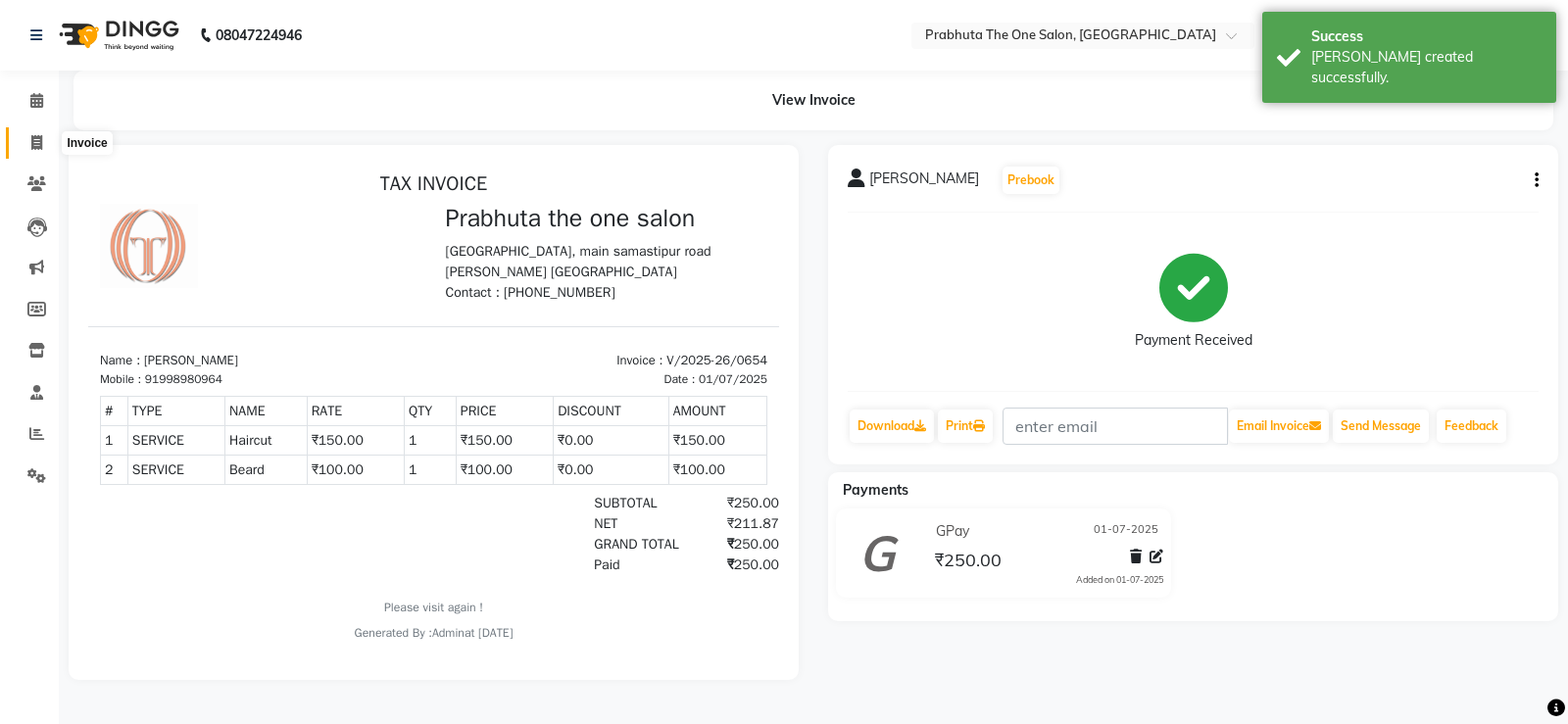 click 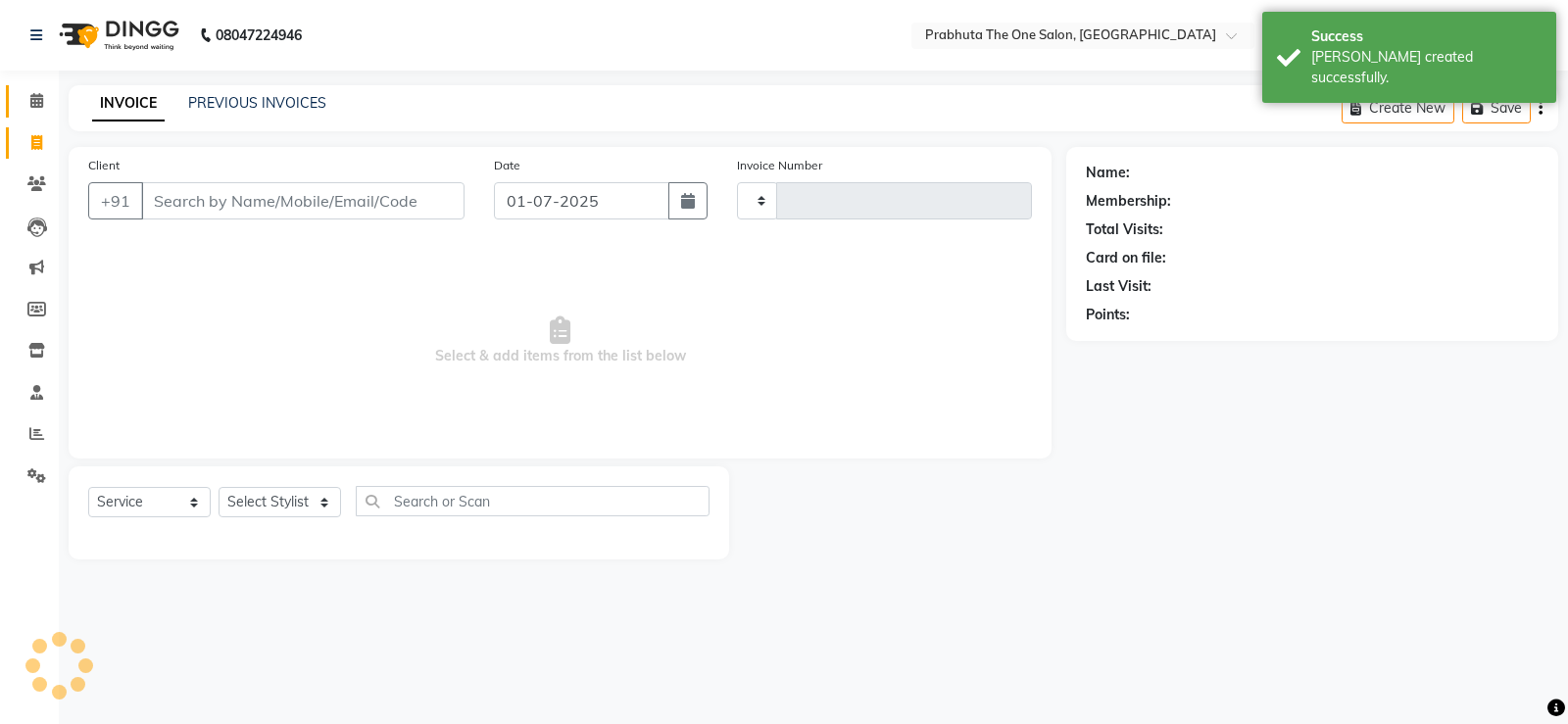 type on "0655" 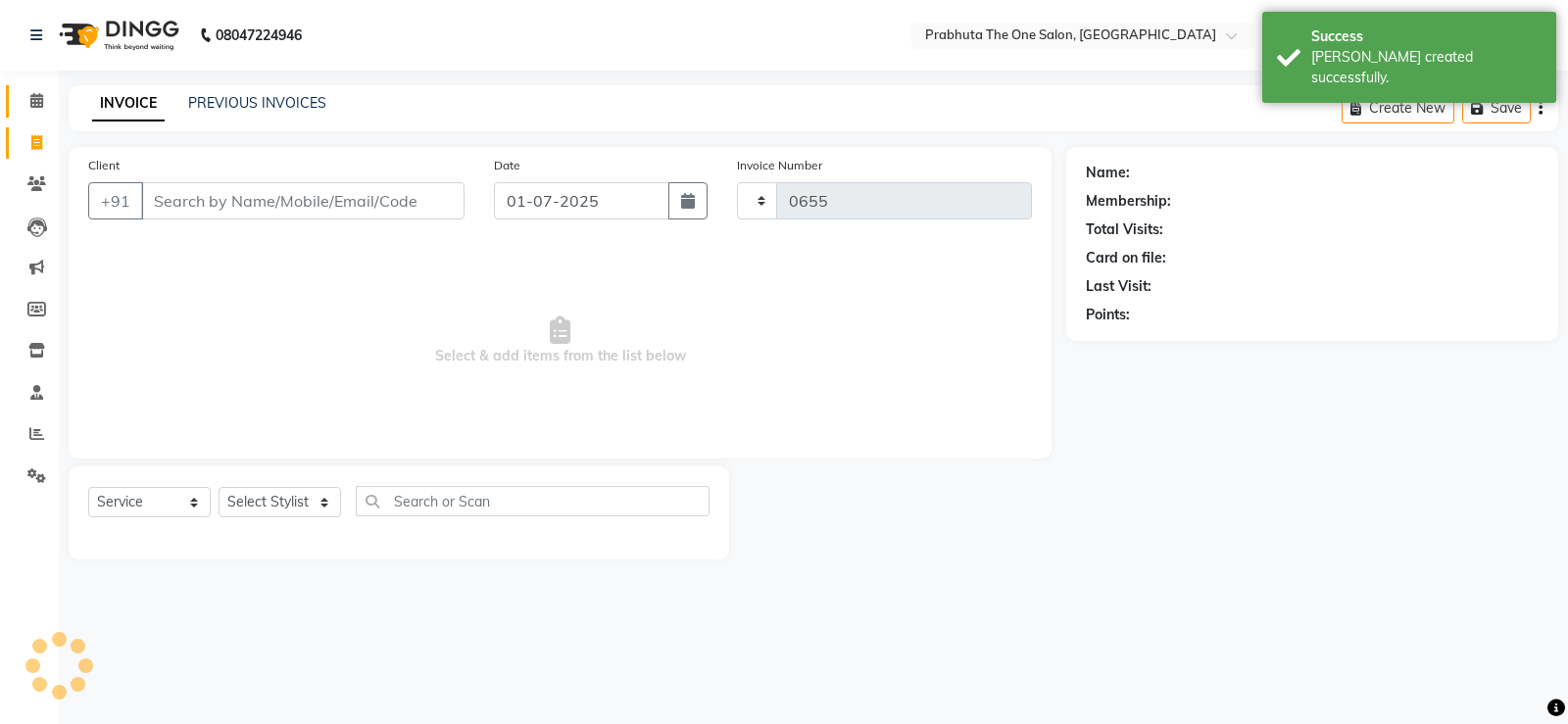 select on "5326" 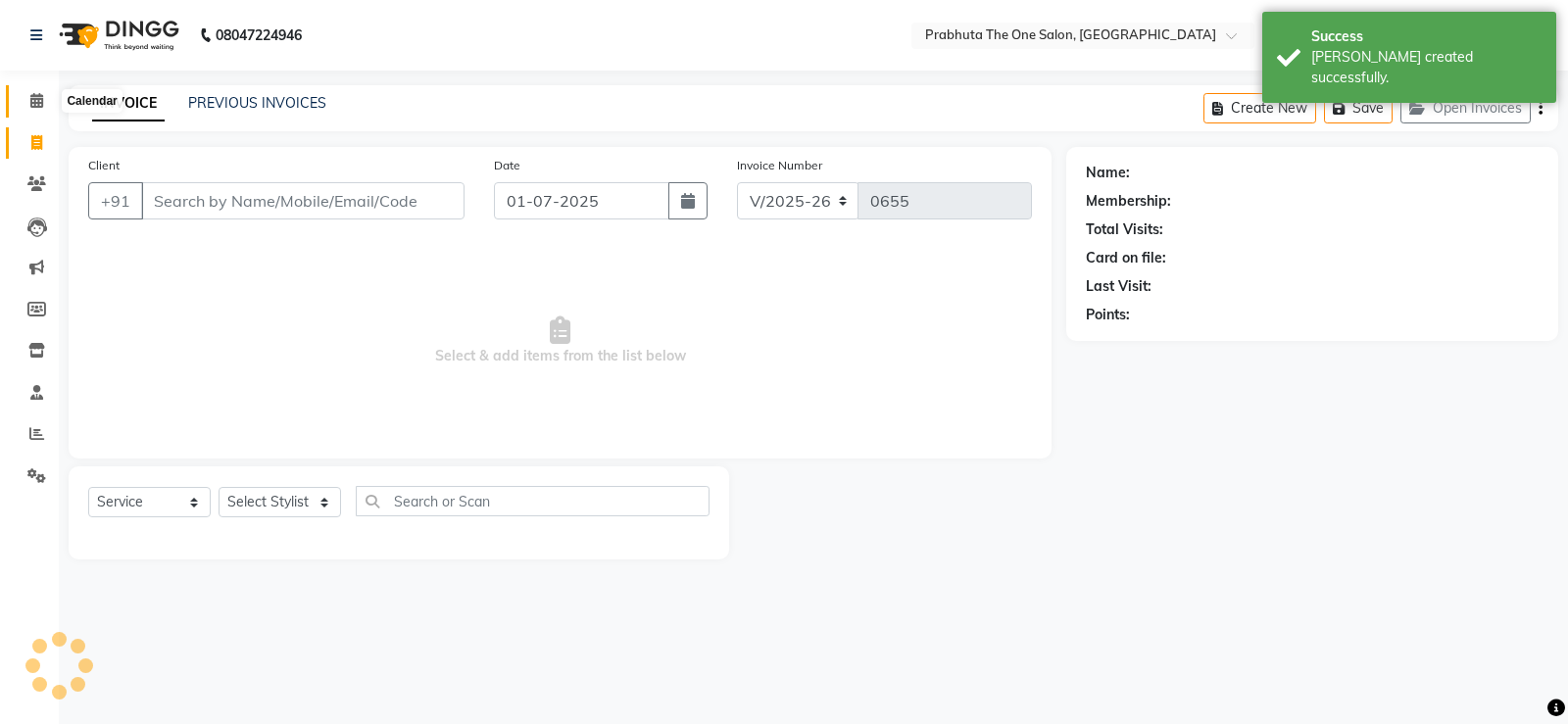 click 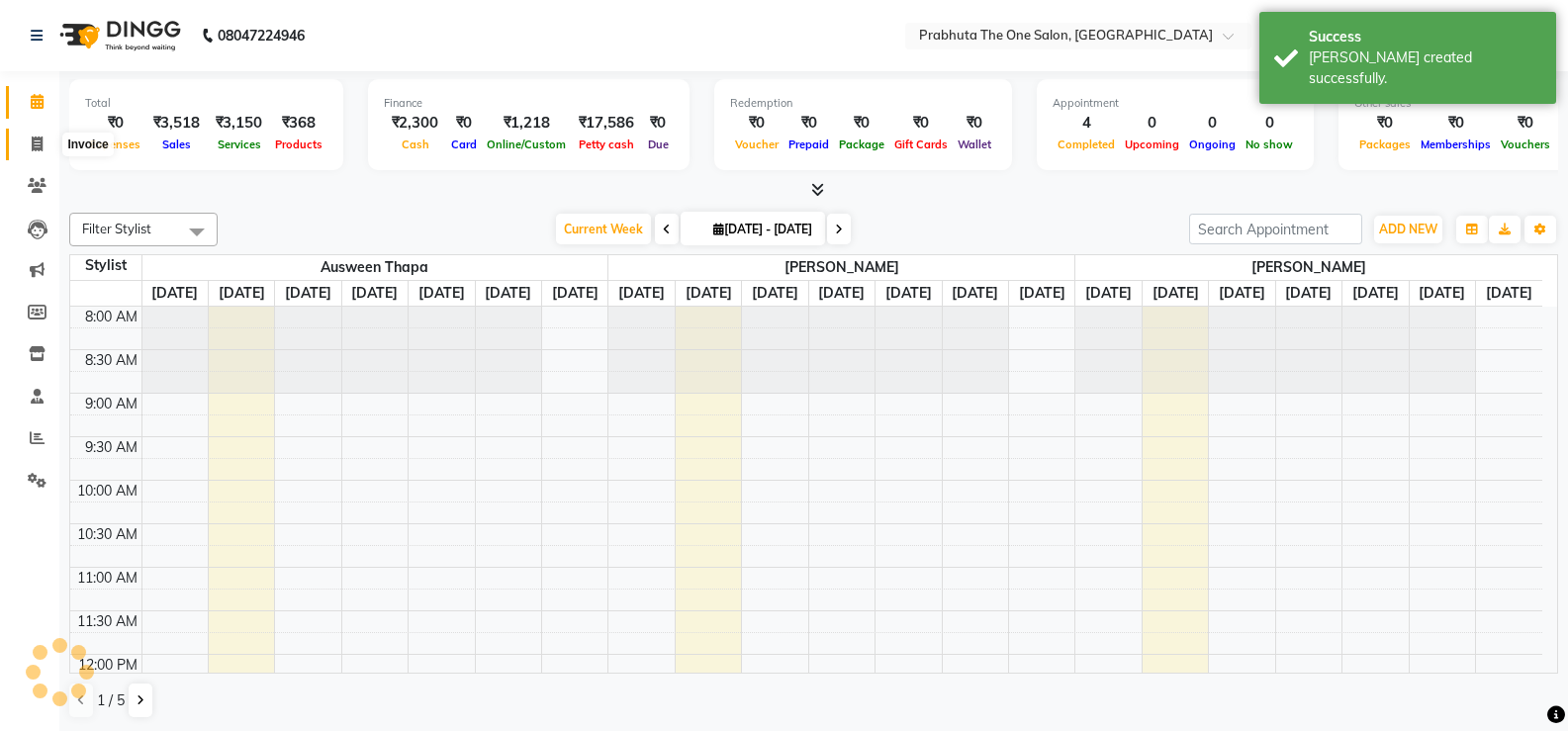 scroll, scrollTop: 0, scrollLeft: 0, axis: both 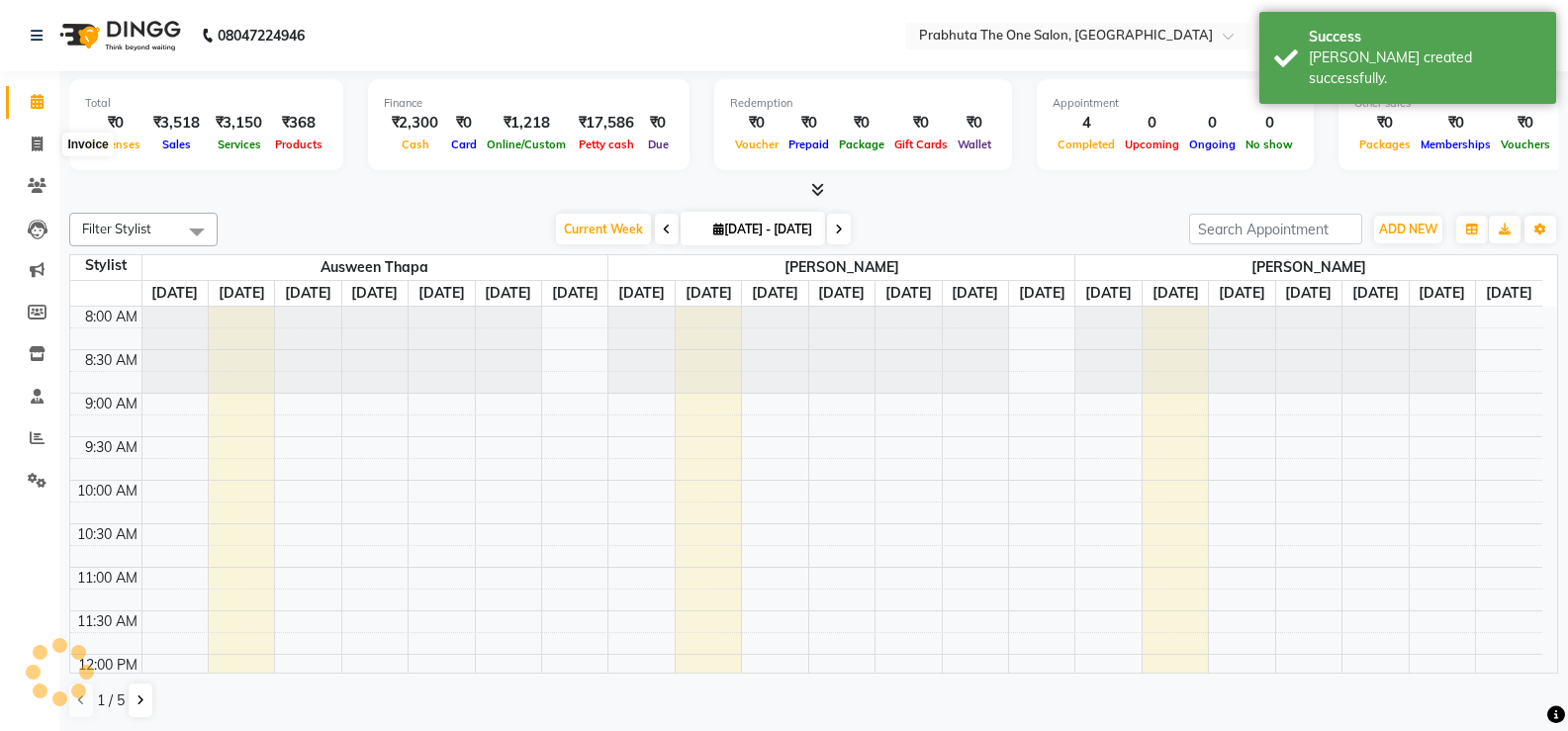 select on "service" 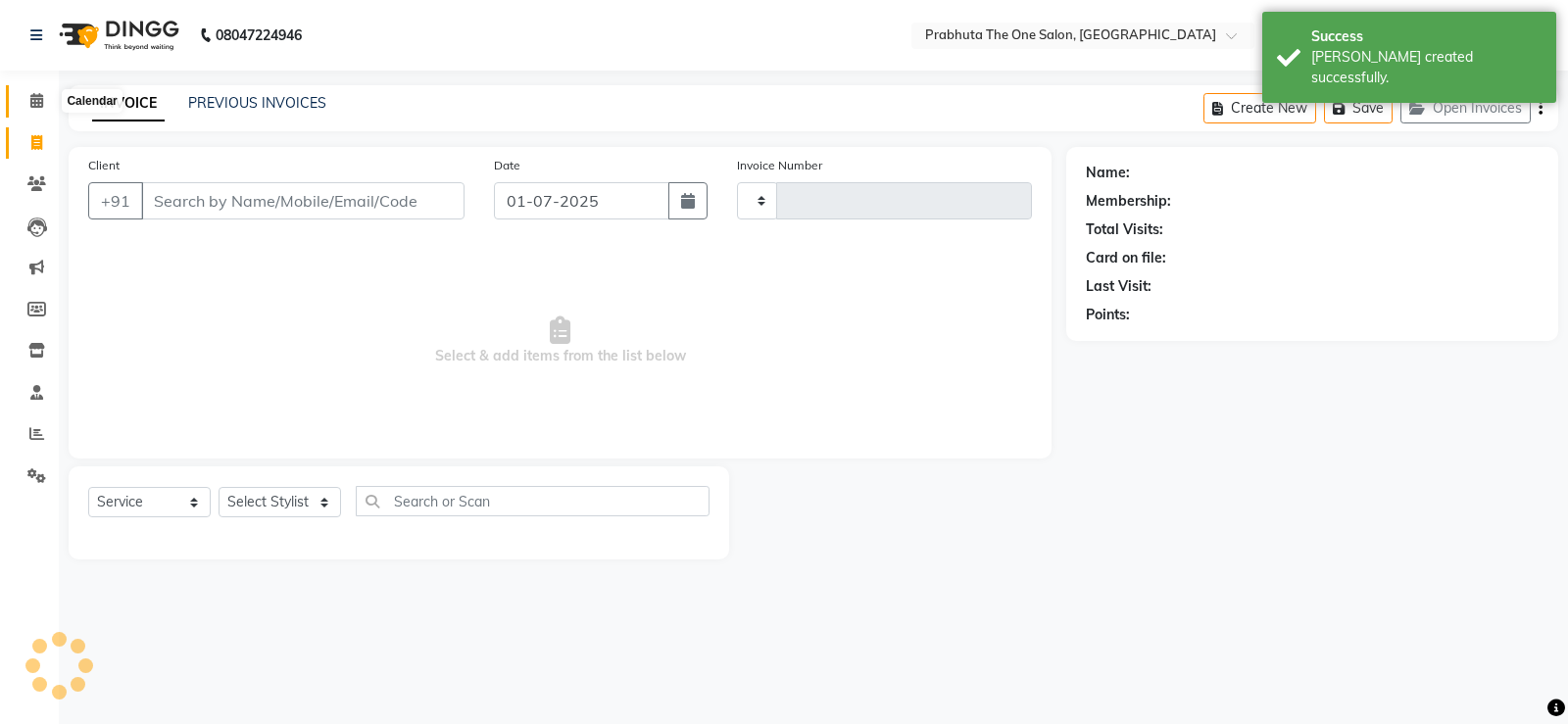 click 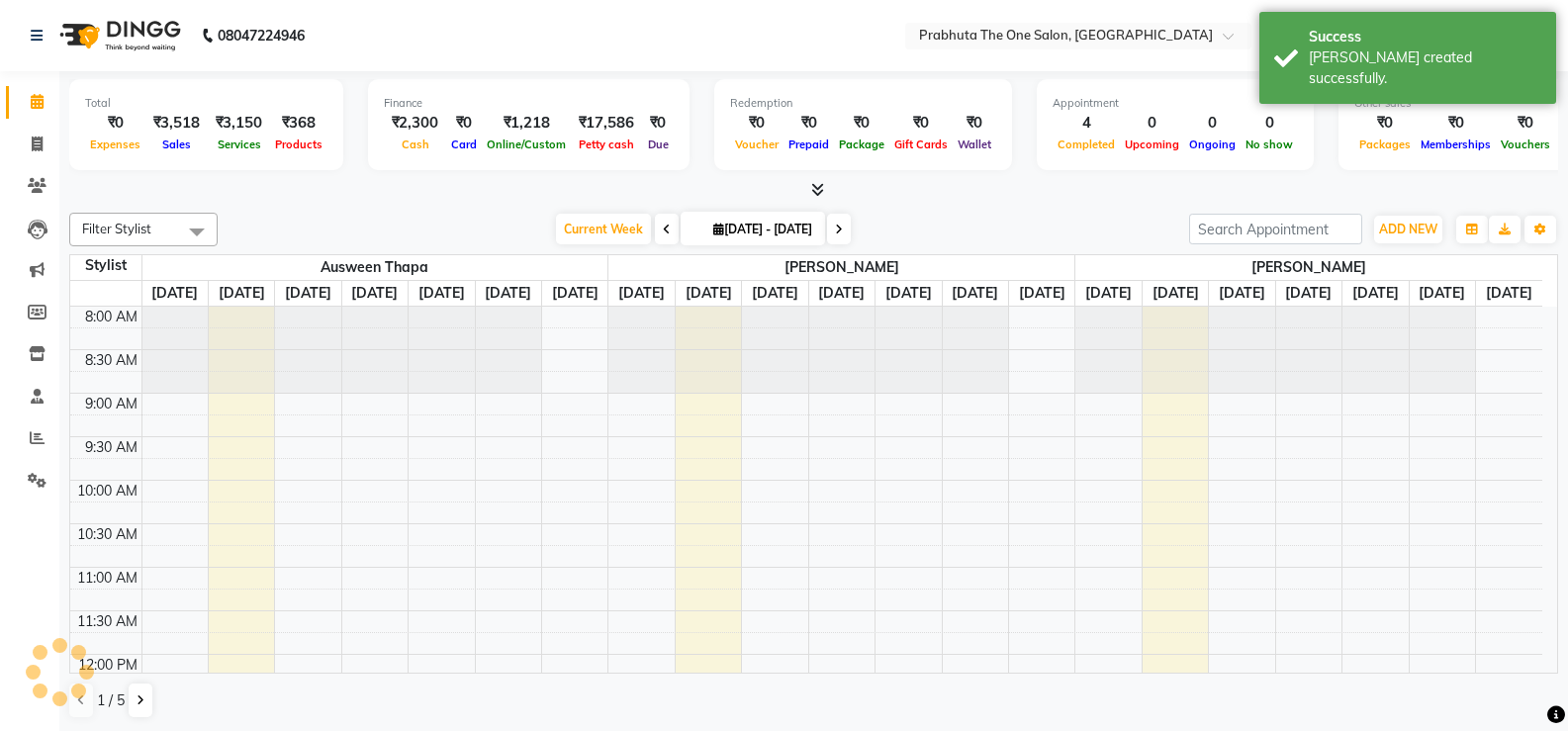 scroll, scrollTop: 0, scrollLeft: 0, axis: both 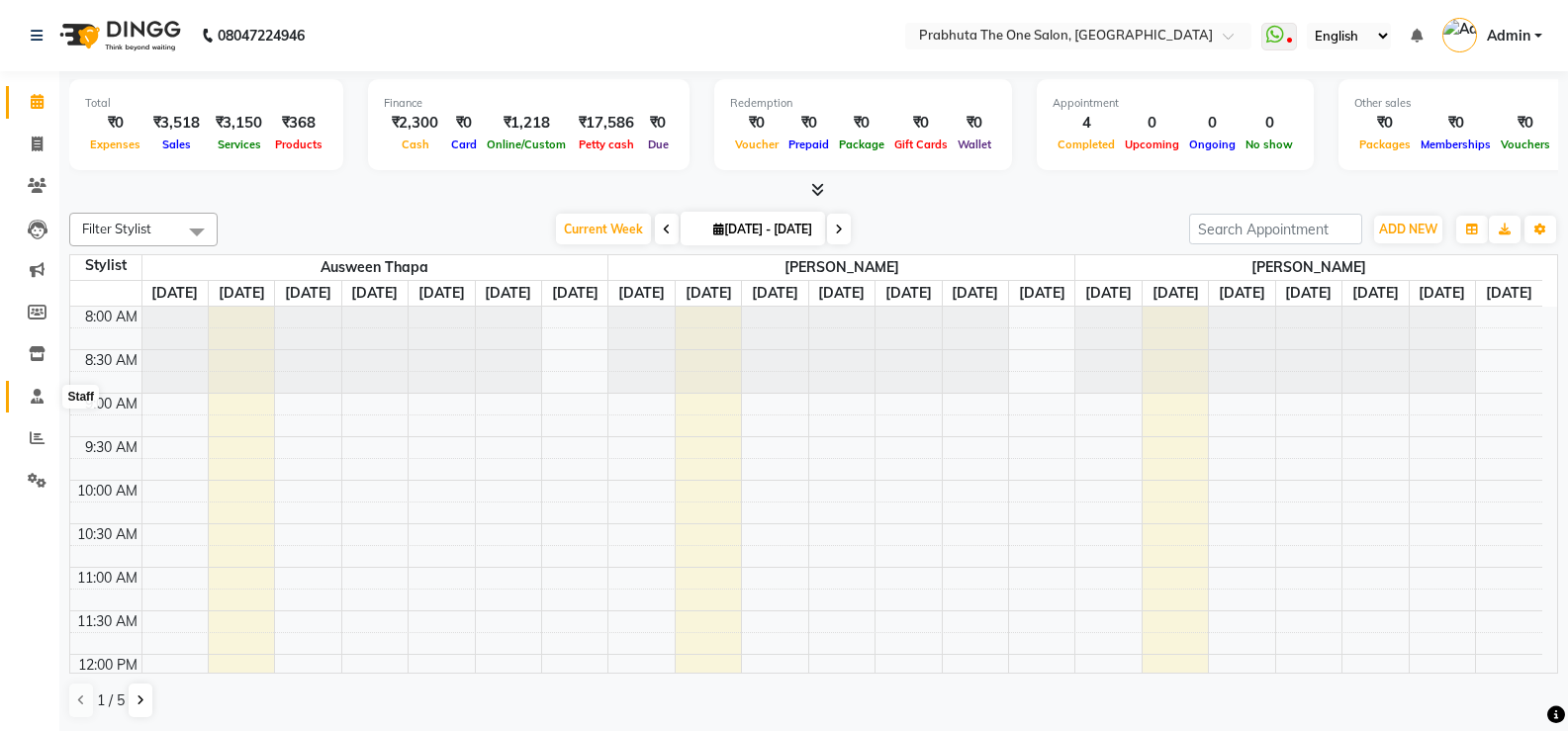 click 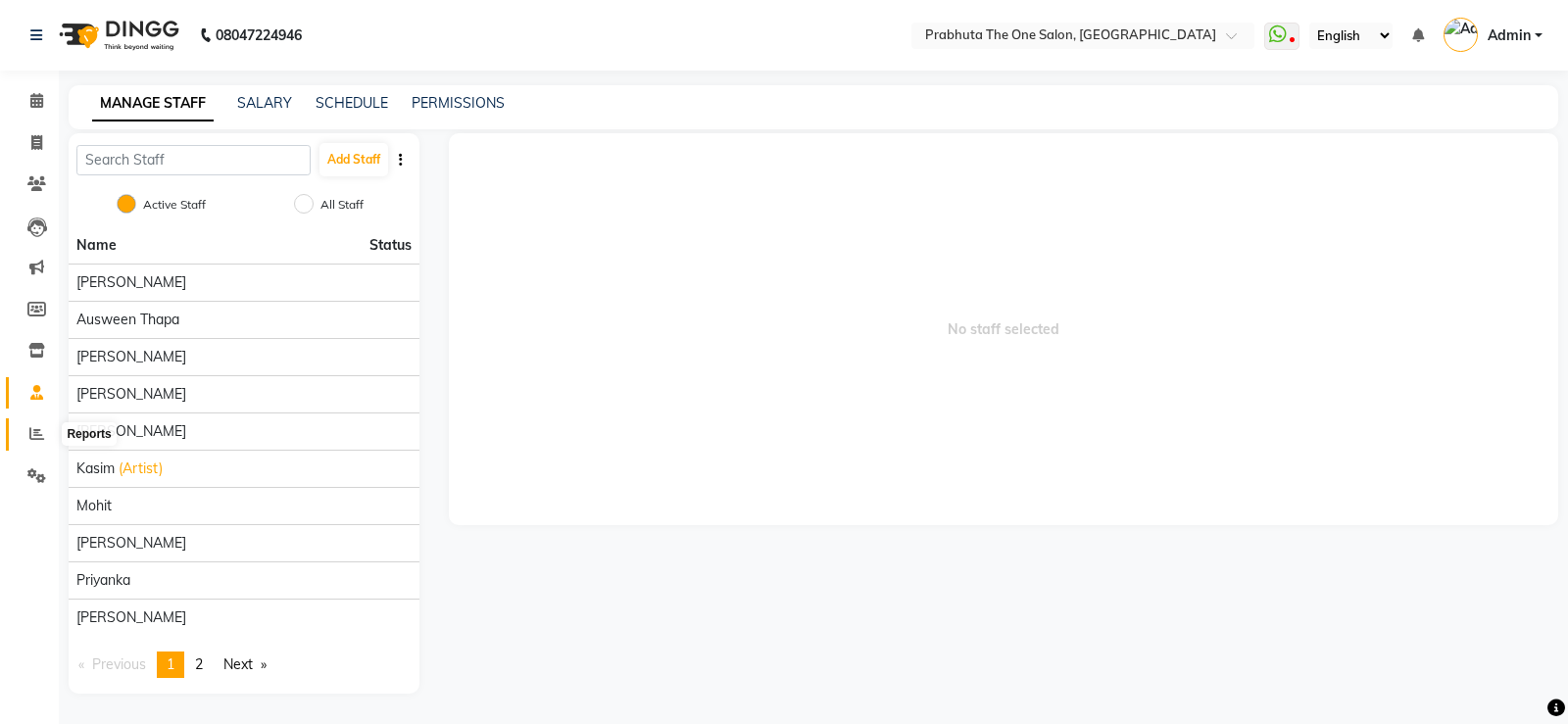 click 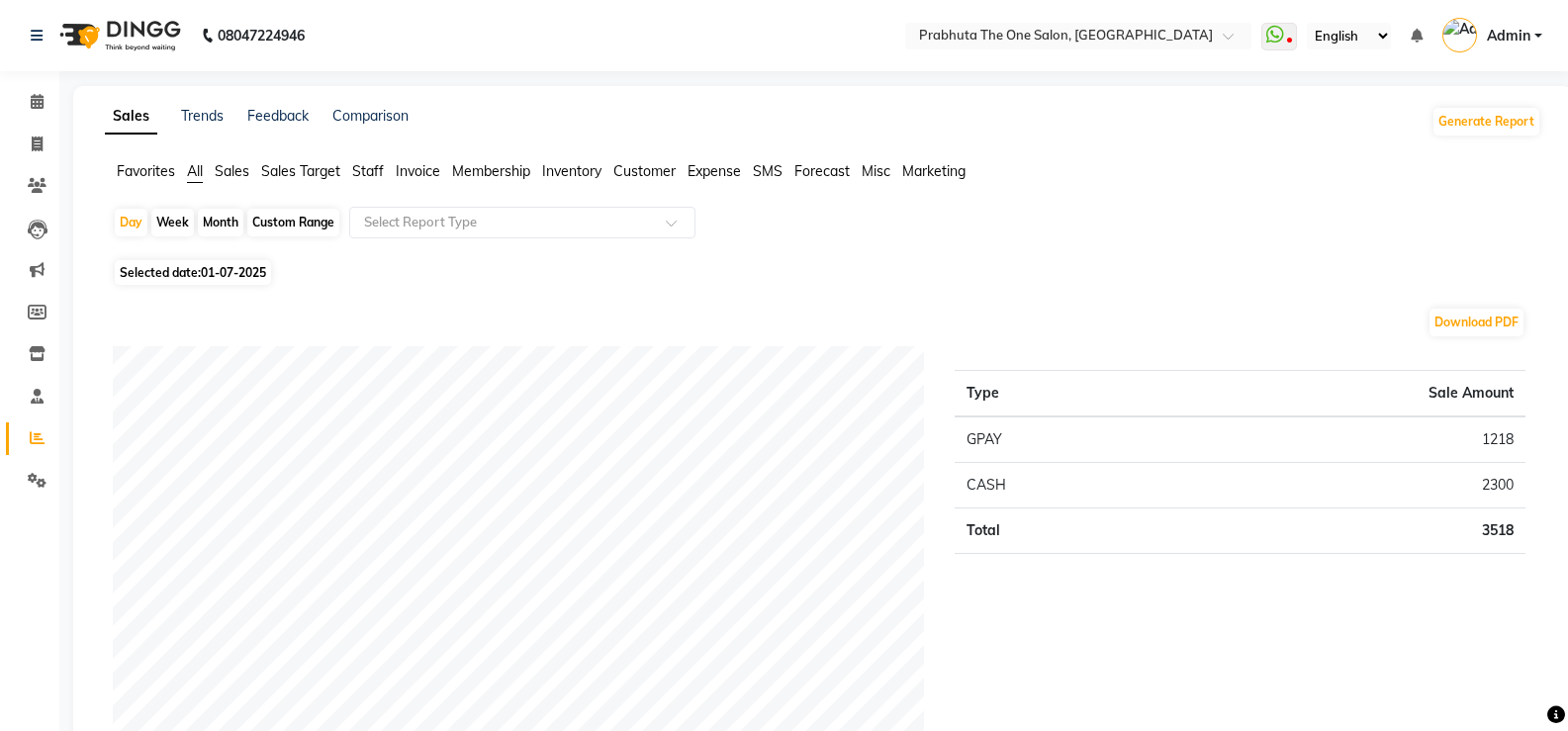 click on "Month" 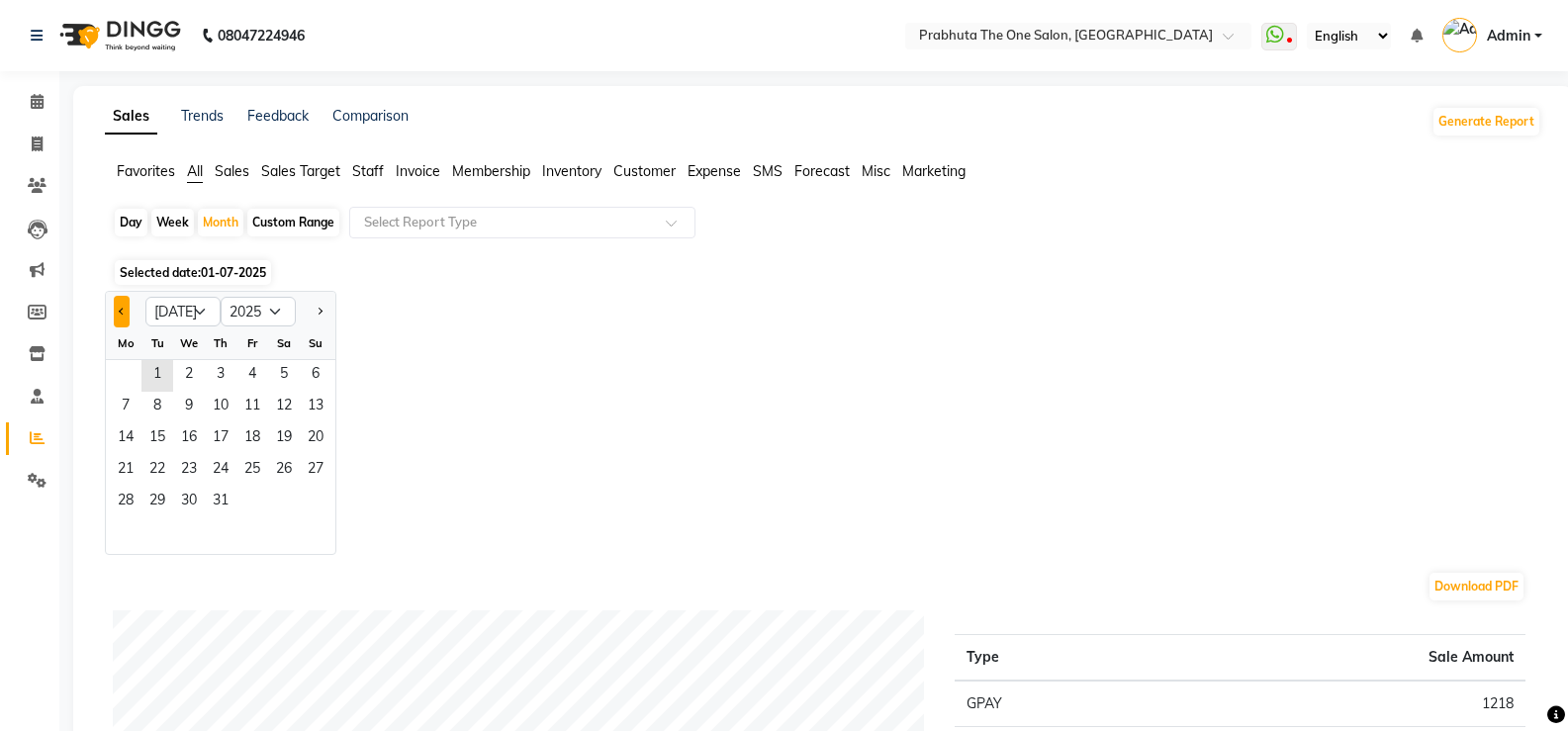 click 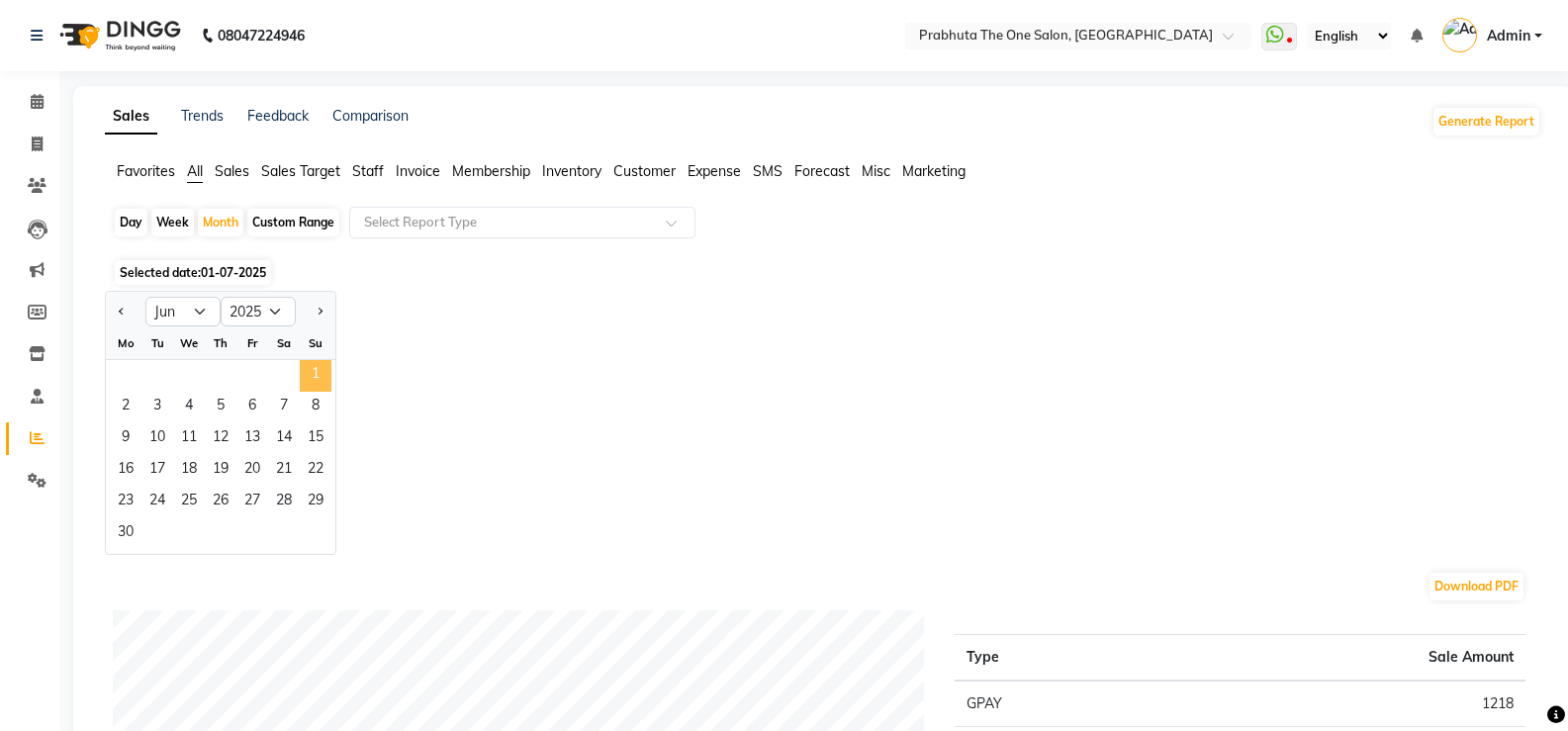 click on "1" 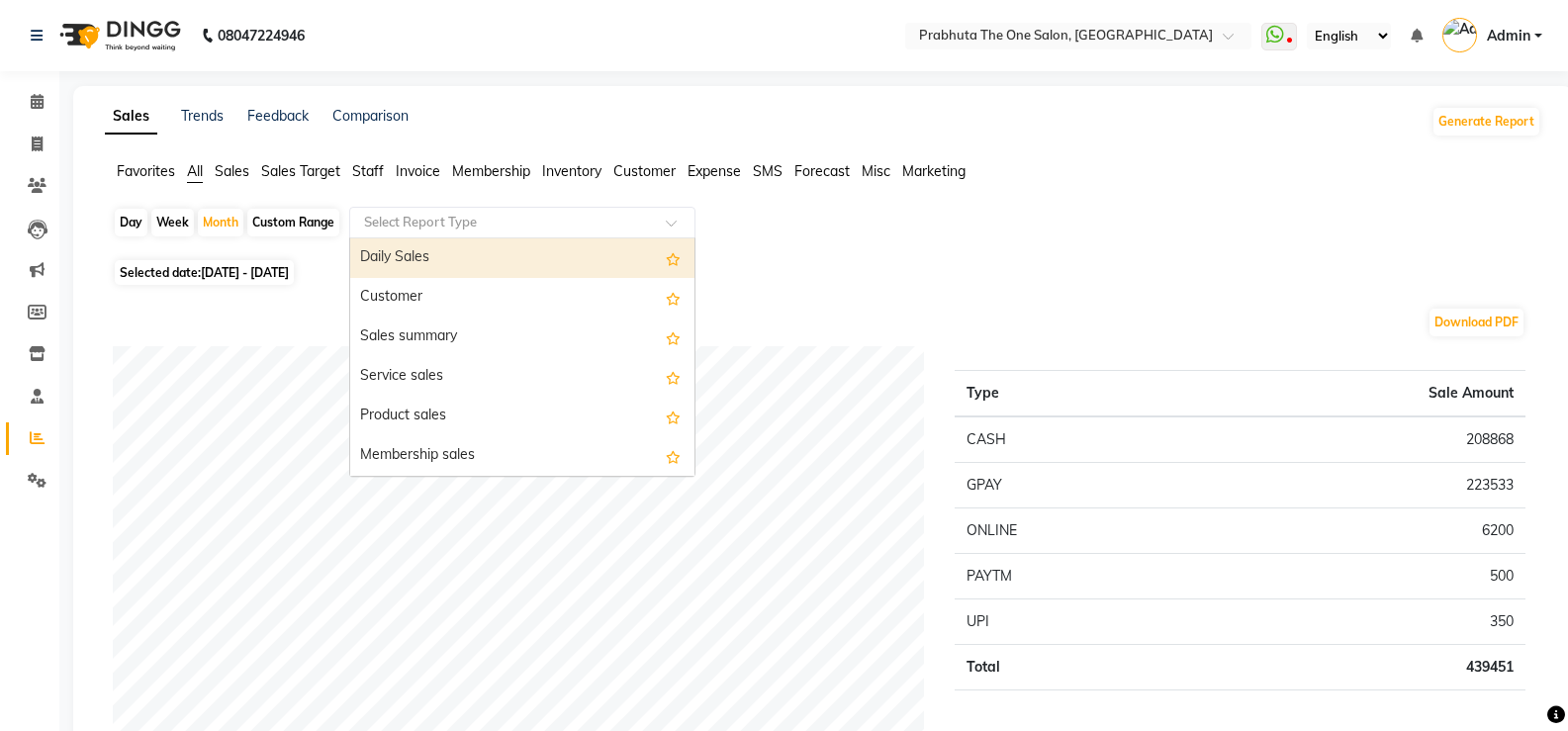 click 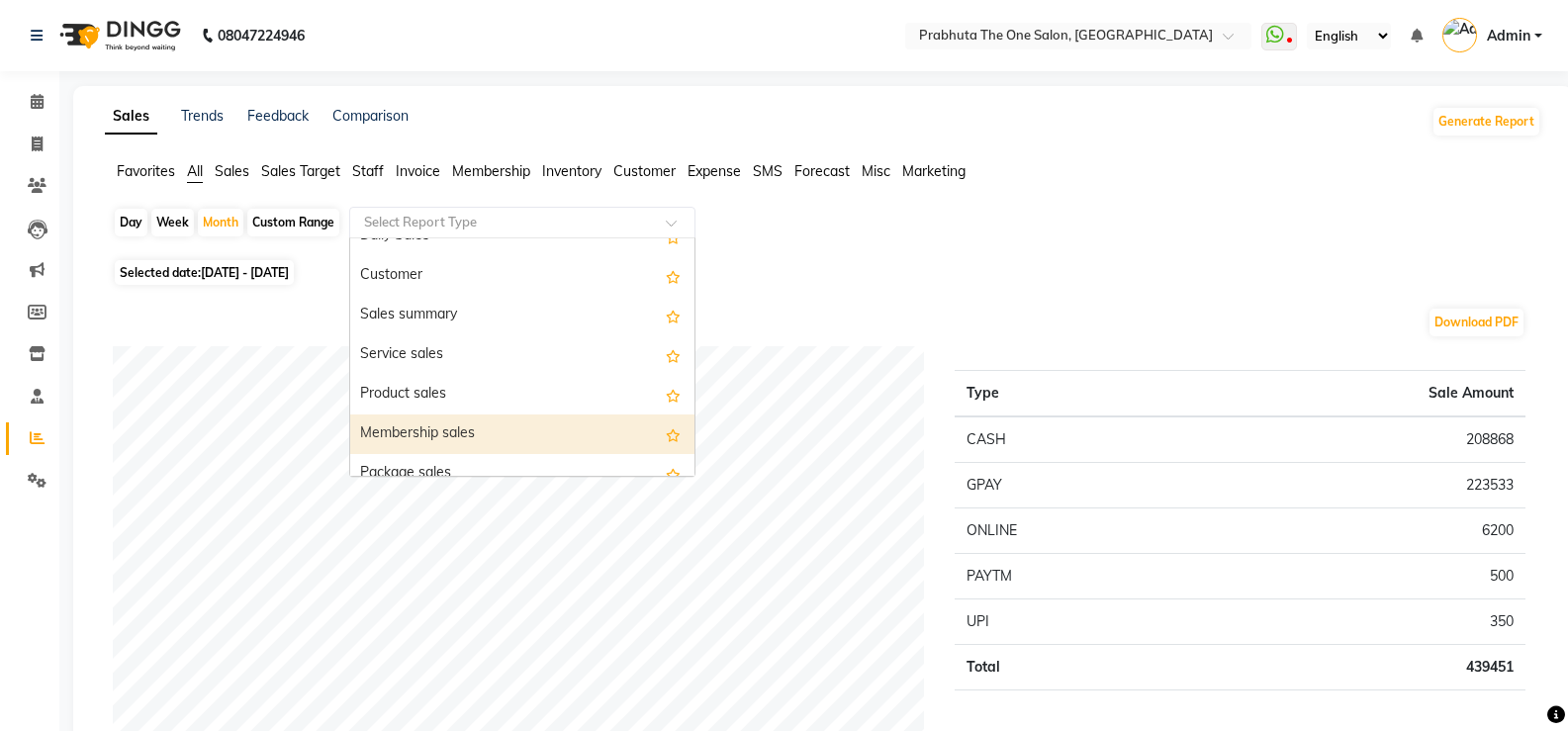 scroll, scrollTop: 40, scrollLeft: 0, axis: vertical 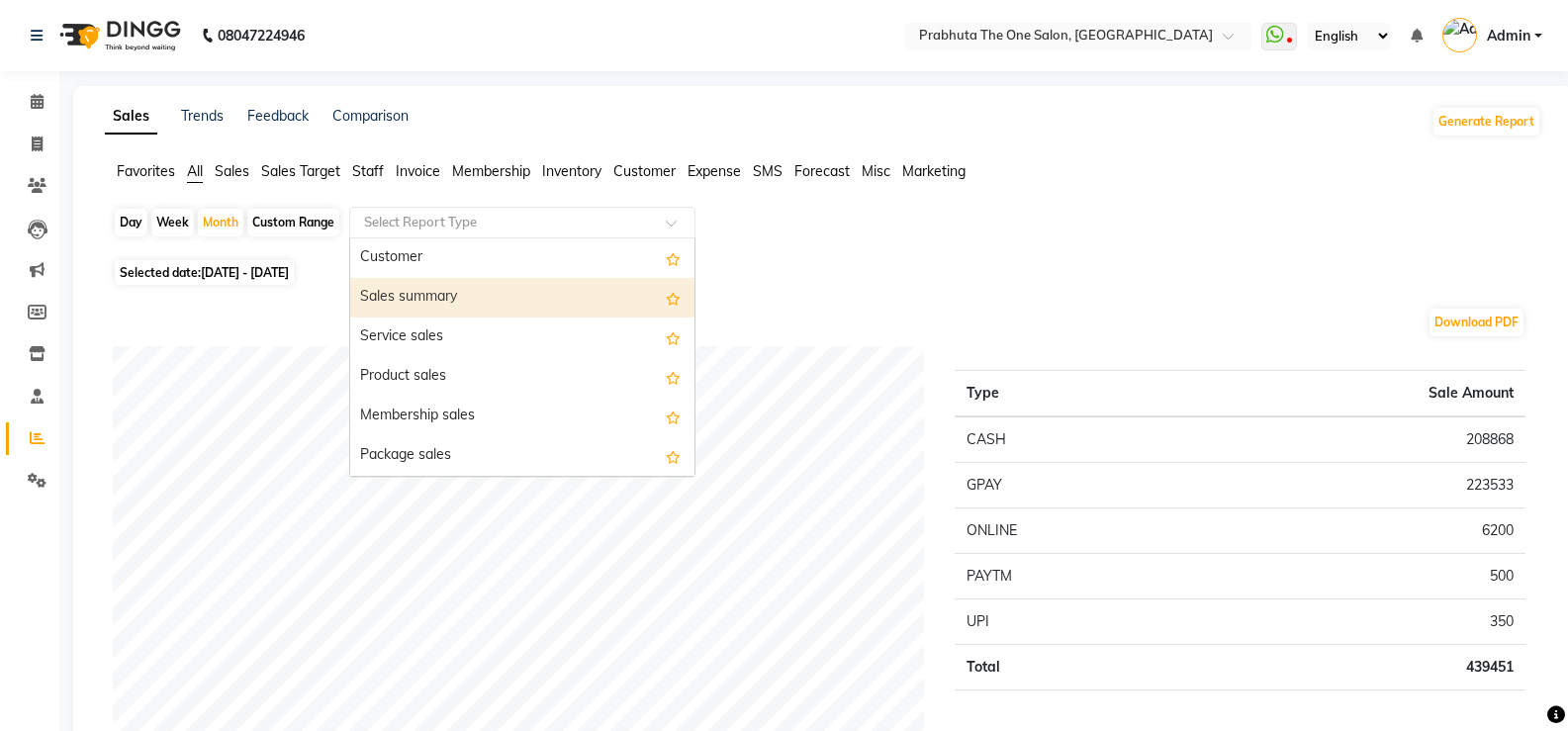 click on "Sales summary" at bounding box center (522, 298) 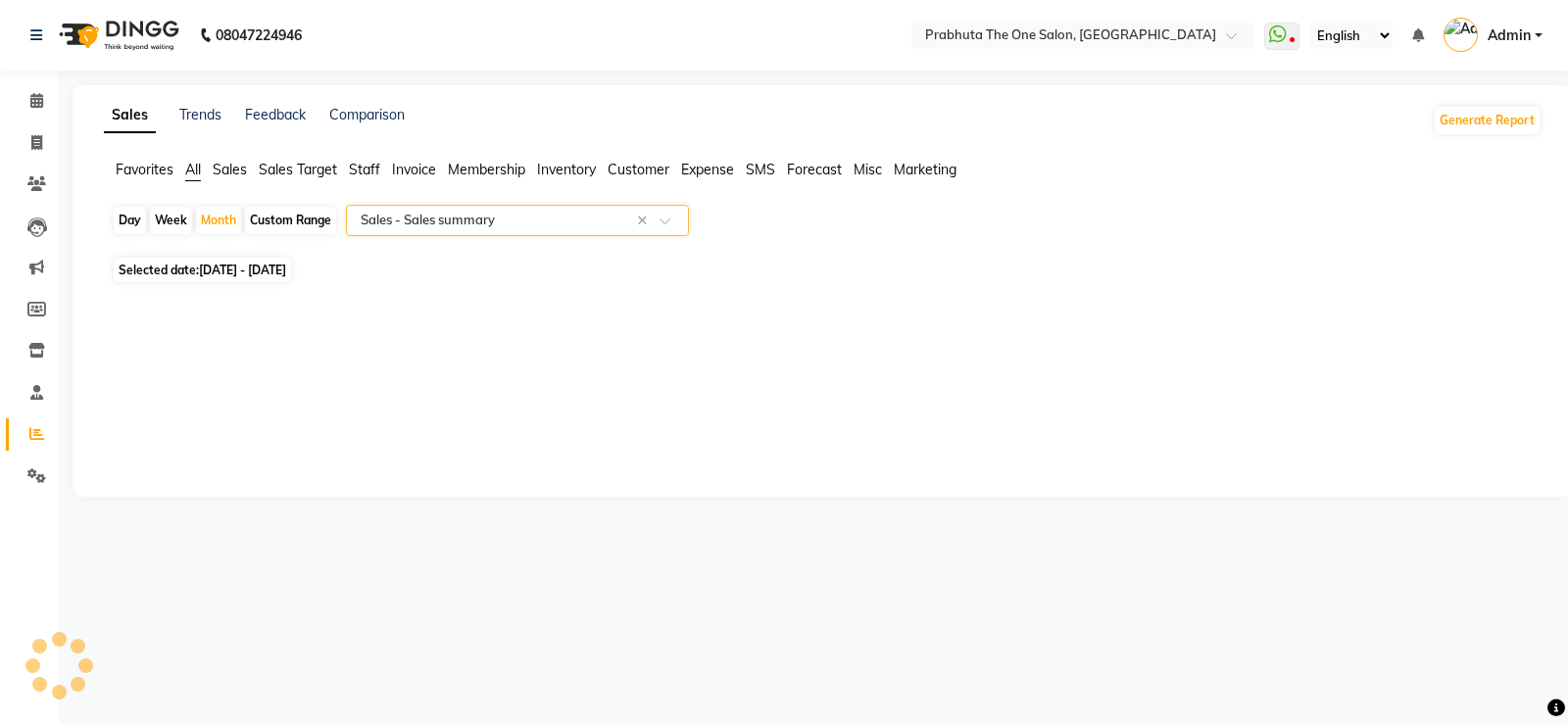 select on "full_report" 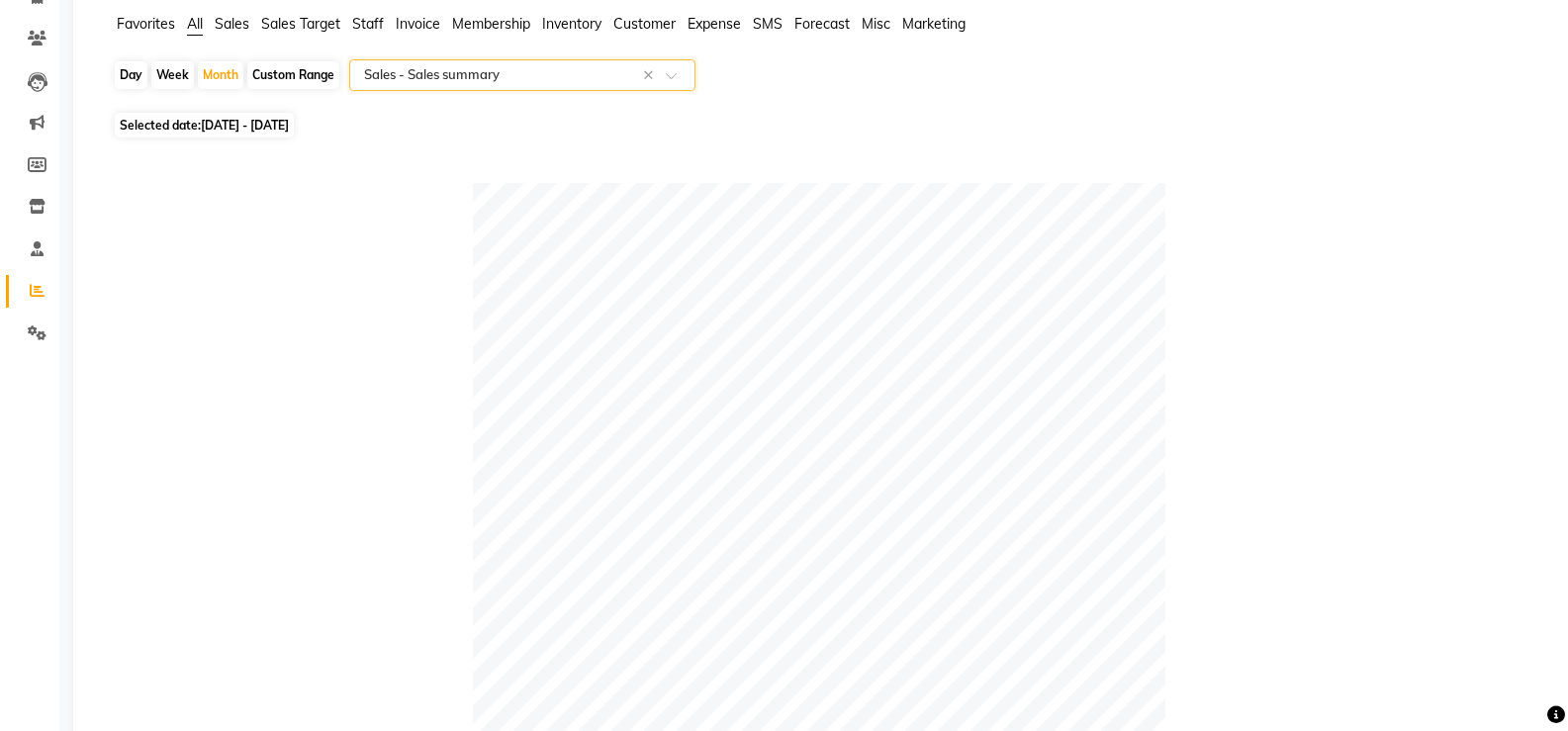 scroll, scrollTop: 0, scrollLeft: 0, axis: both 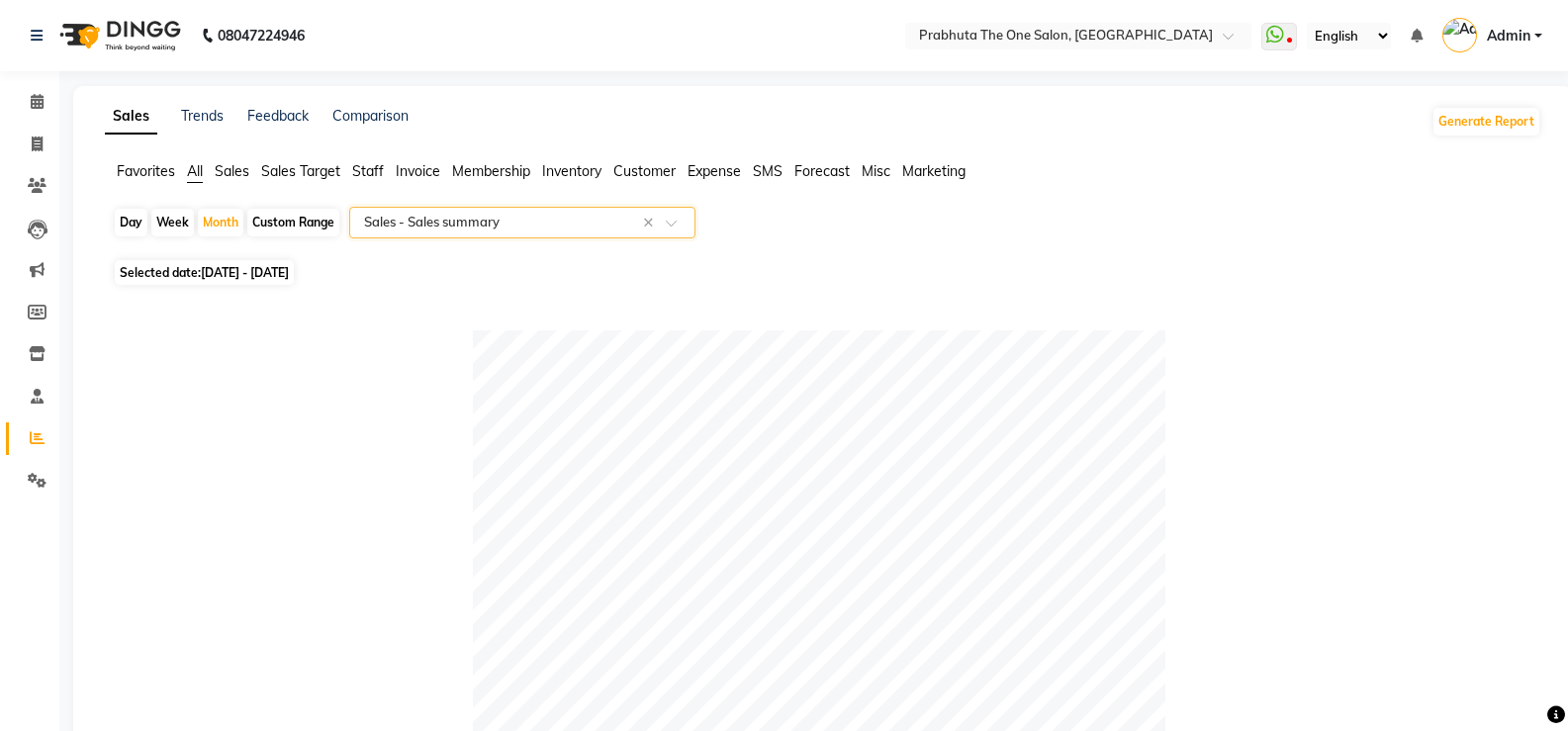 click on "Staff" 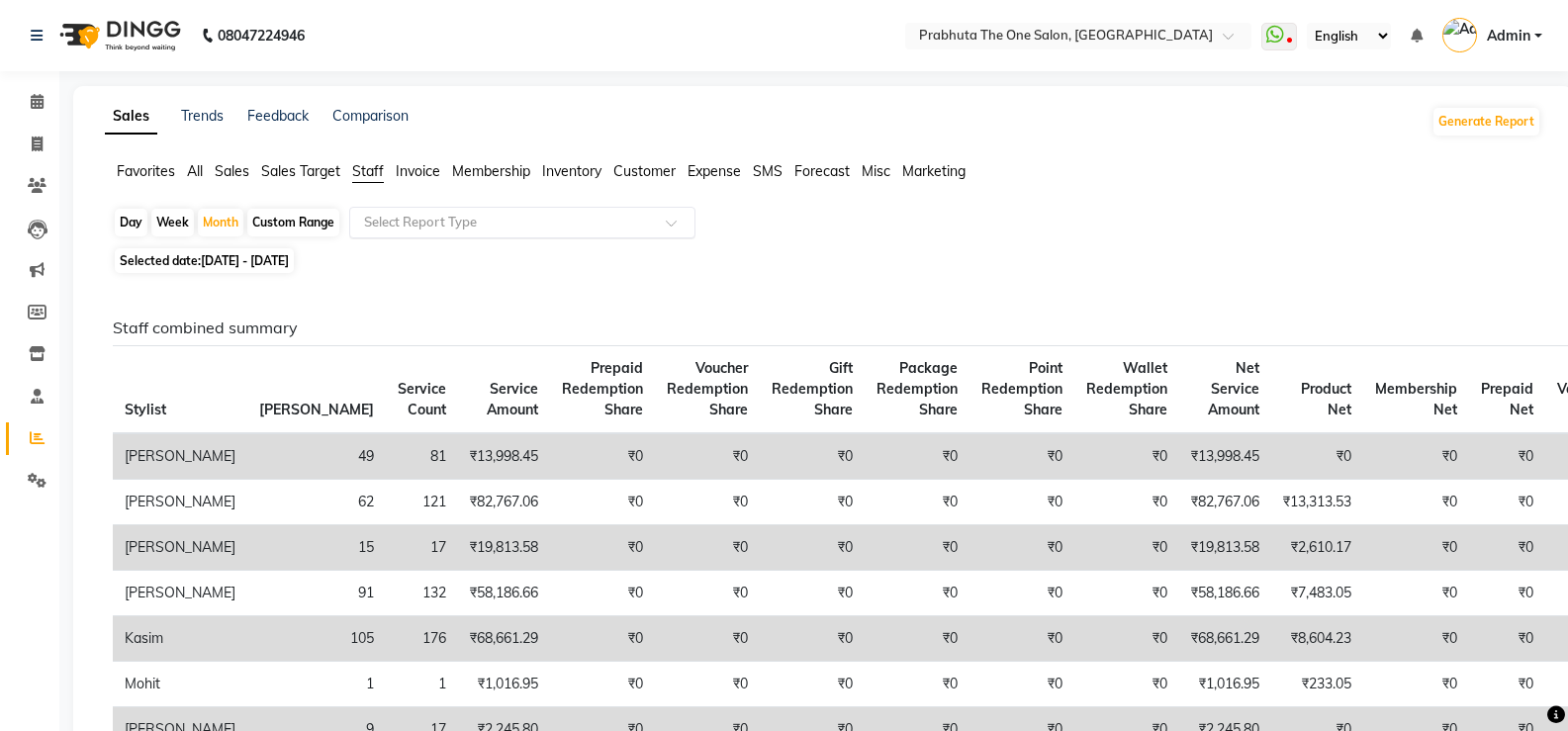 click 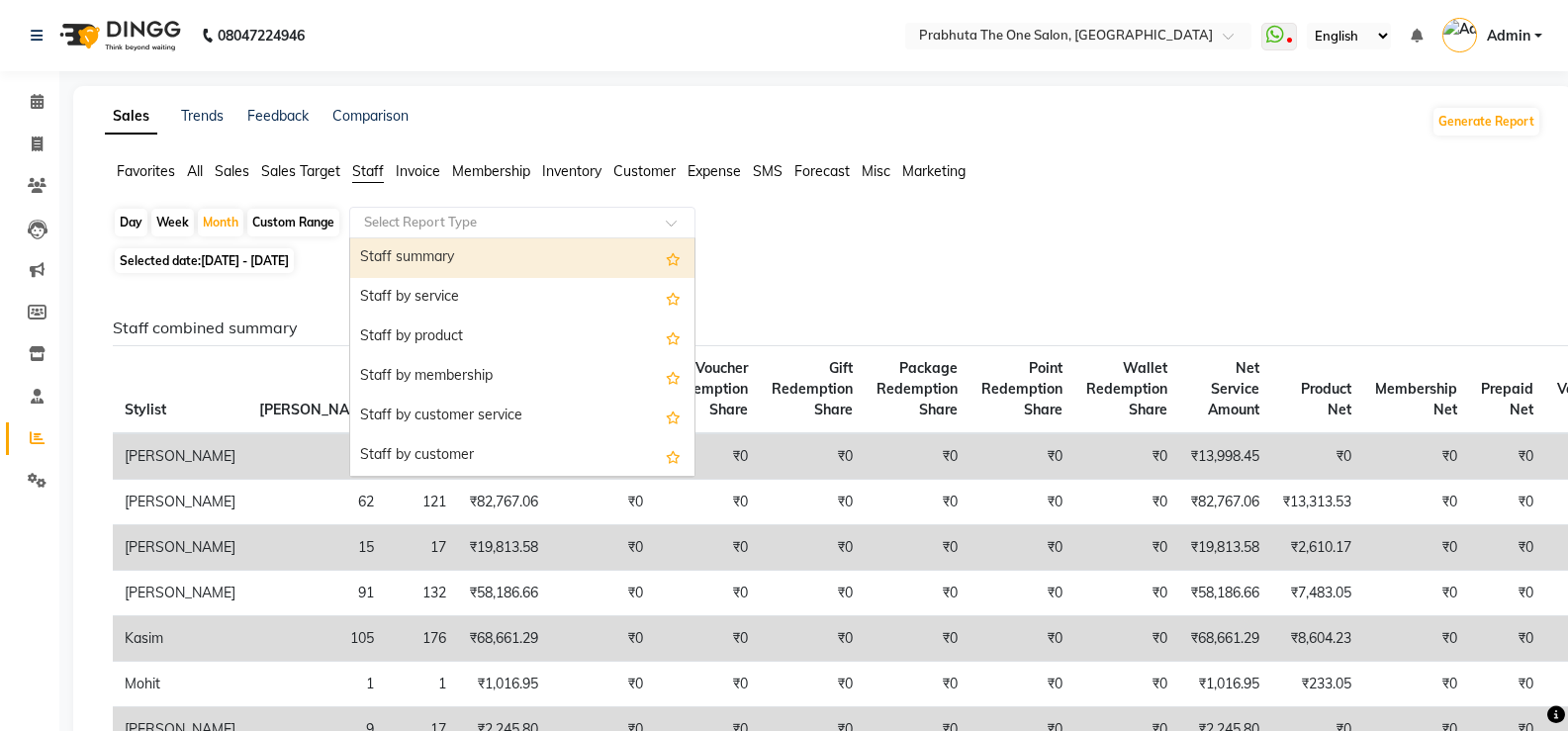 click on "Staff summary" at bounding box center (522, 258) 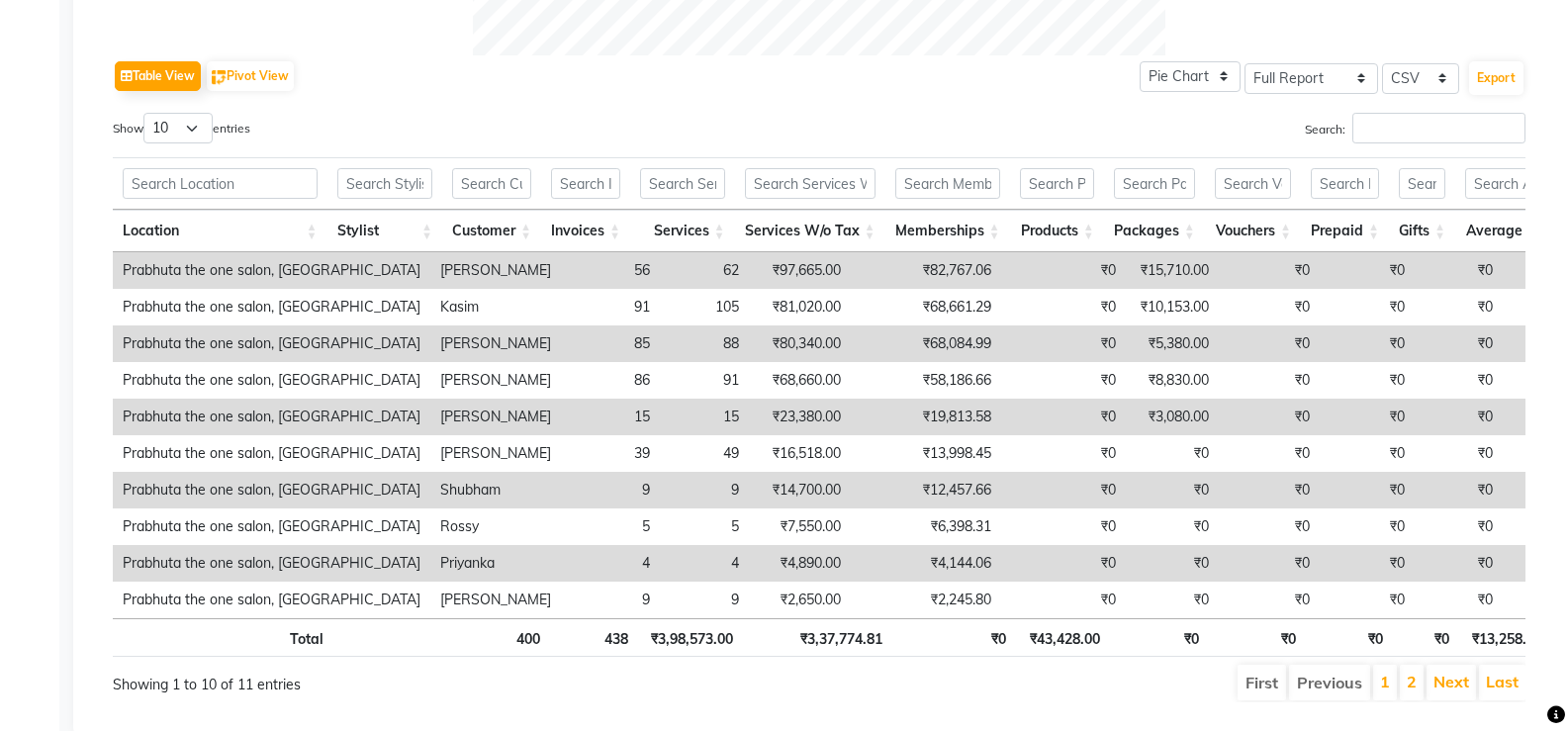 scroll, scrollTop: 1022, scrollLeft: 0, axis: vertical 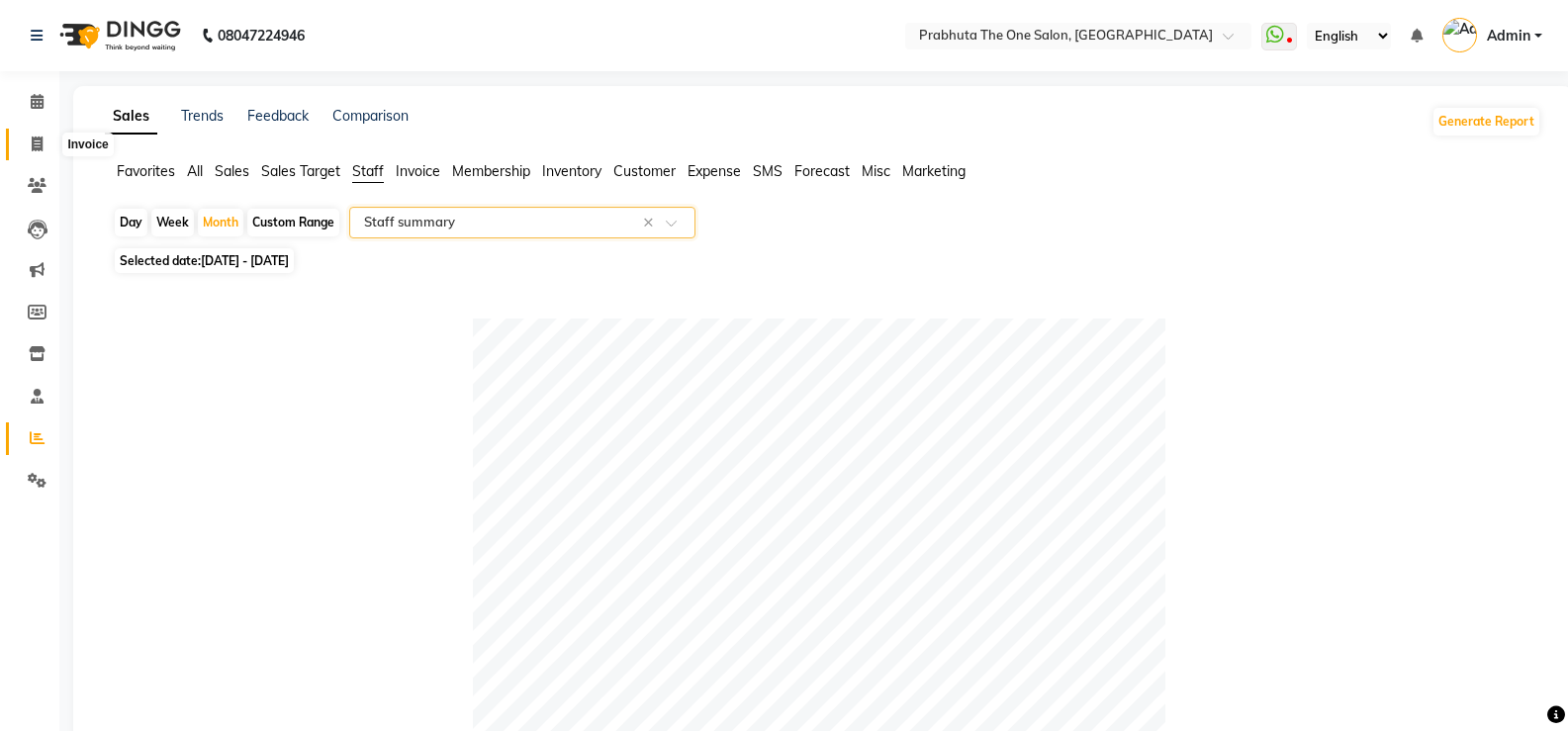 click 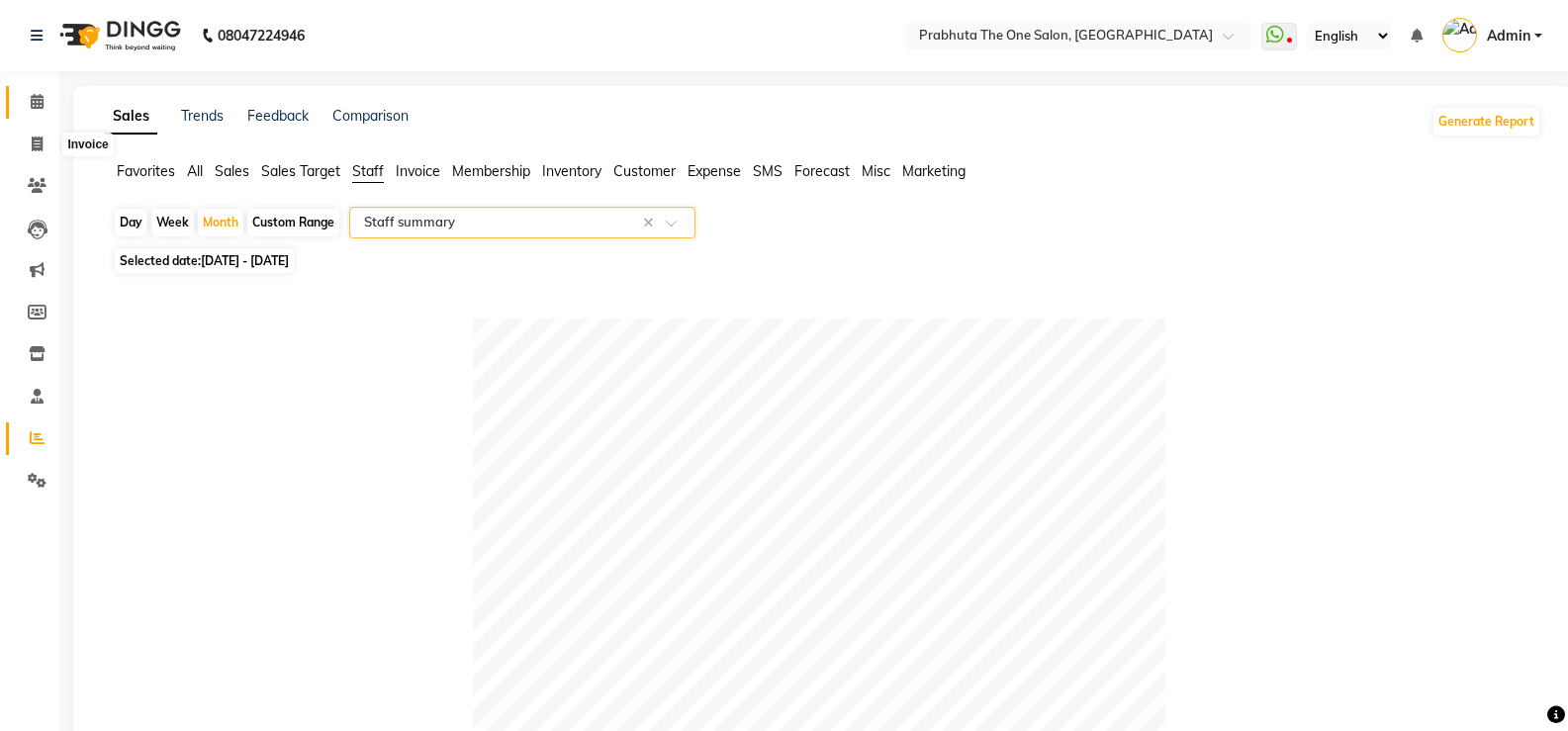 select on "service" 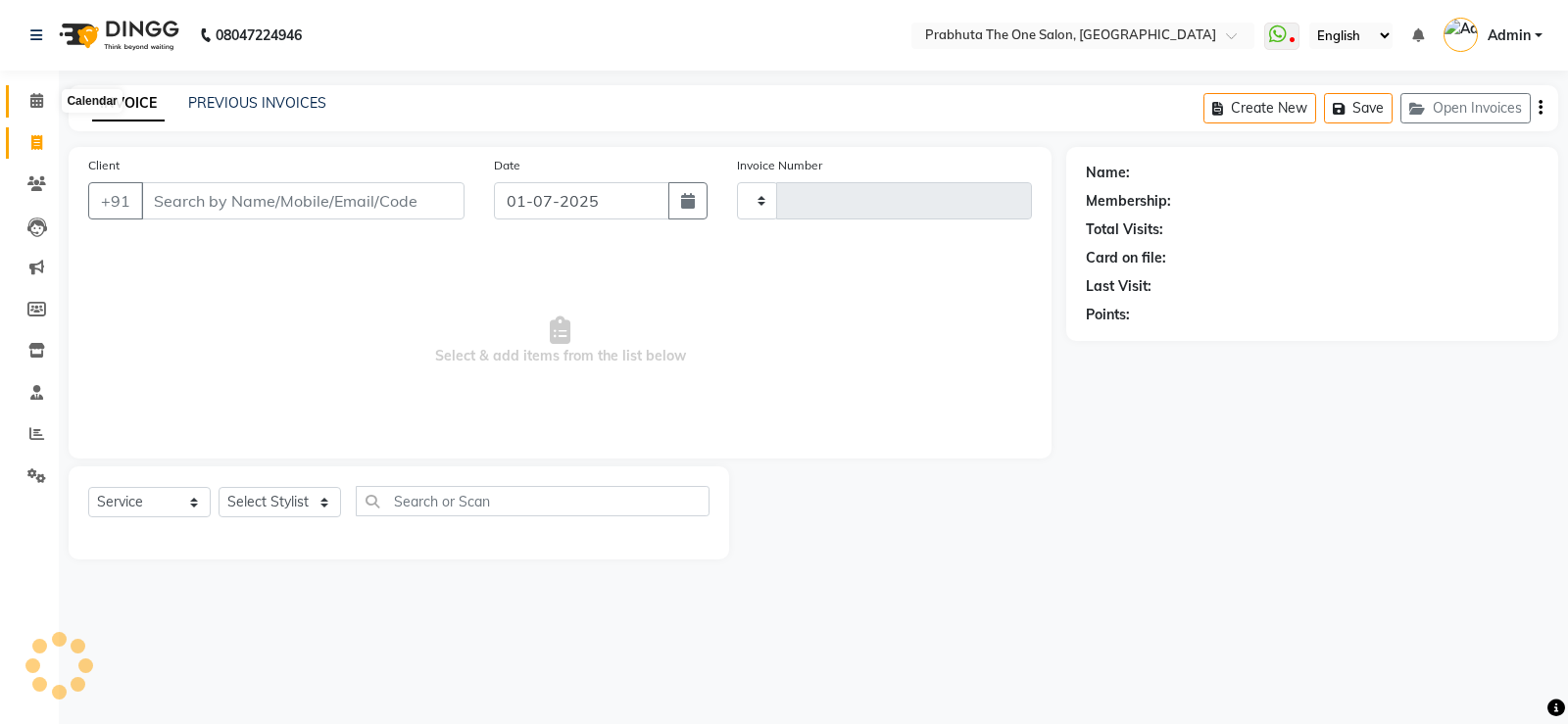 type on "0655" 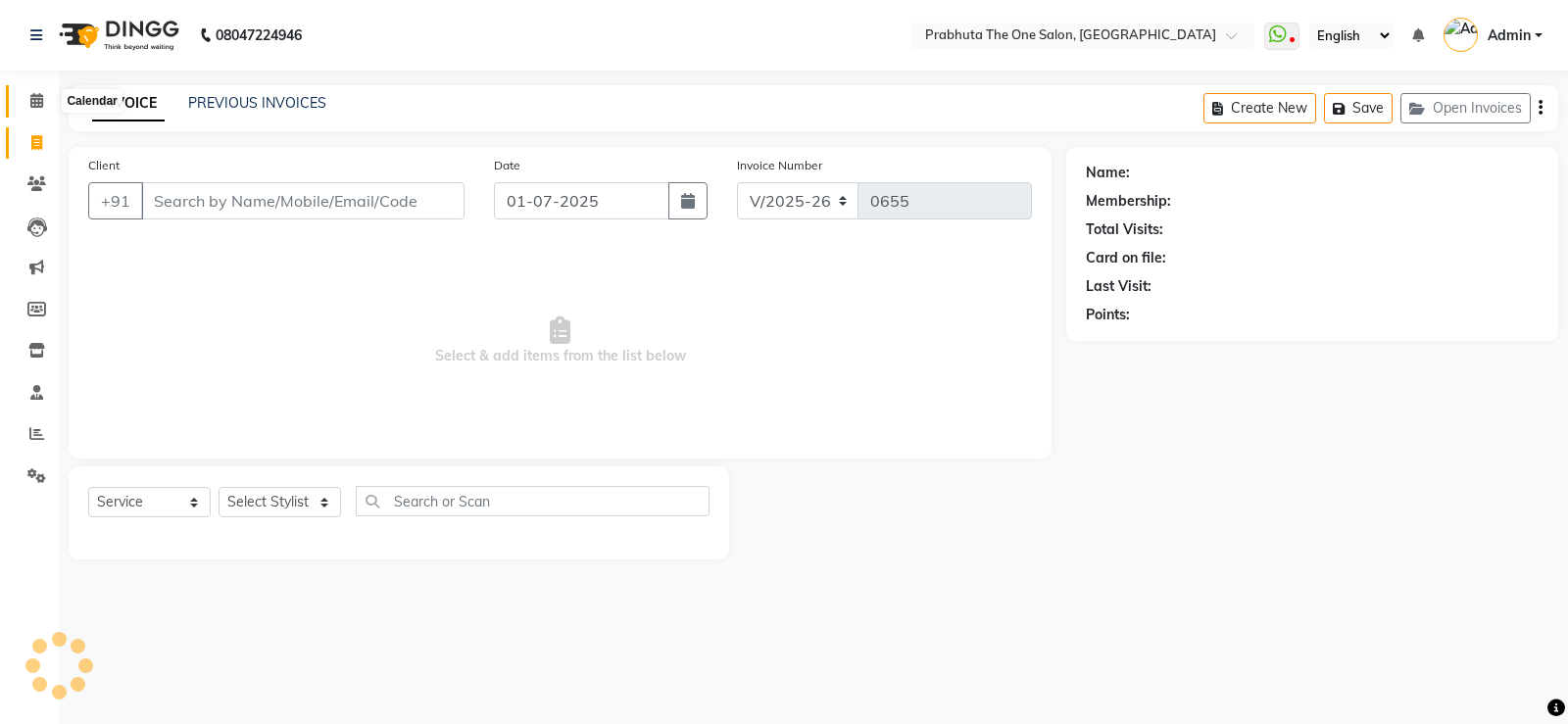 click 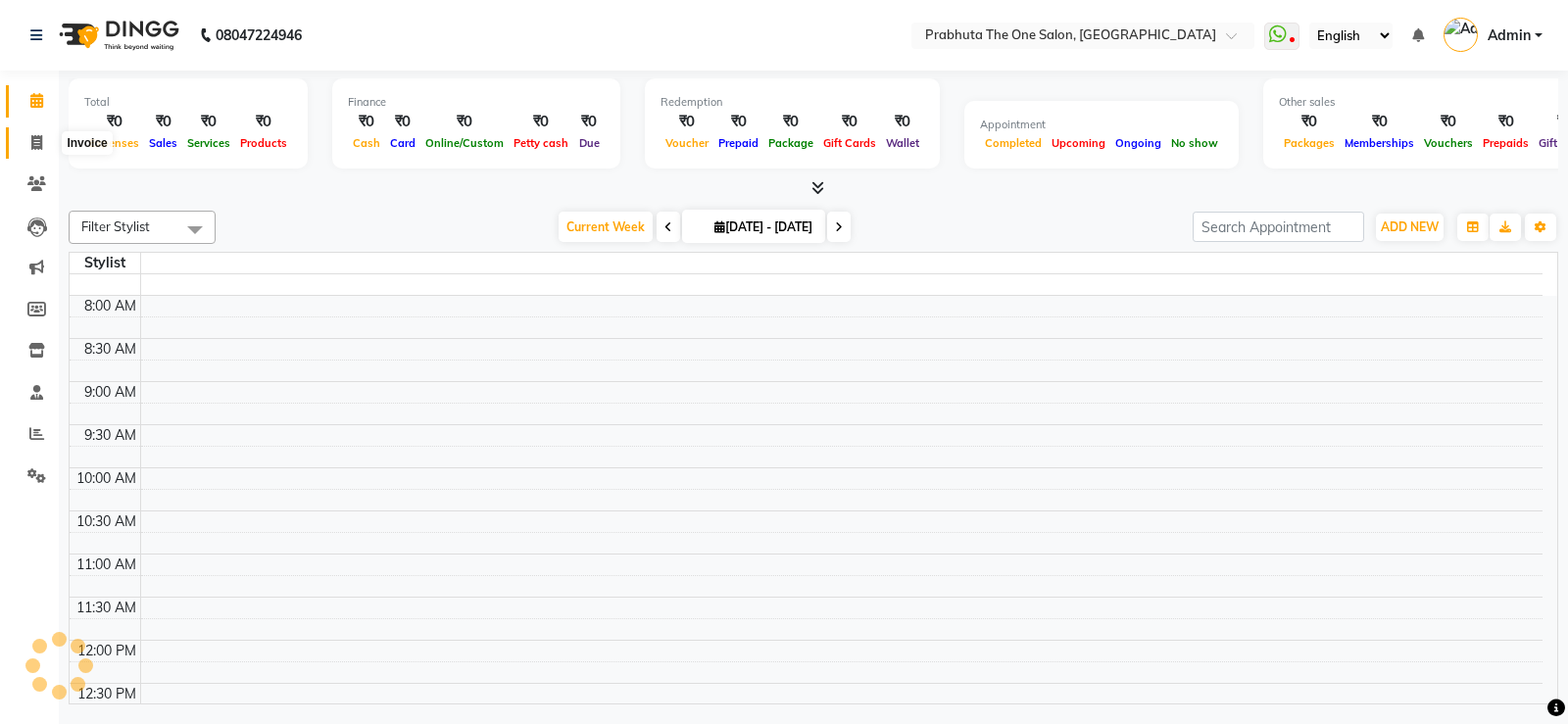 click 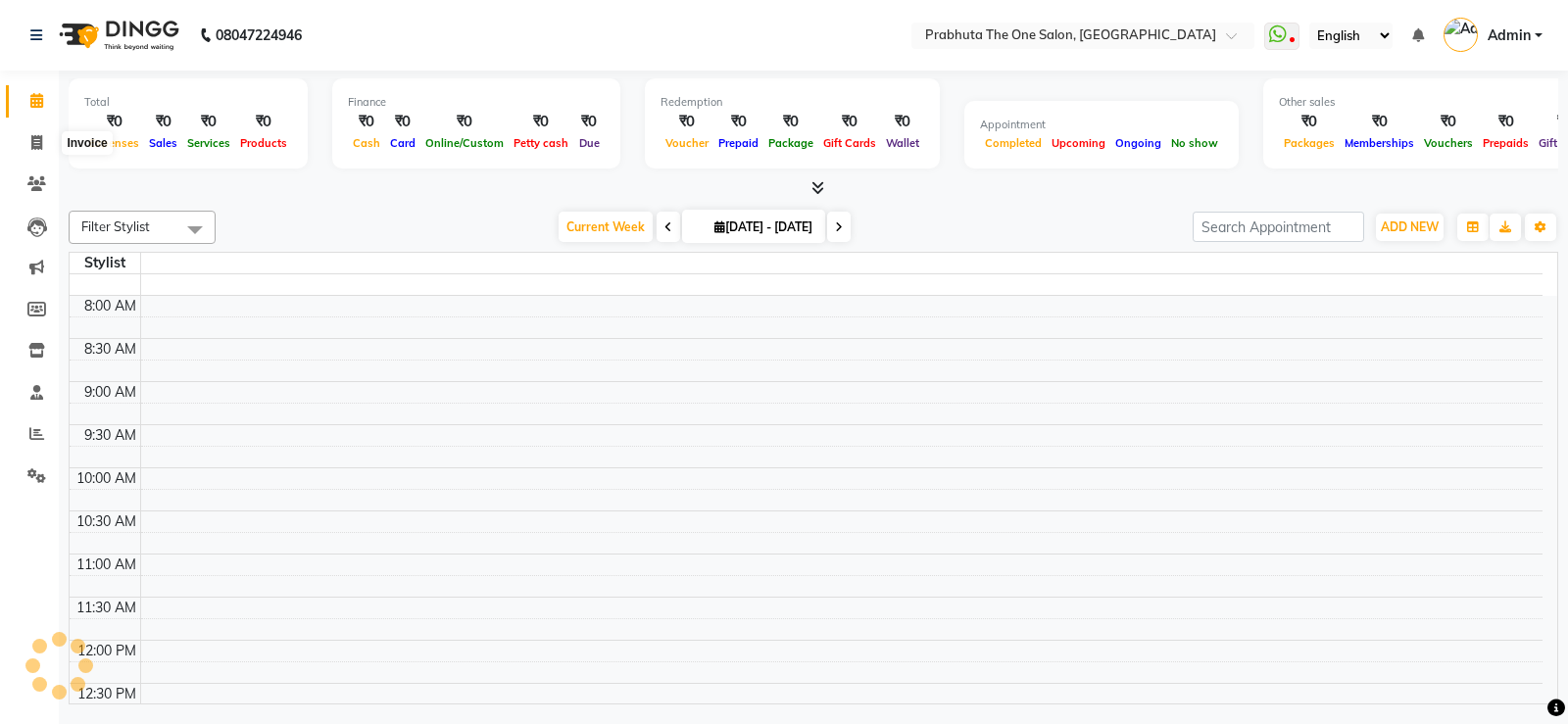 select on "service" 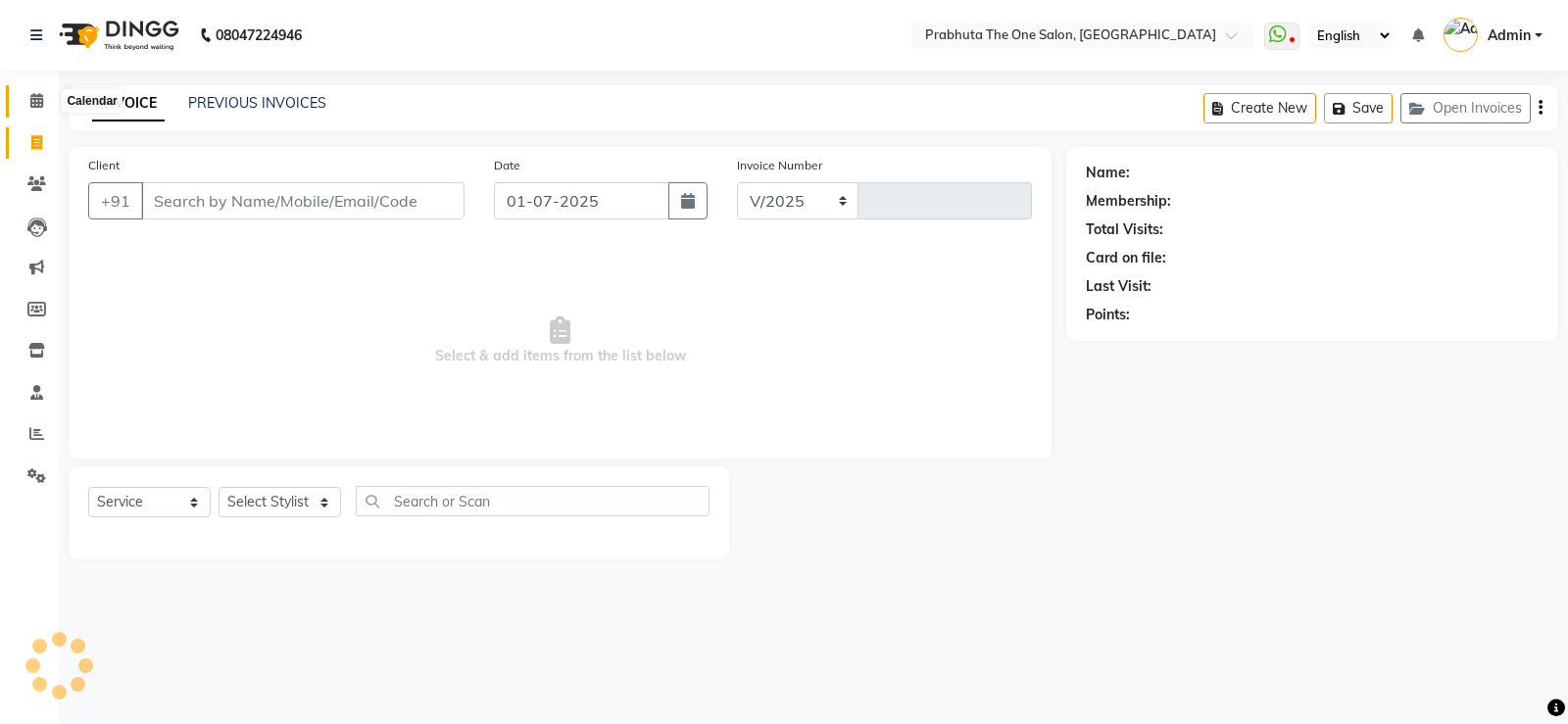 select on "5326" 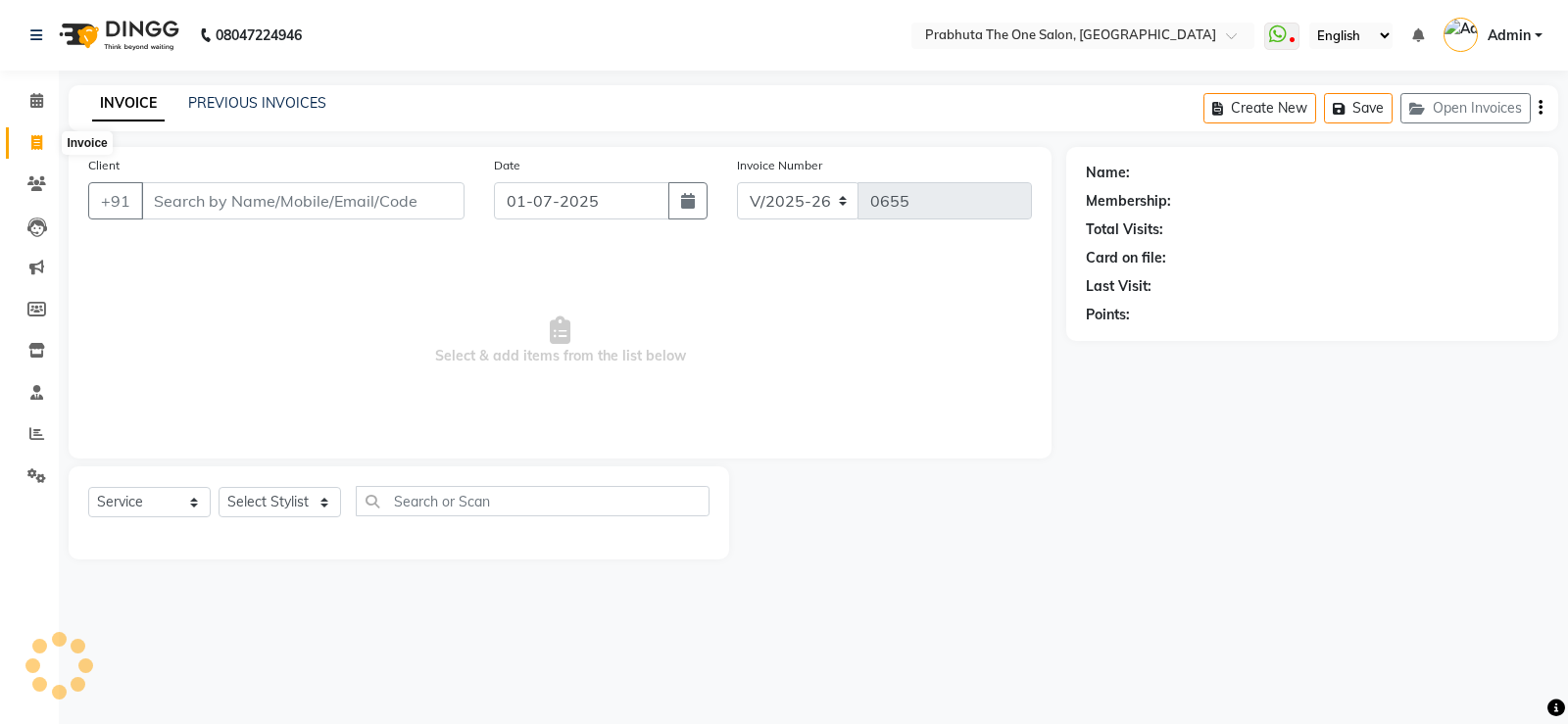 click 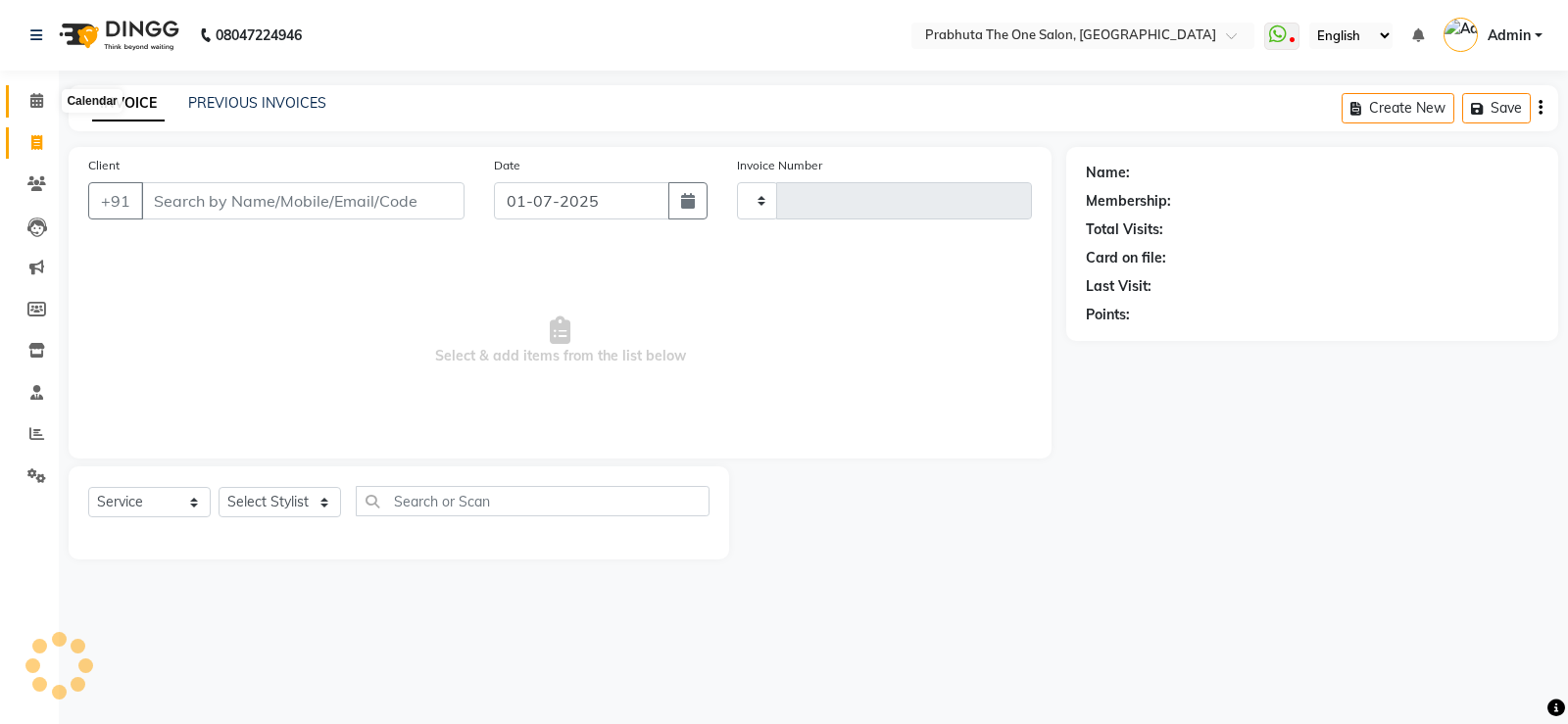 click 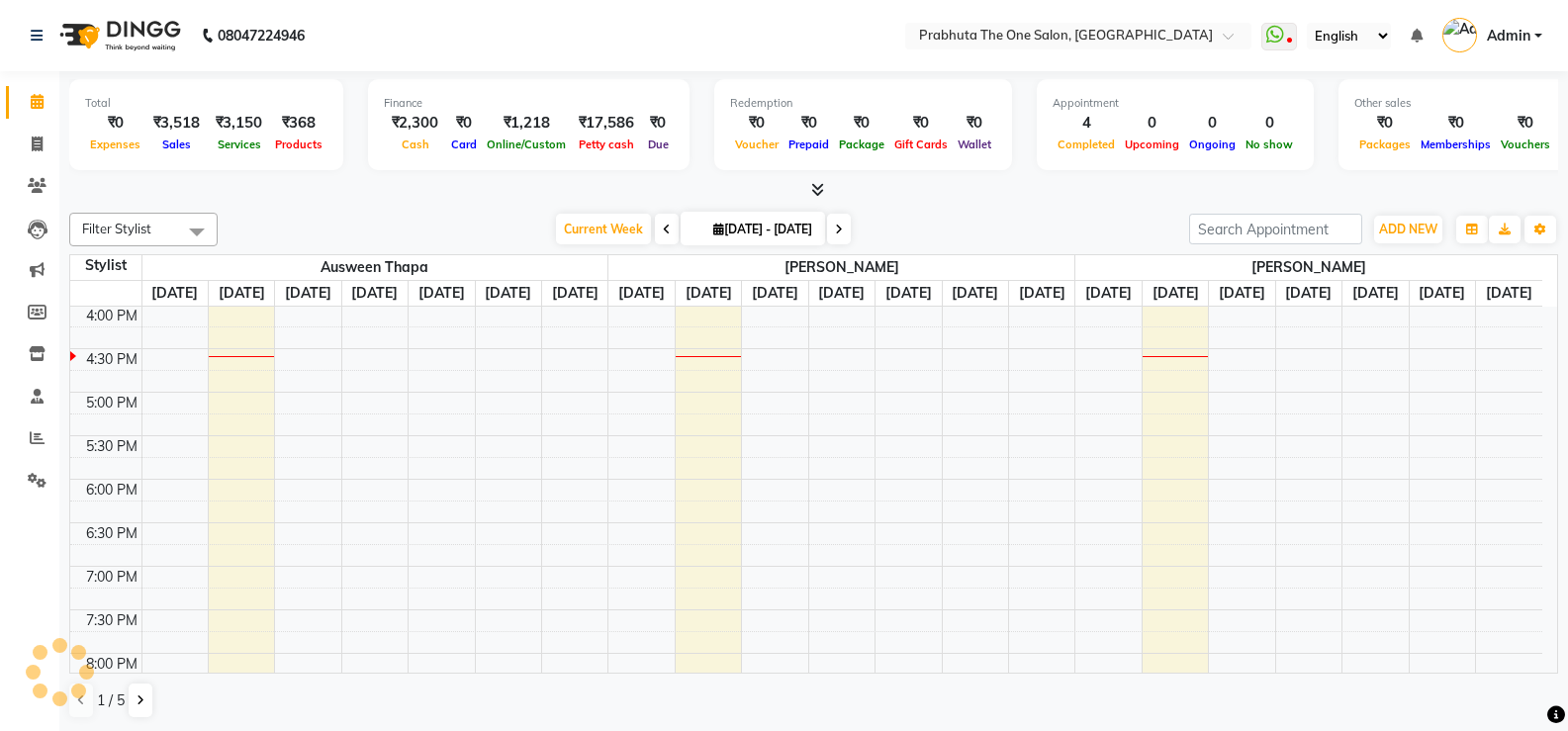 scroll, scrollTop: 0, scrollLeft: 0, axis: both 